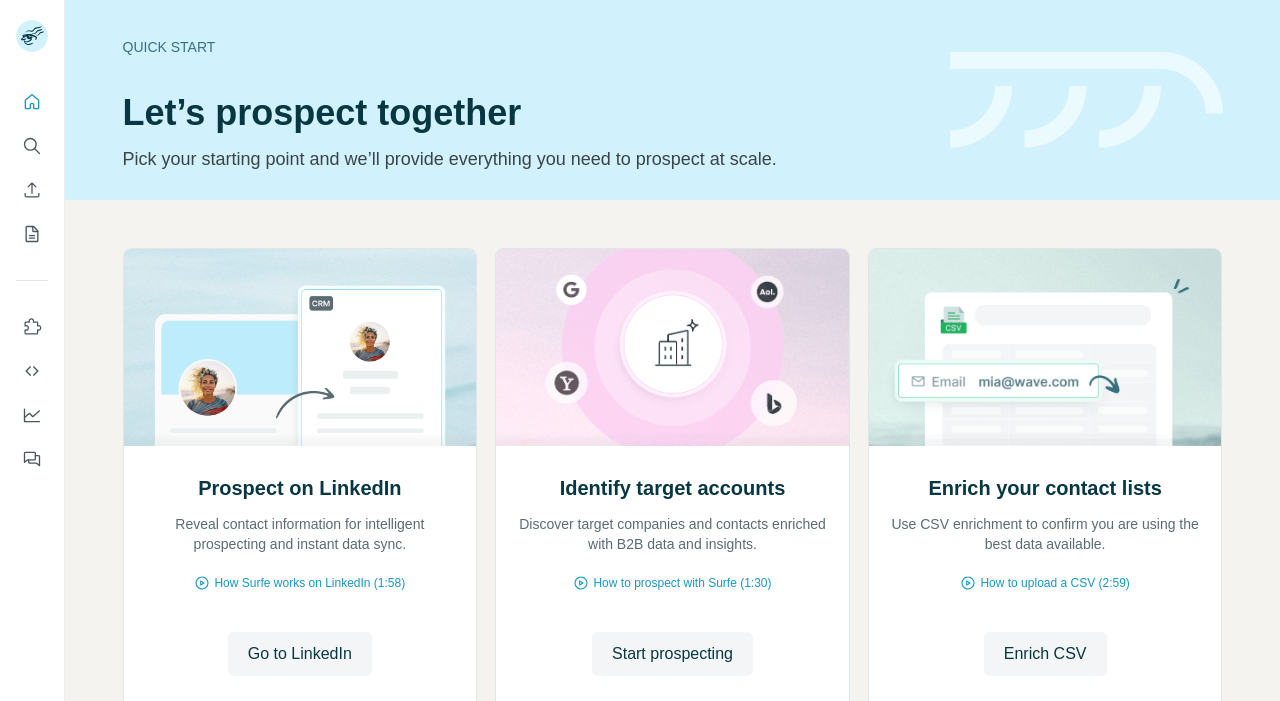 scroll, scrollTop: 0, scrollLeft: 0, axis: both 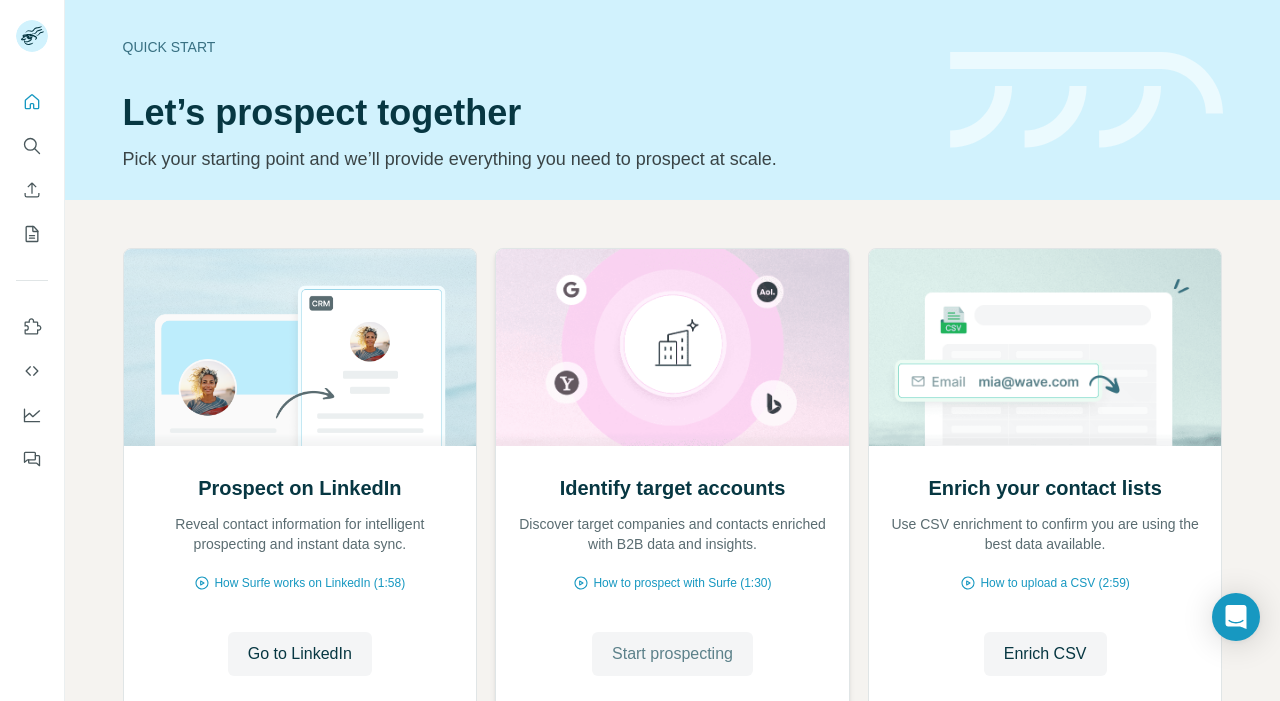 click on "Start prospecting" at bounding box center (672, 654) 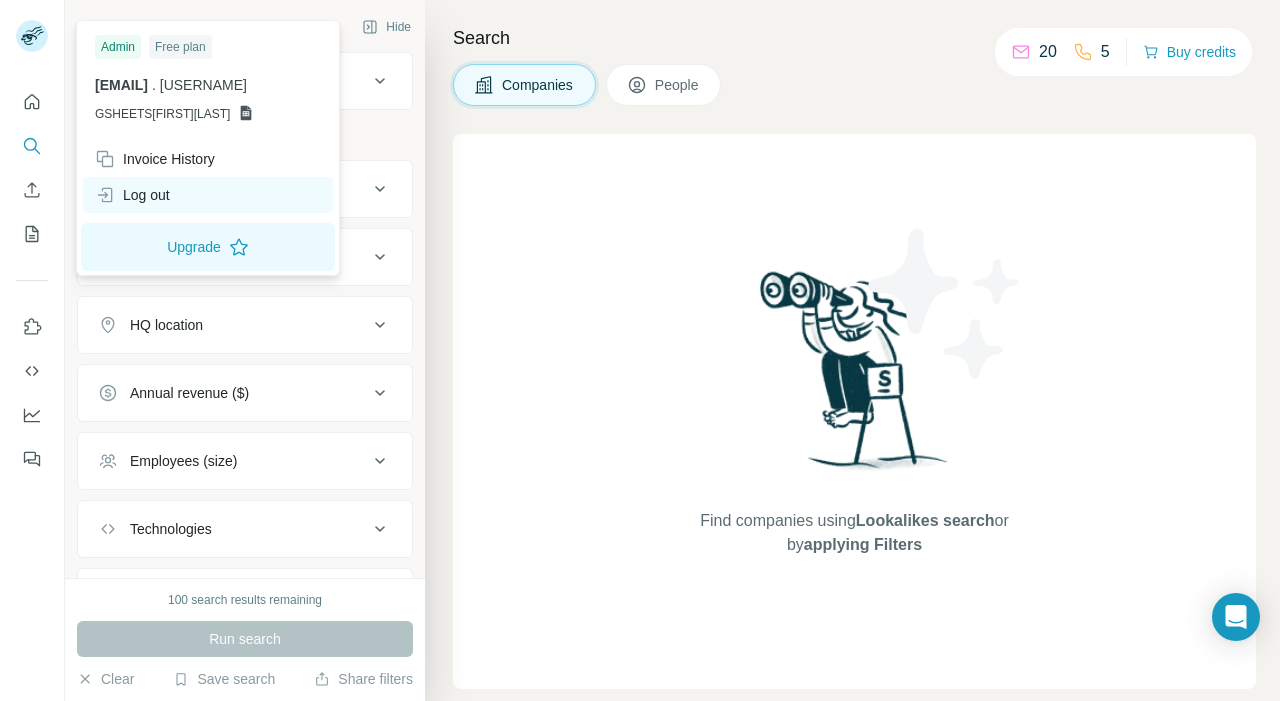 click on "Log out" at bounding box center (132, 195) 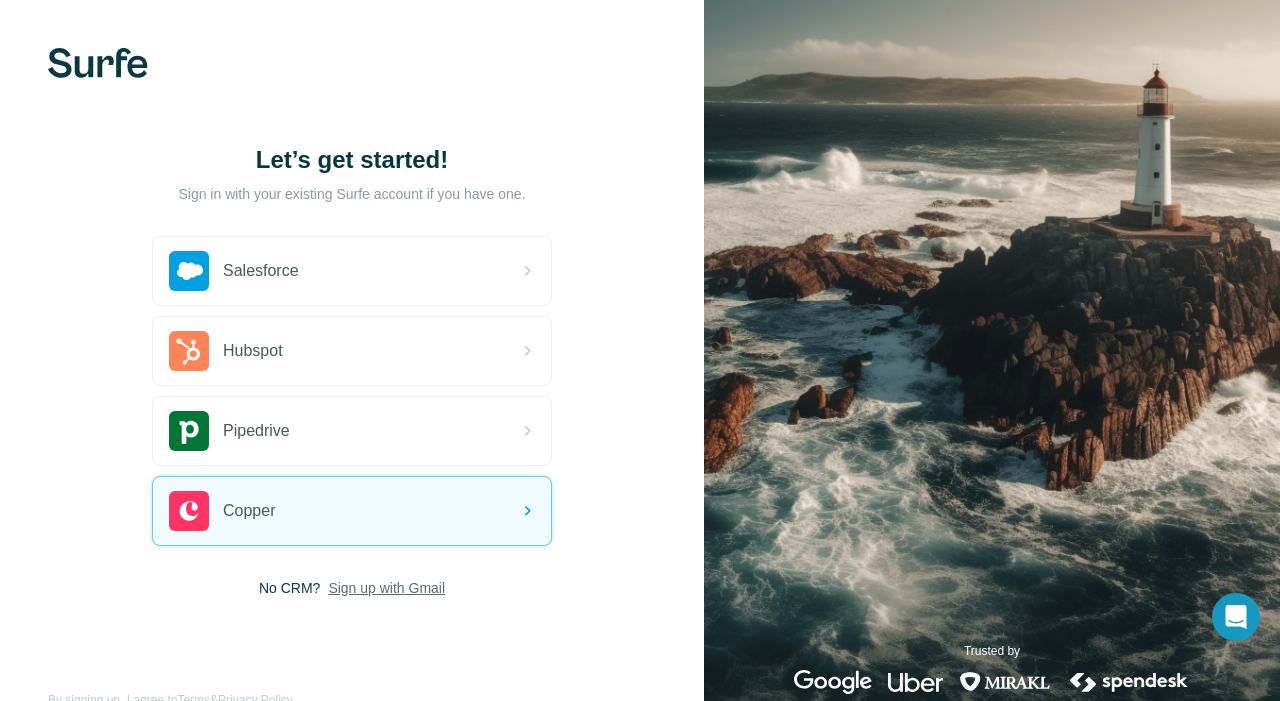 click on "Sign up with Gmail" at bounding box center [386, 588] 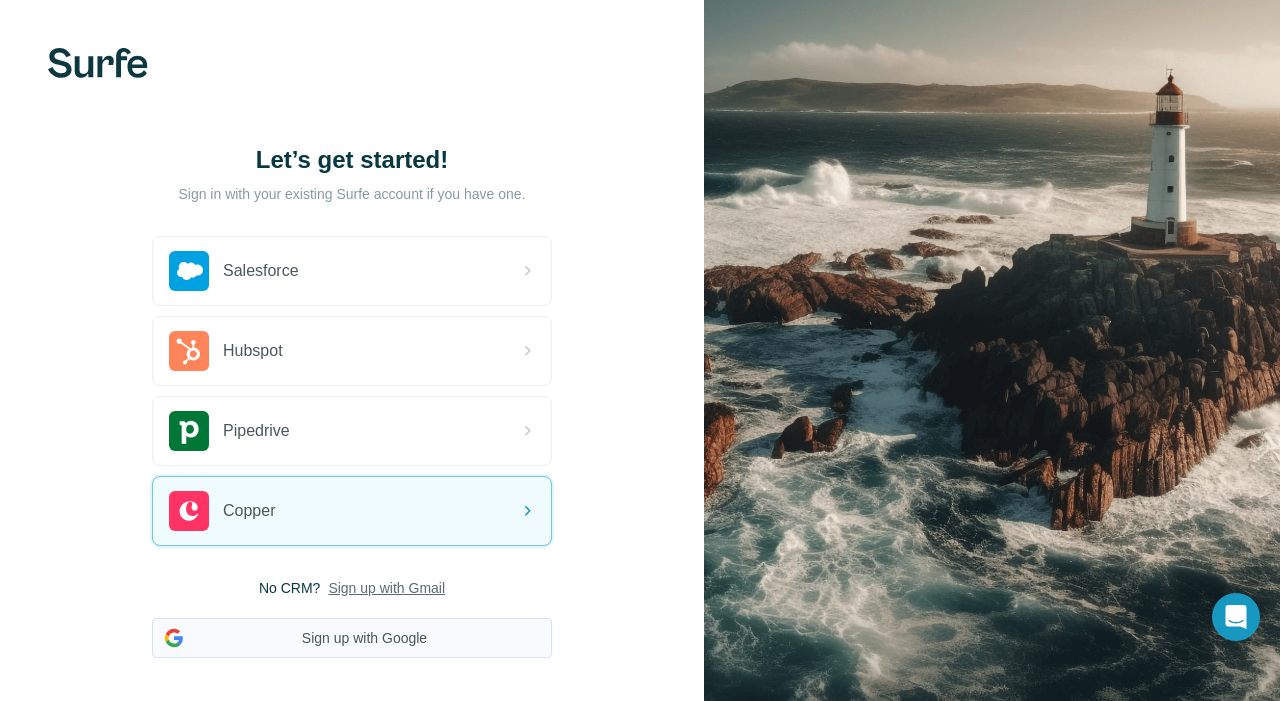 click on "Sign up with Google" at bounding box center [352, 638] 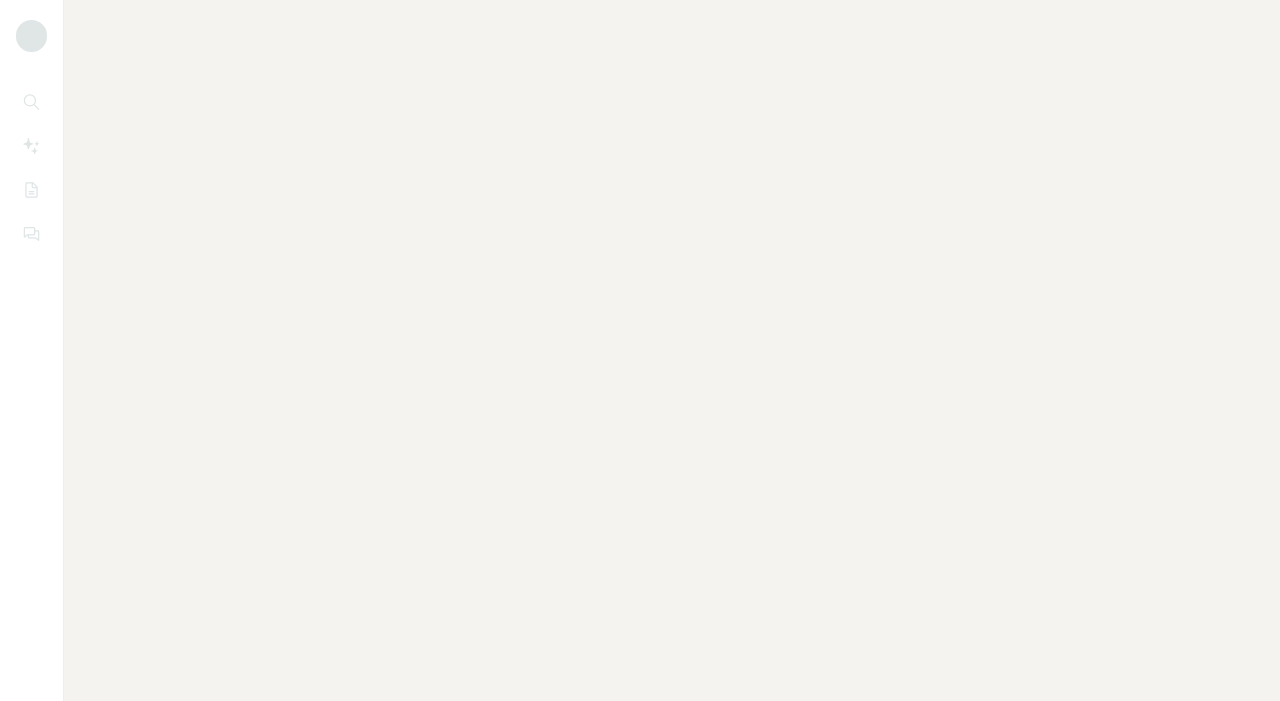 scroll, scrollTop: 0, scrollLeft: 0, axis: both 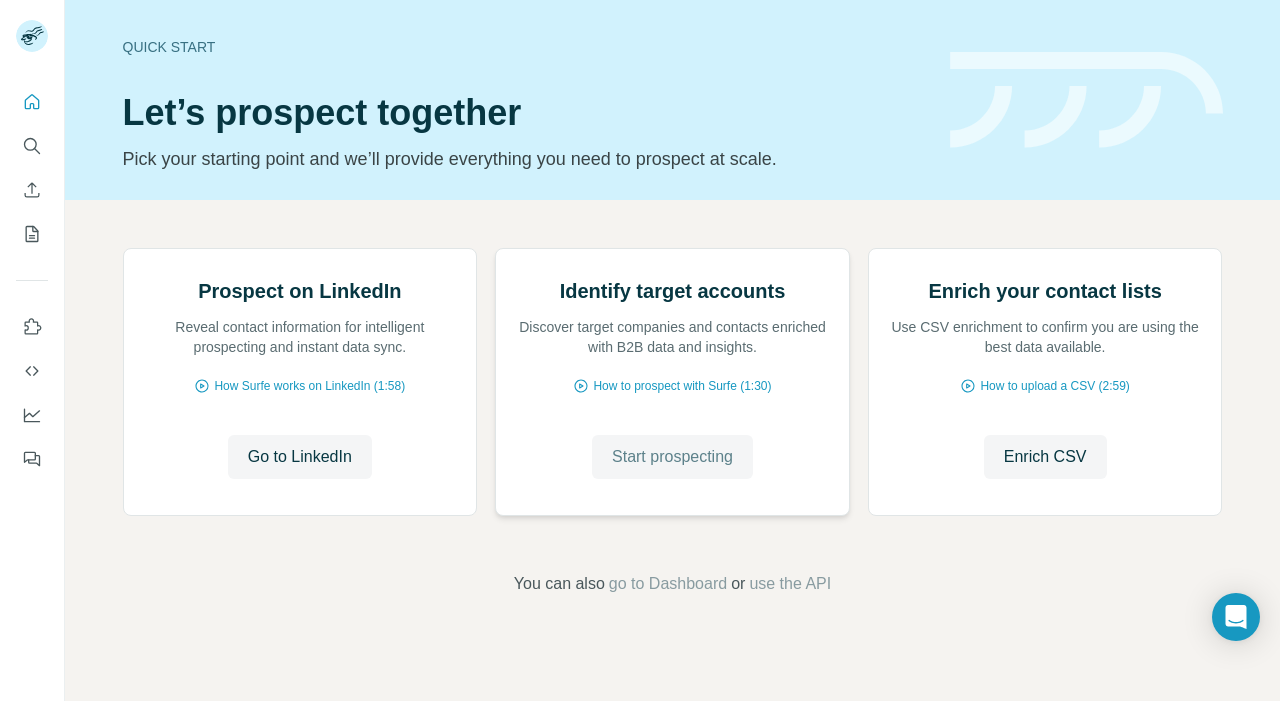 click on "Start prospecting" at bounding box center (672, 457) 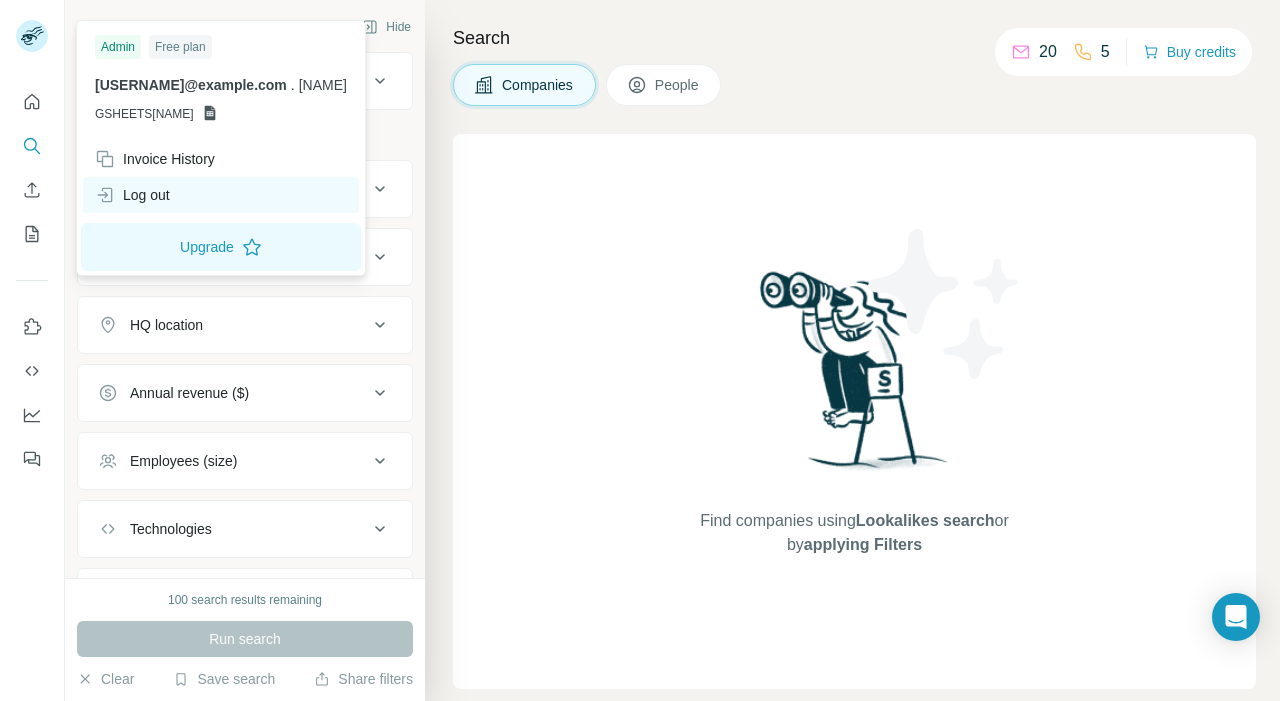 click on "Log out" at bounding box center [221, 195] 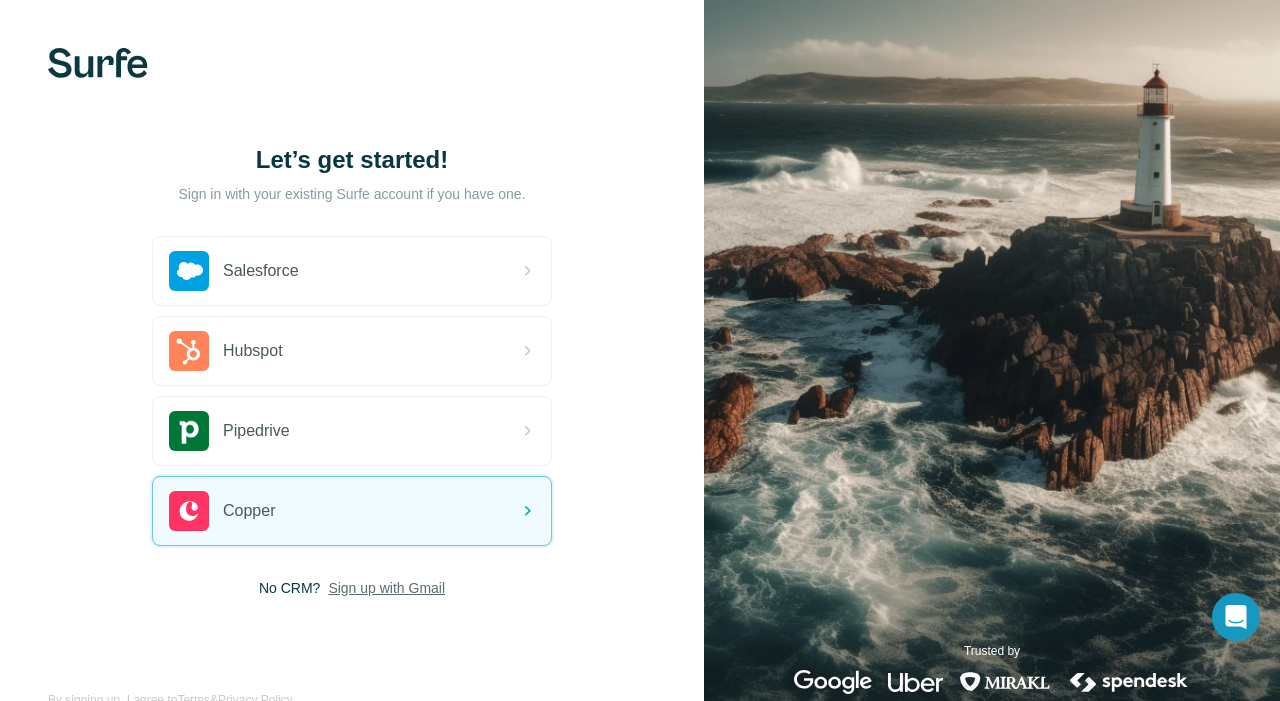 click on "Sign up with Gmail" at bounding box center [386, 588] 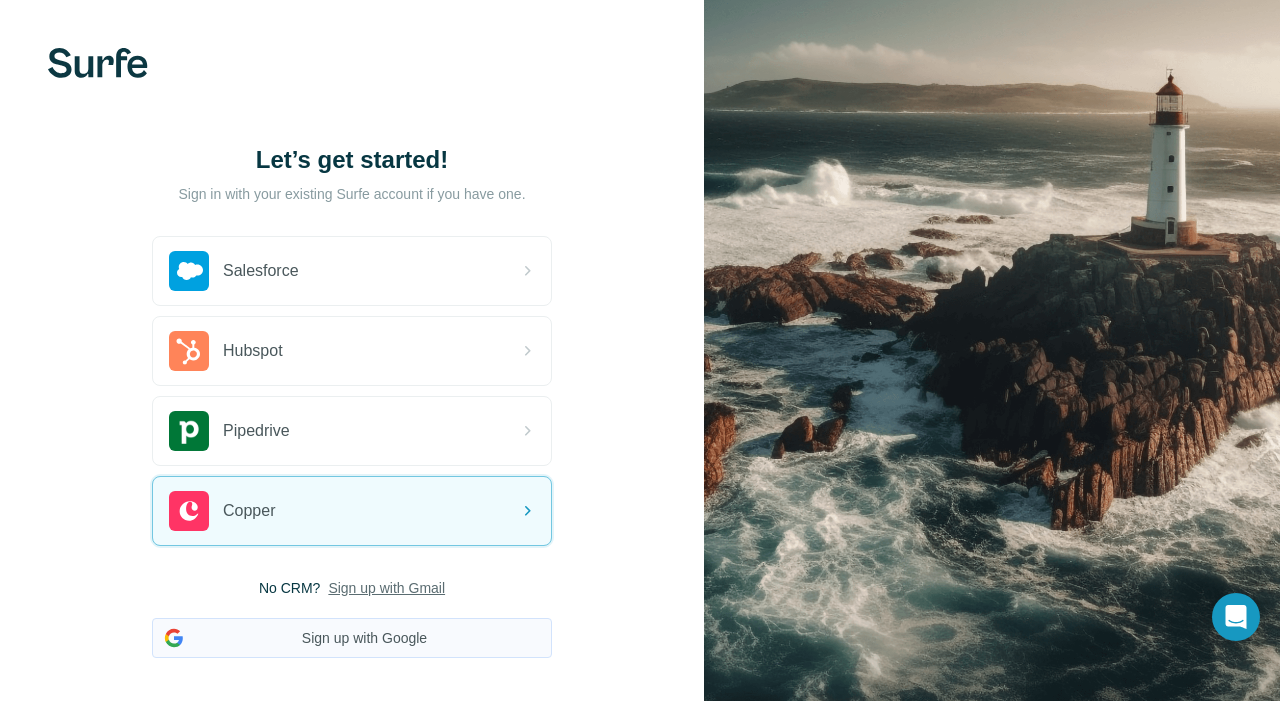 click on "Sign up with Google" at bounding box center (352, 638) 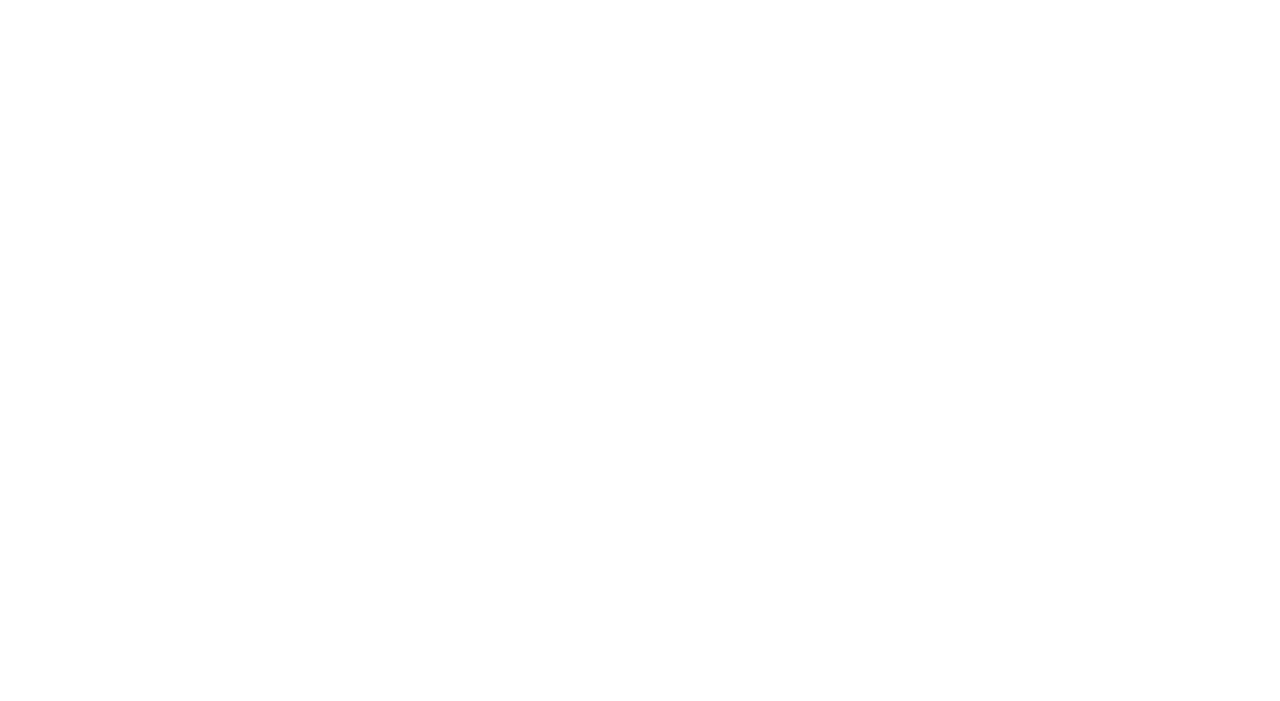 scroll, scrollTop: 0, scrollLeft: 0, axis: both 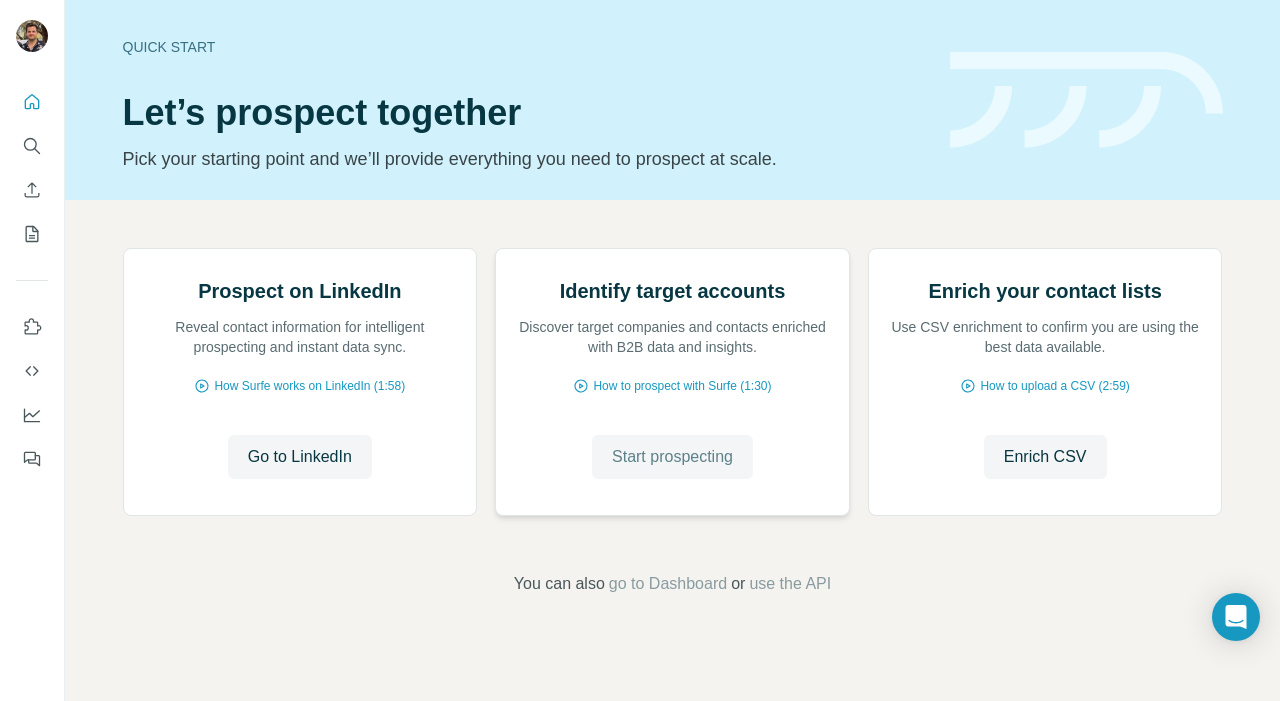 click on "Start prospecting" at bounding box center [672, 457] 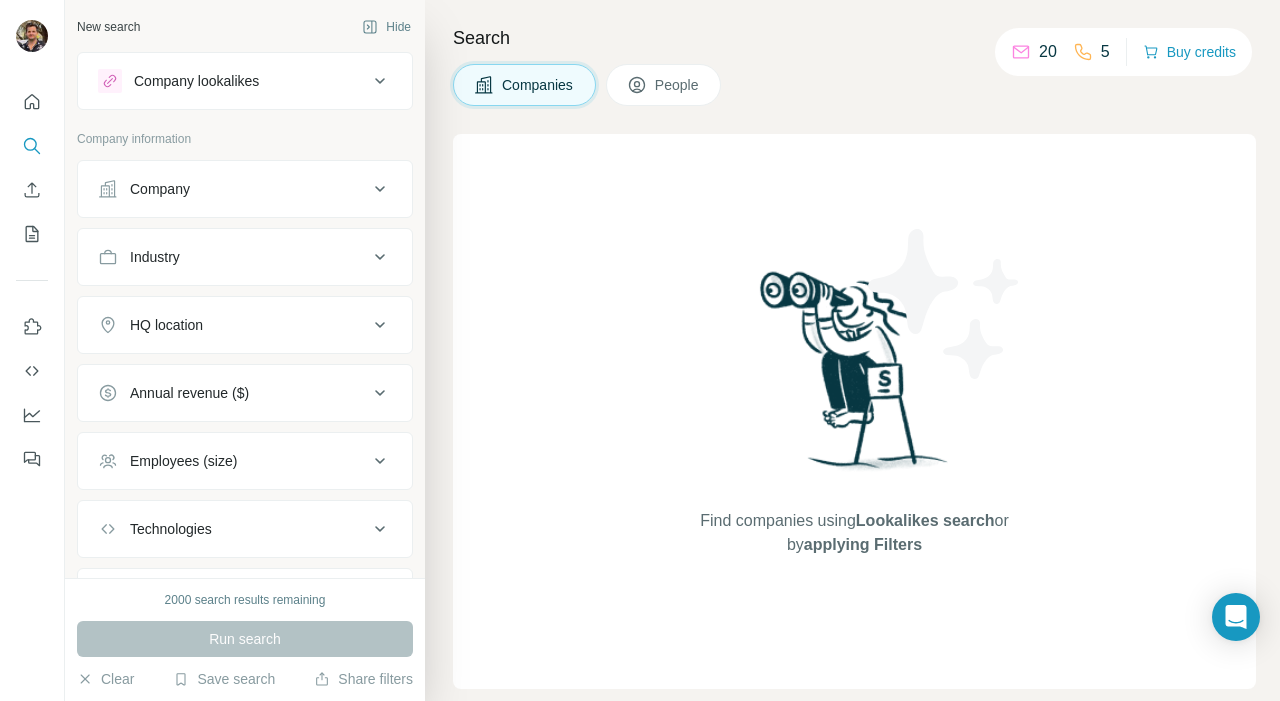 click on "Company lookalikes" at bounding box center [233, 81] 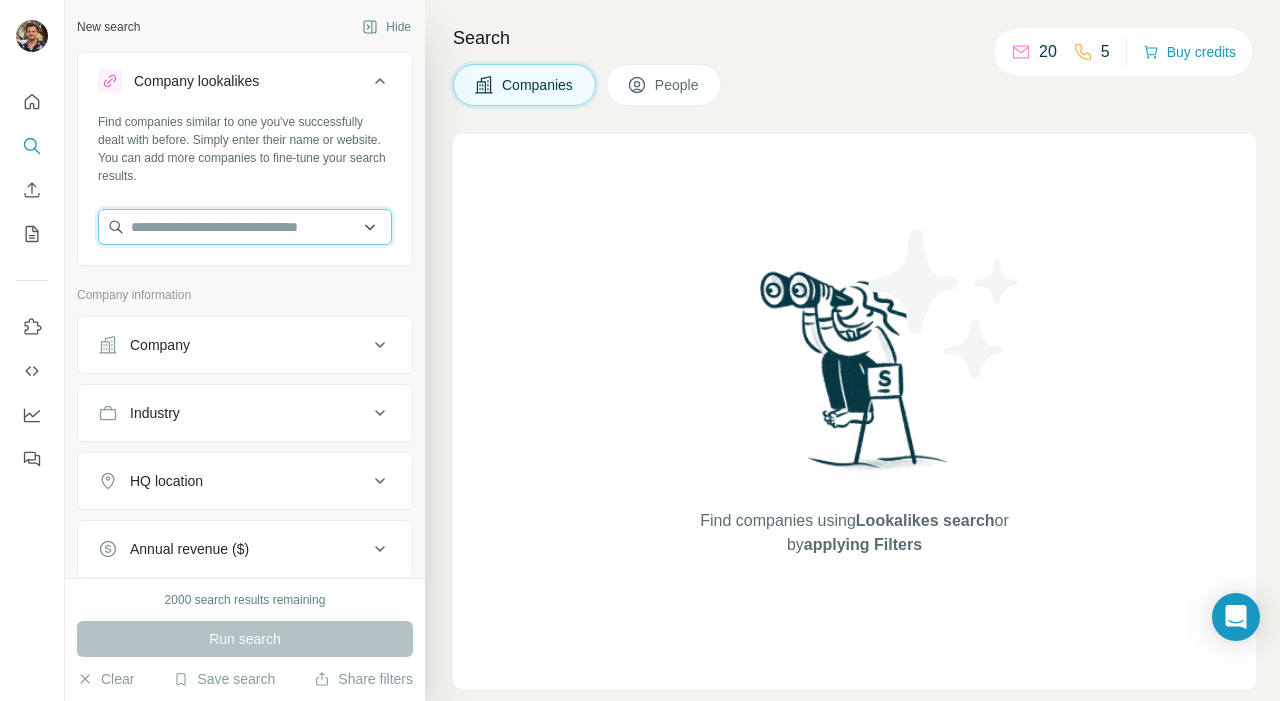 click at bounding box center (245, 227) 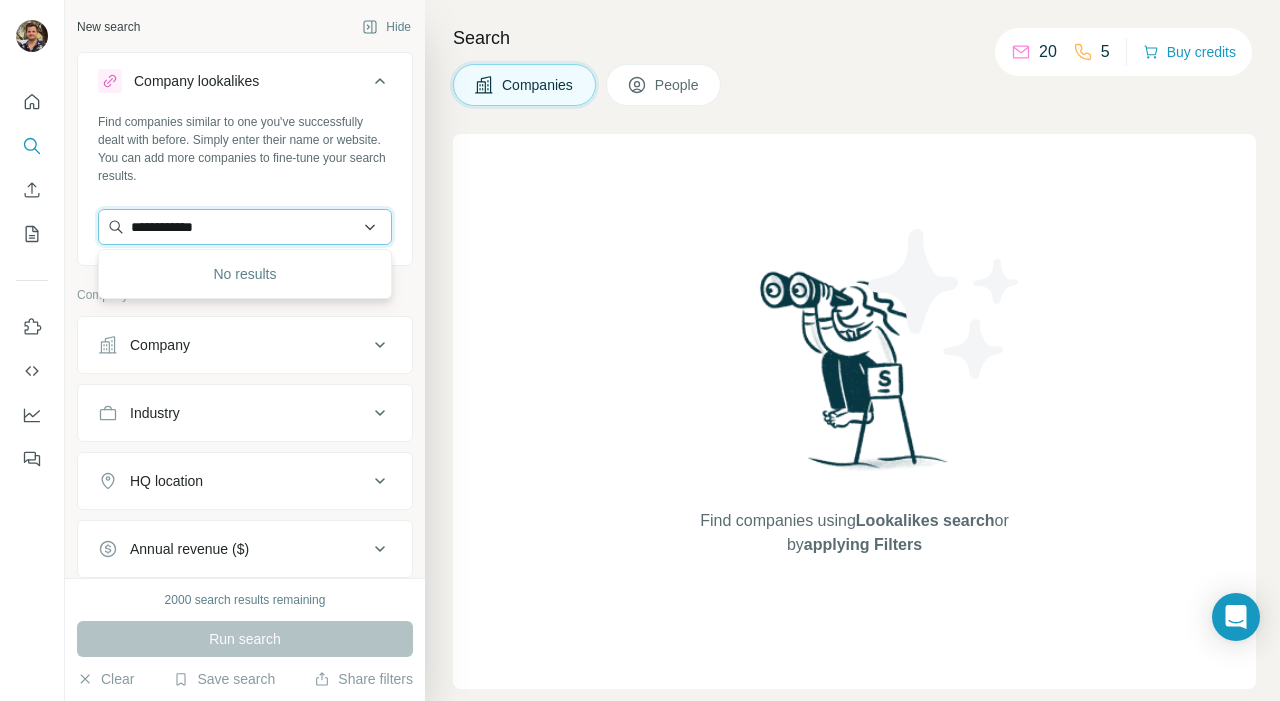 type on "**********" 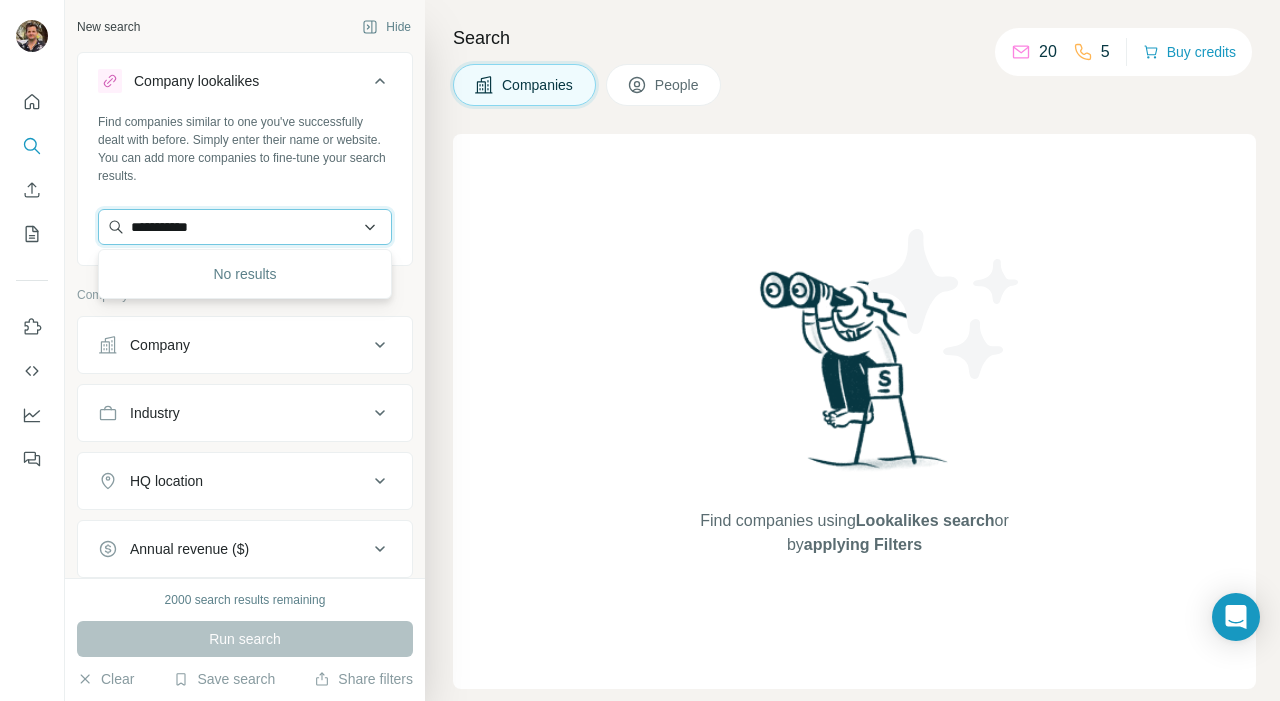 type 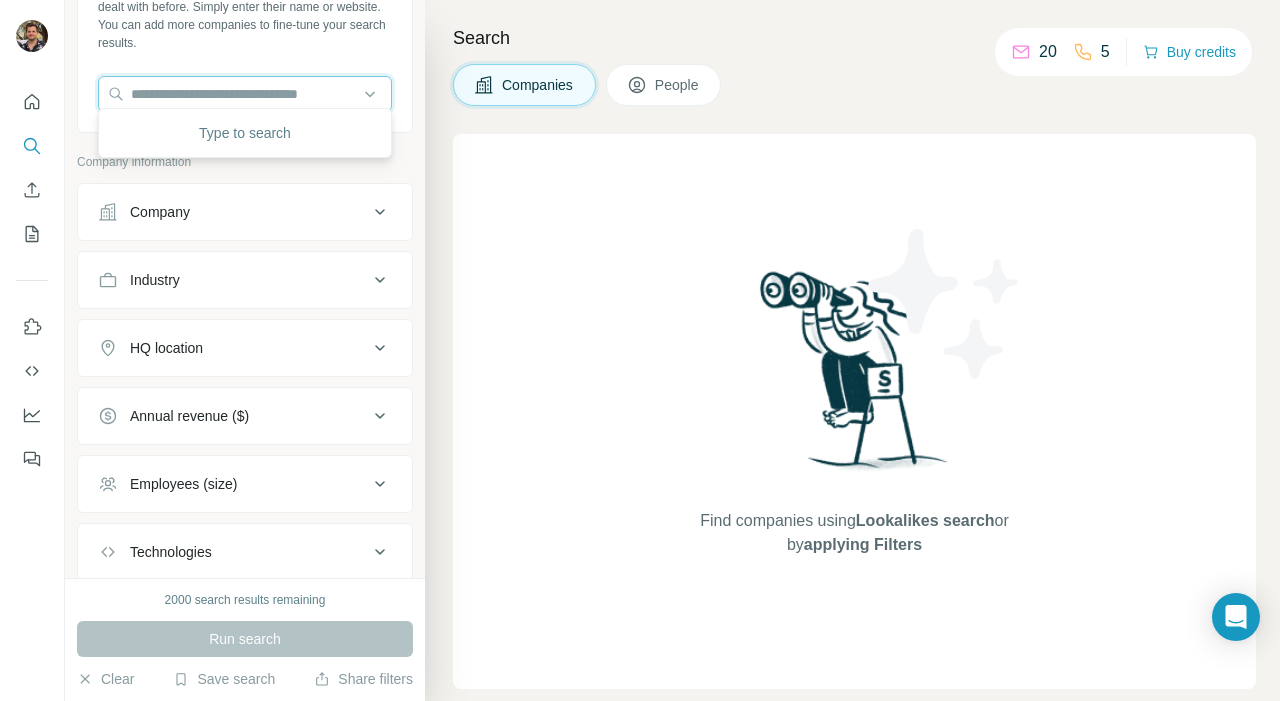 scroll, scrollTop: 116, scrollLeft: 0, axis: vertical 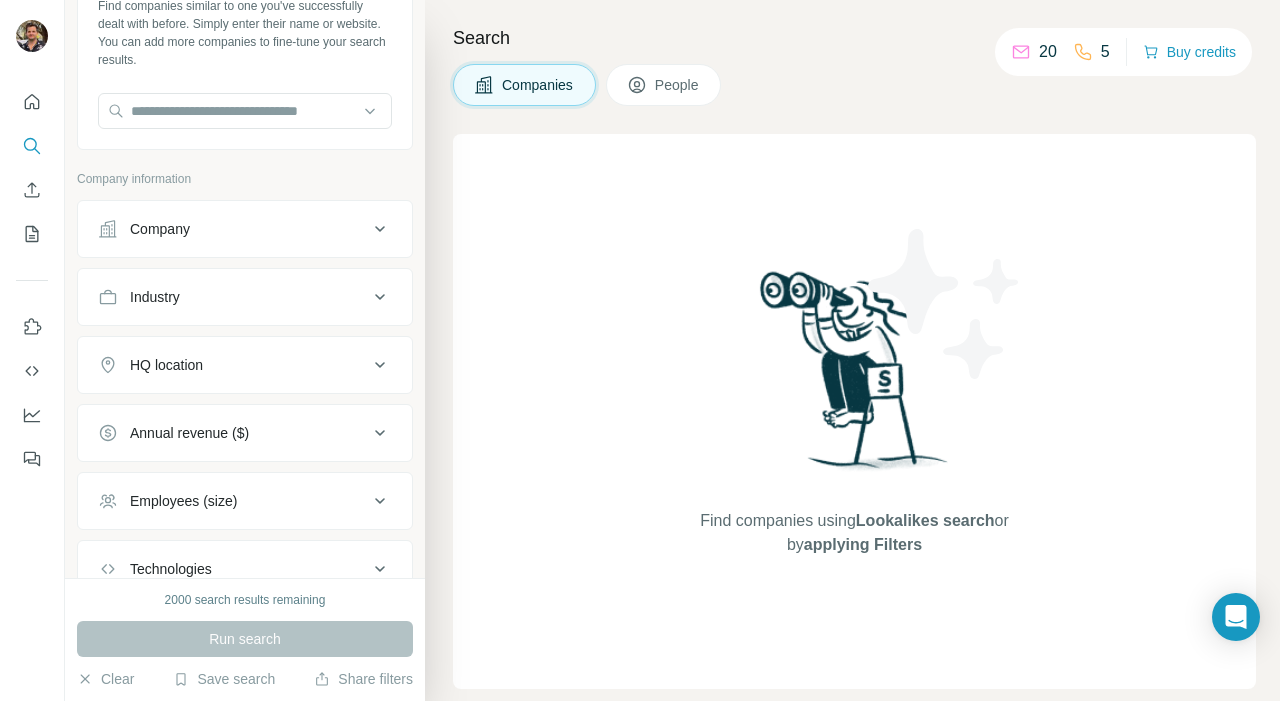 click on "HQ location" at bounding box center (233, 365) 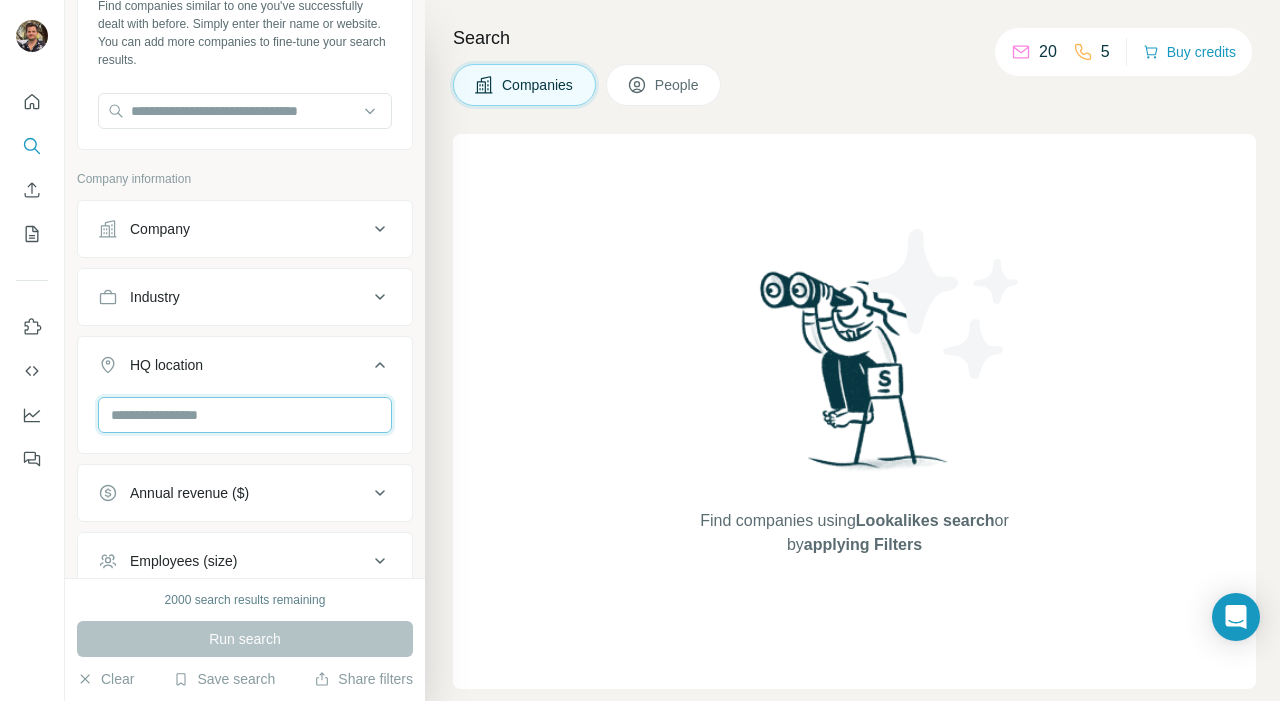 click at bounding box center [245, 415] 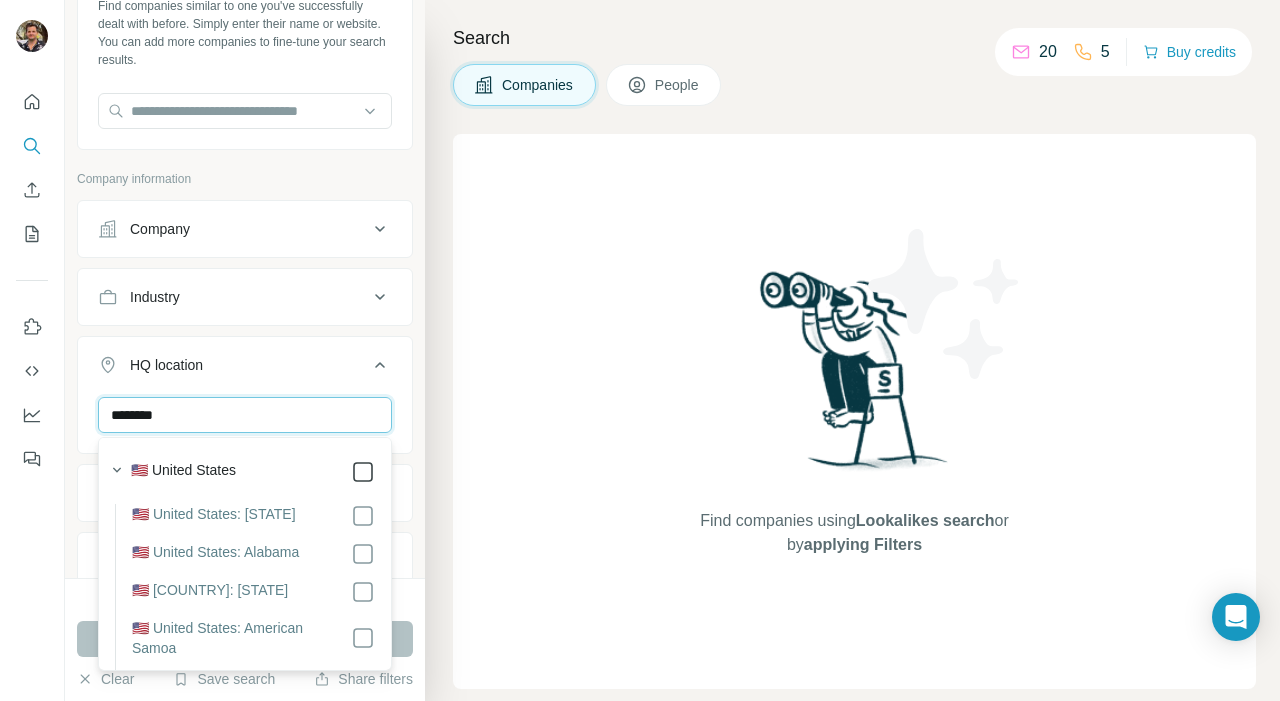 type on "********" 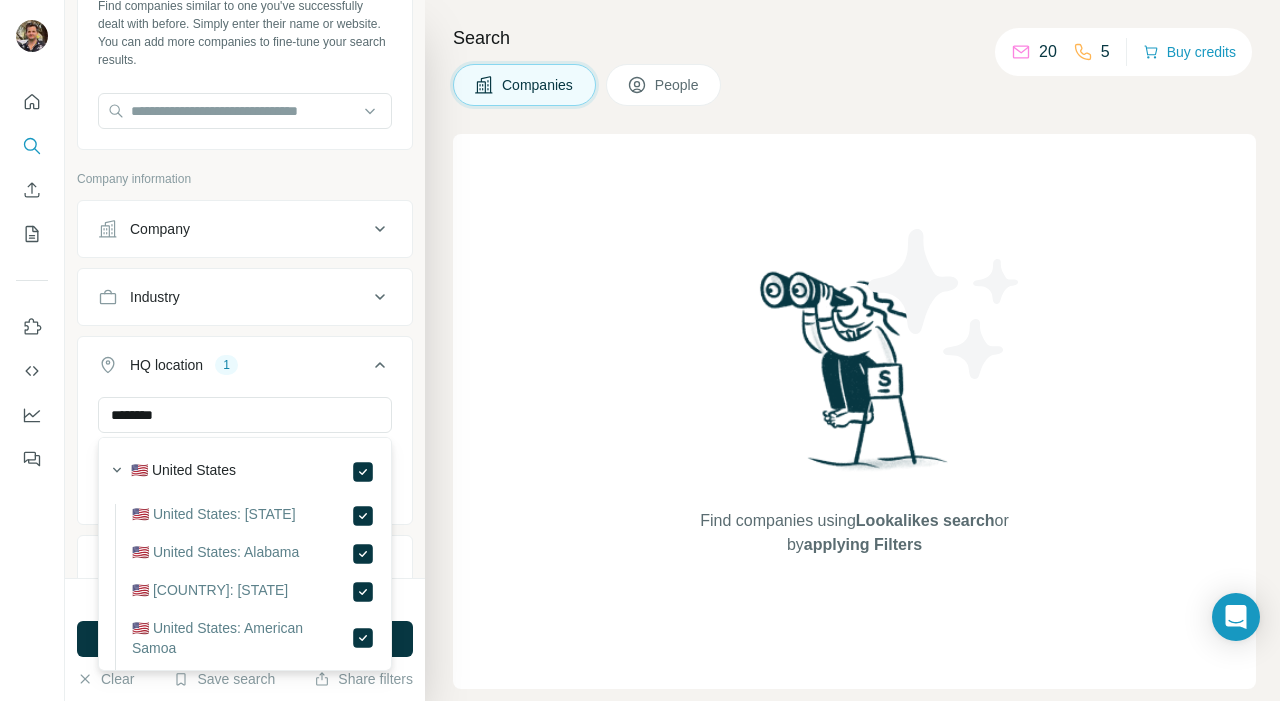 type 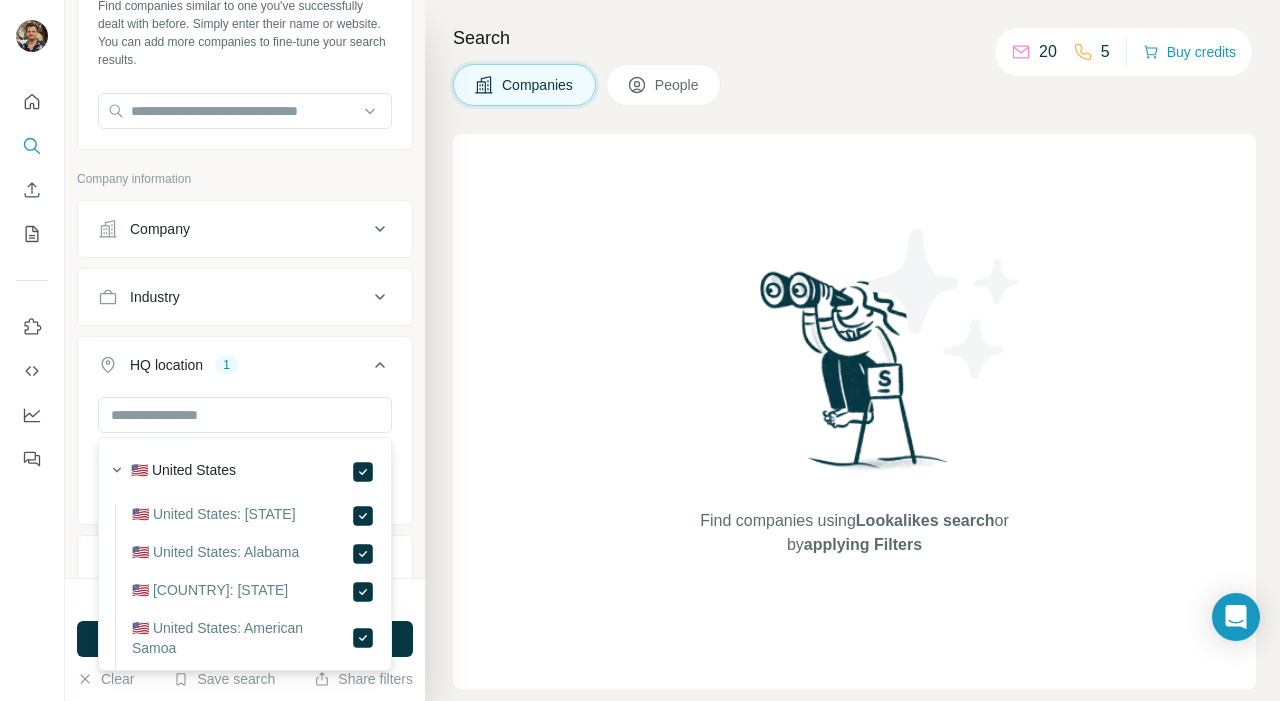 click on "Industry" at bounding box center (233, 297) 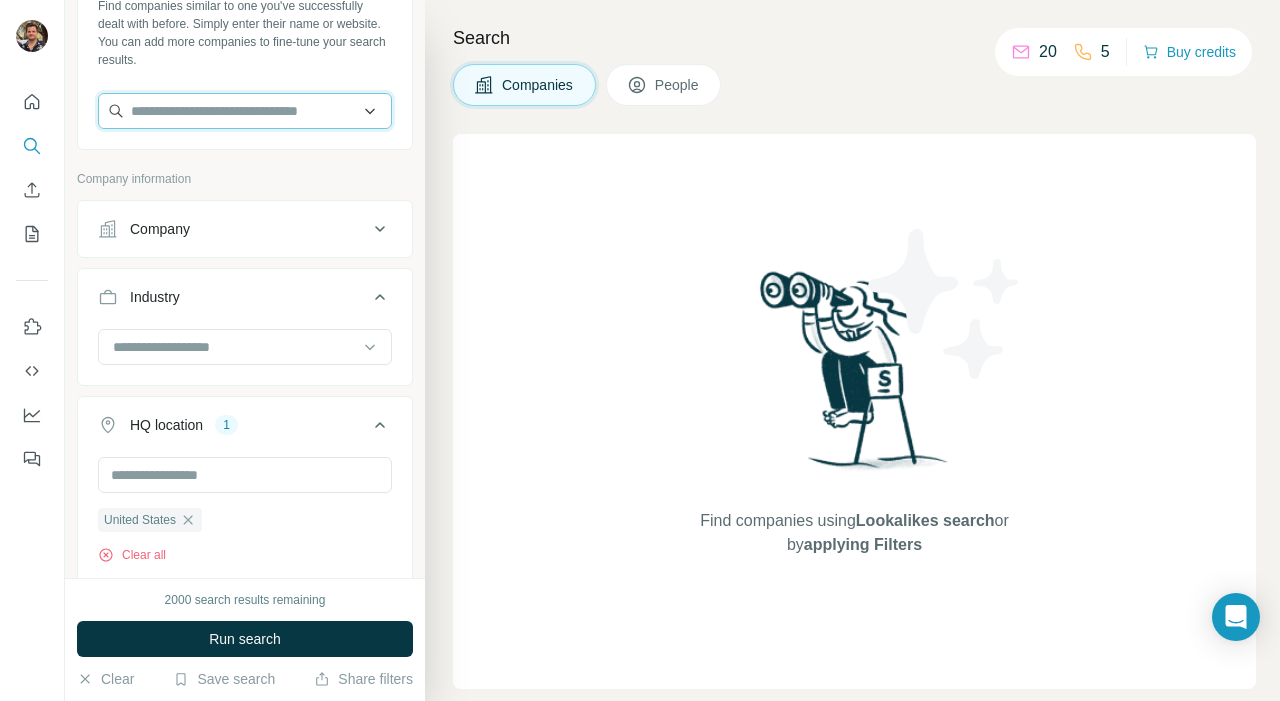 click at bounding box center (245, 111) 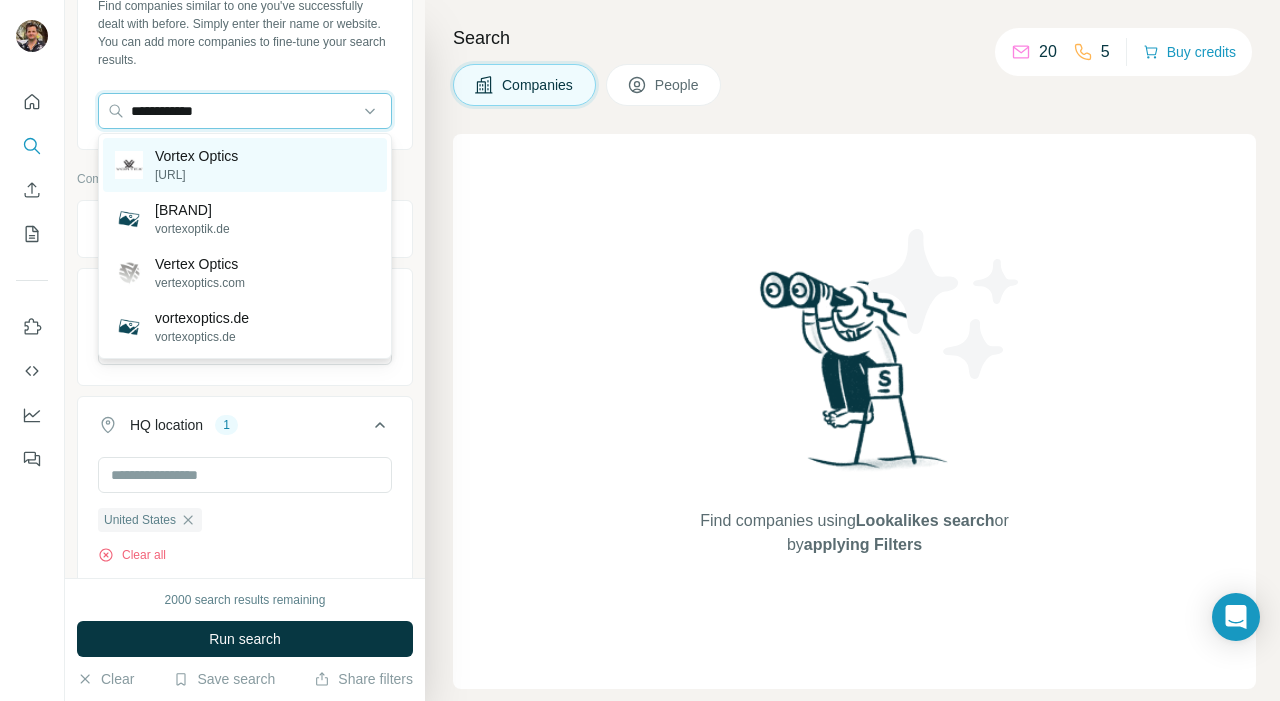 type on "**********" 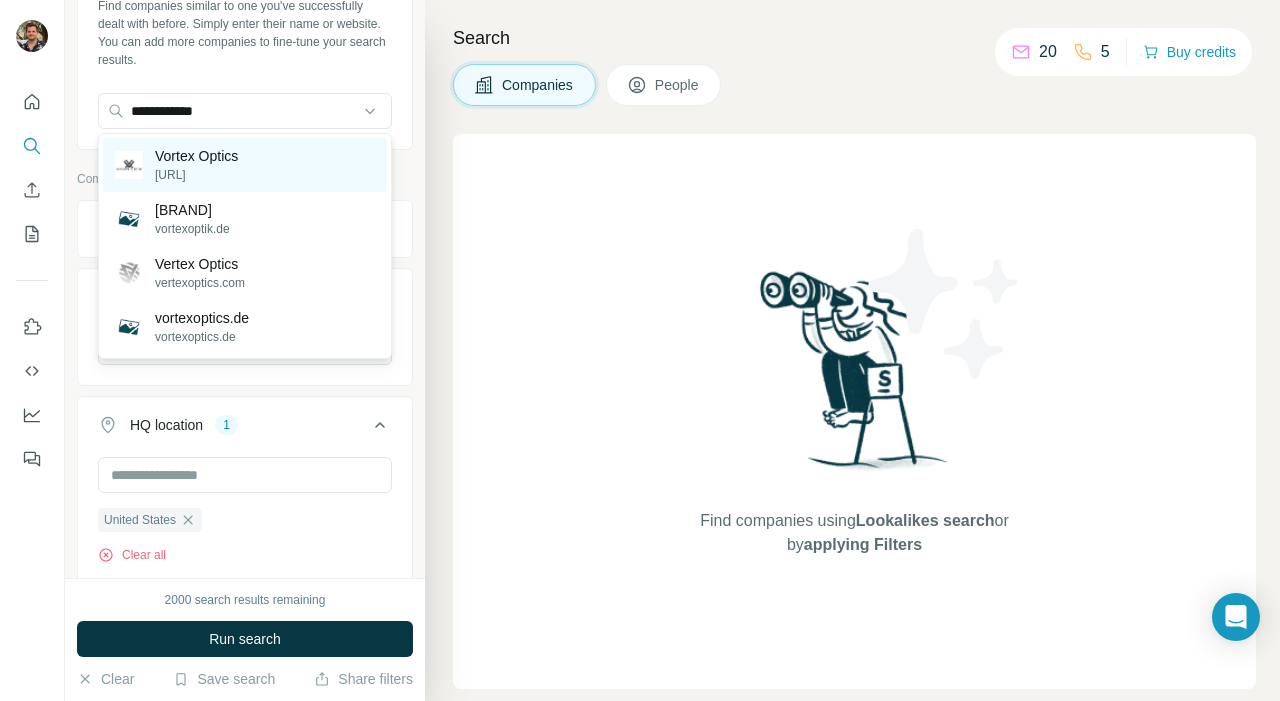 click on "[BRAND NAME] [BRAND NAME] [URL]" at bounding box center [245, 165] 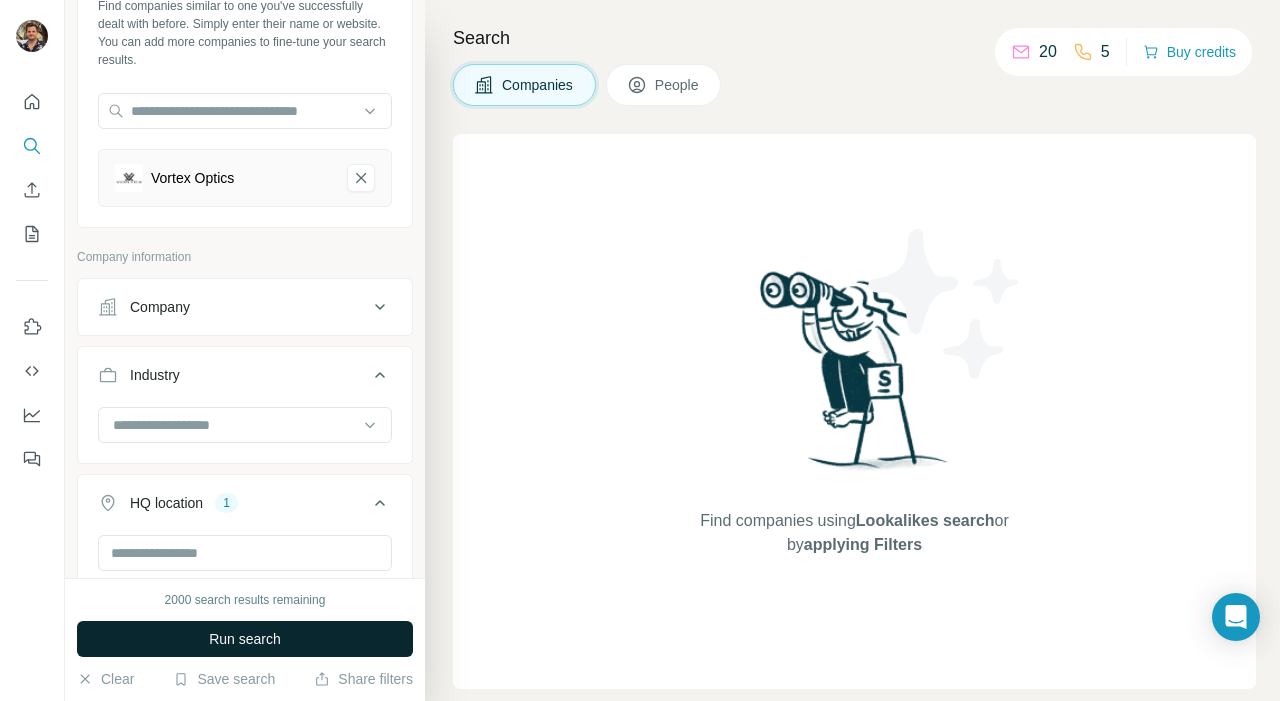 click on "Run search" at bounding box center (245, 639) 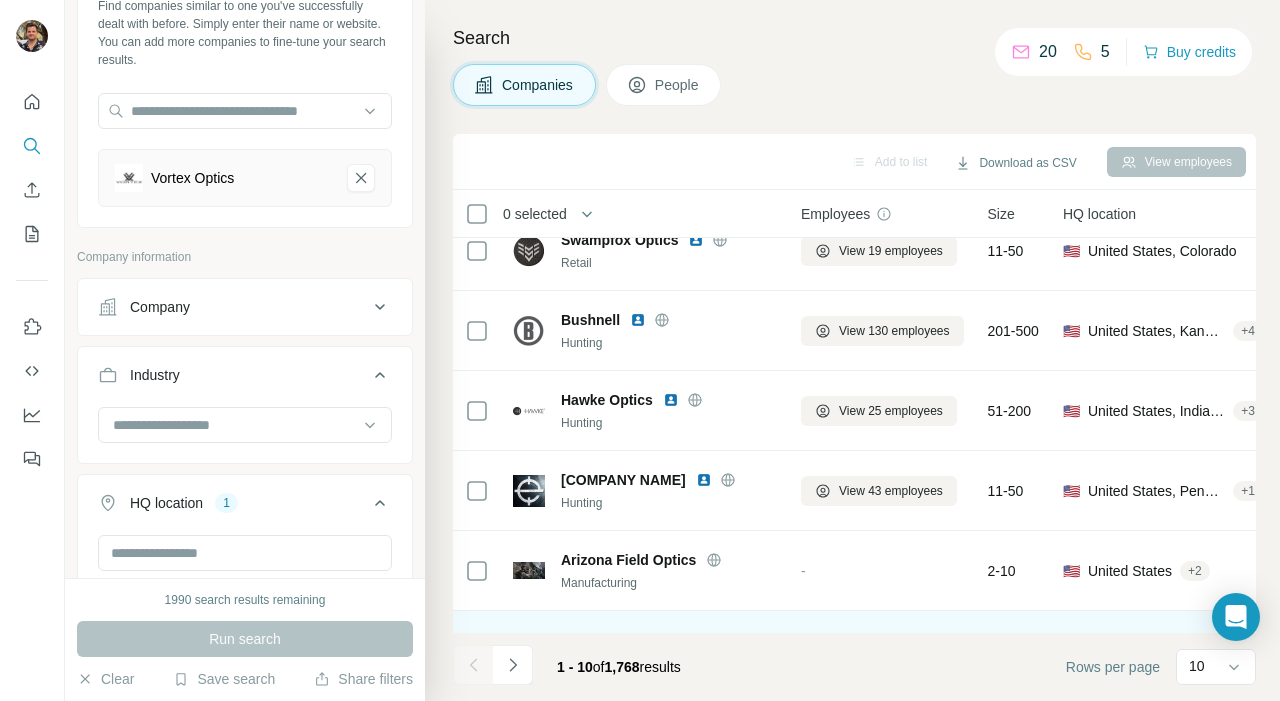 scroll, scrollTop: 62, scrollLeft: 0, axis: vertical 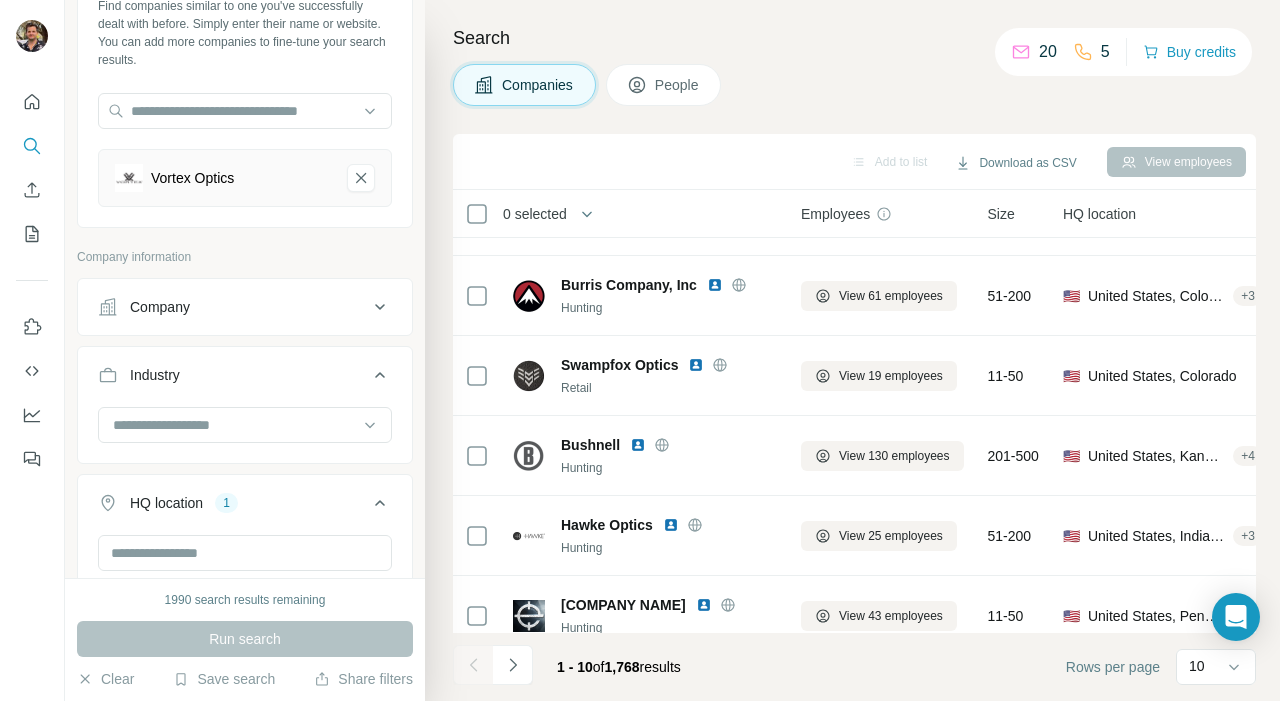 click on "People" at bounding box center (664, 85) 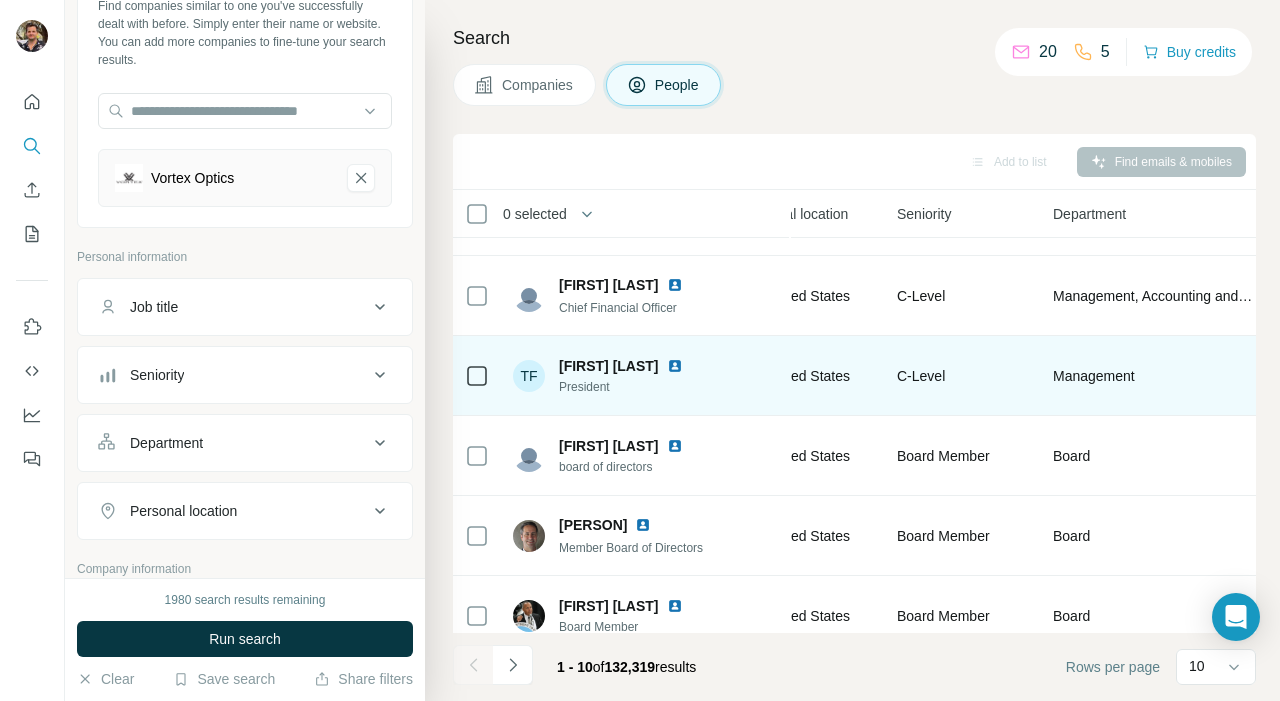 scroll, scrollTop: 62, scrollLeft: 917, axis: both 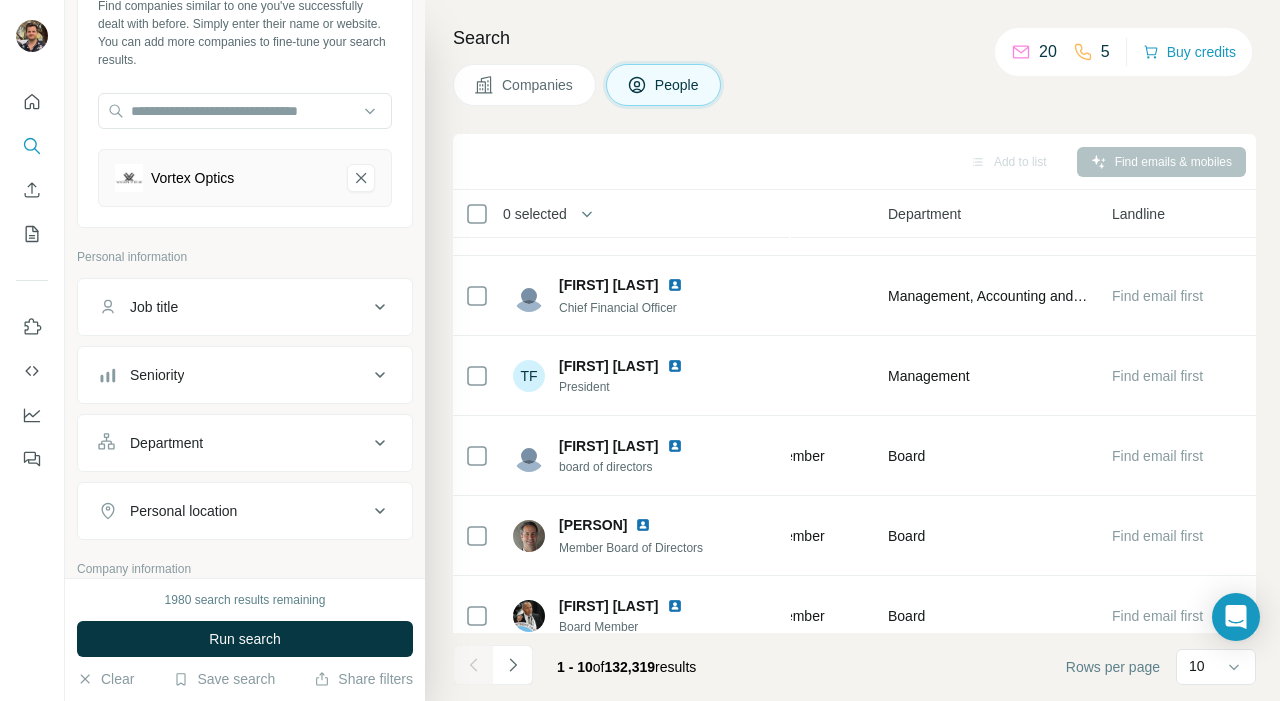 click on "Companies" at bounding box center [524, 85] 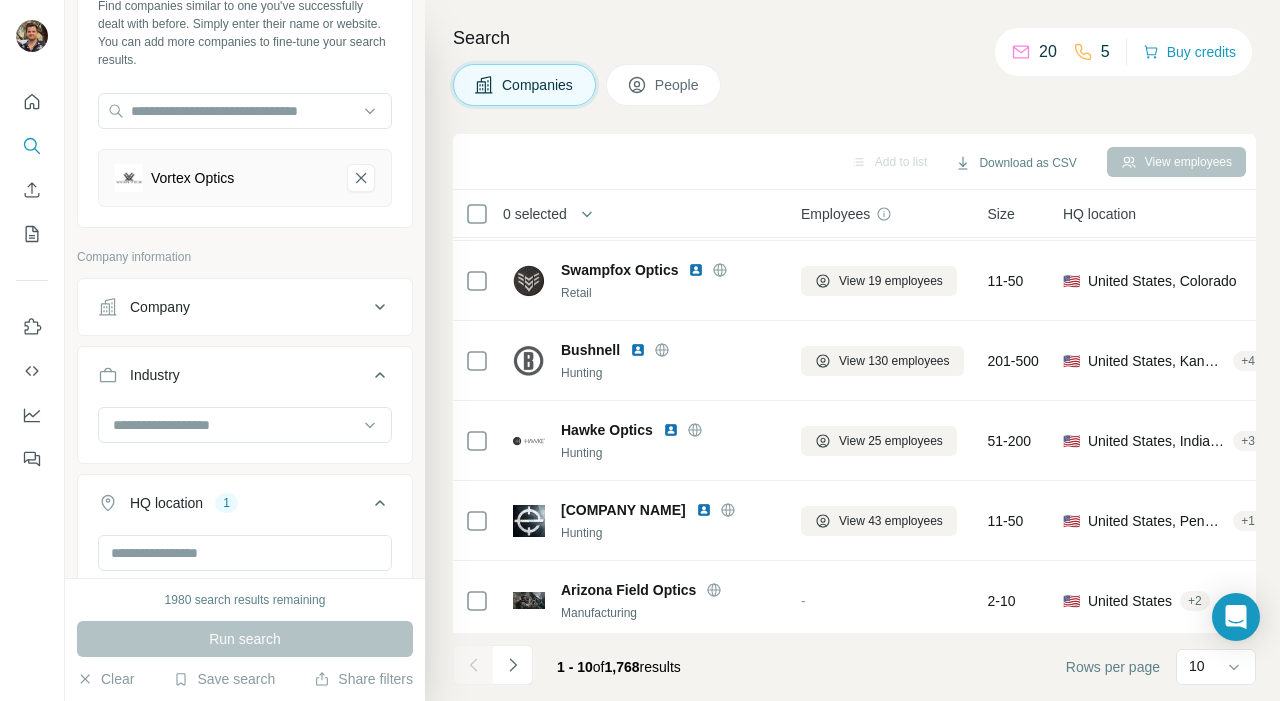 scroll, scrollTop: 0, scrollLeft: 0, axis: both 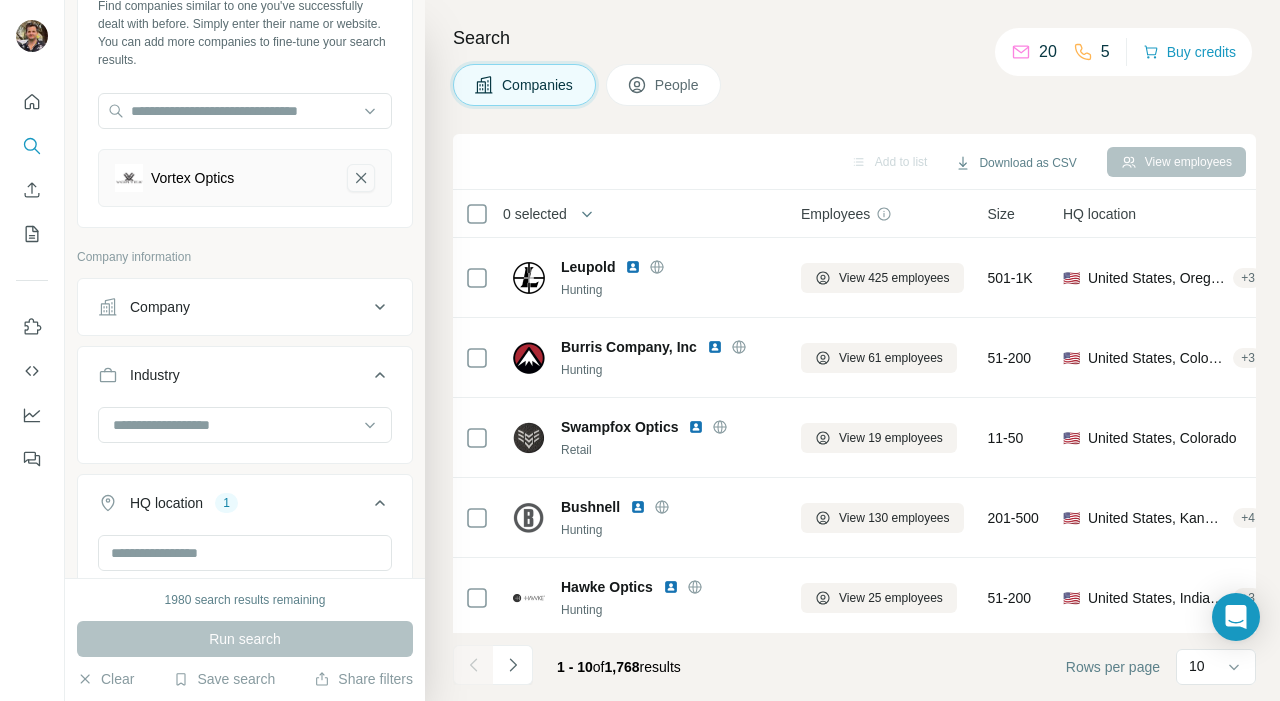 click 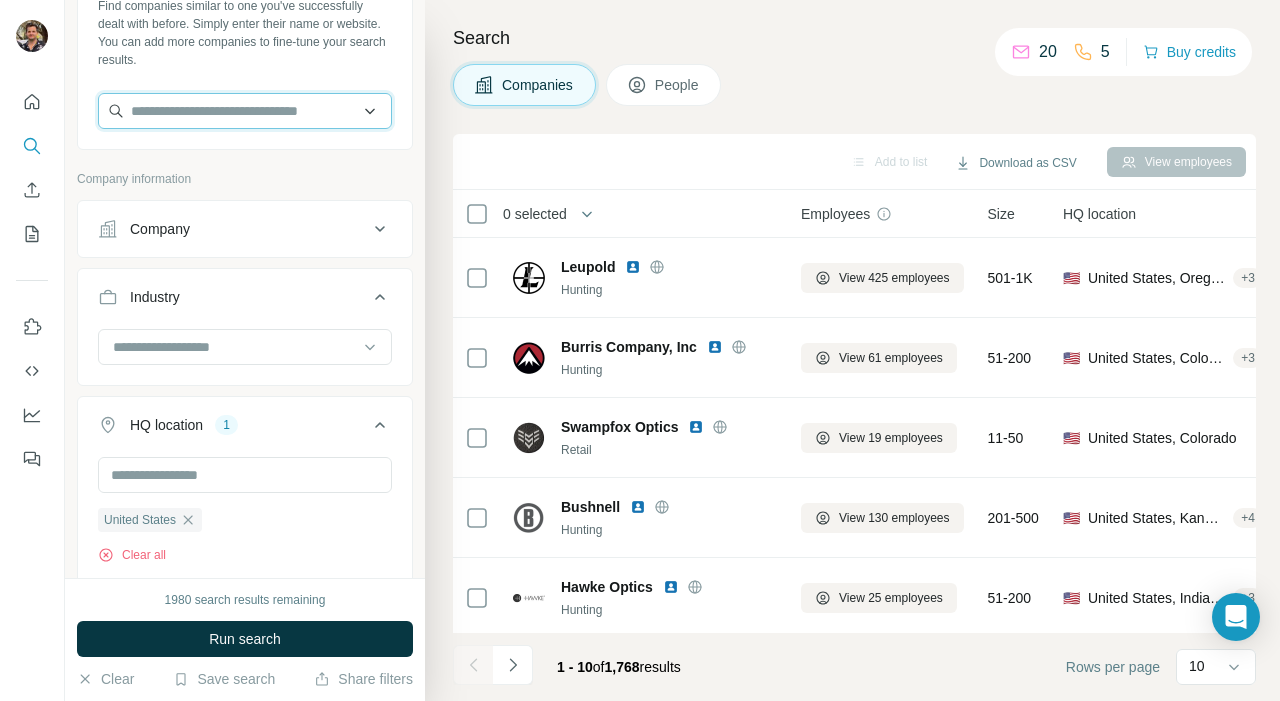 click at bounding box center [245, 111] 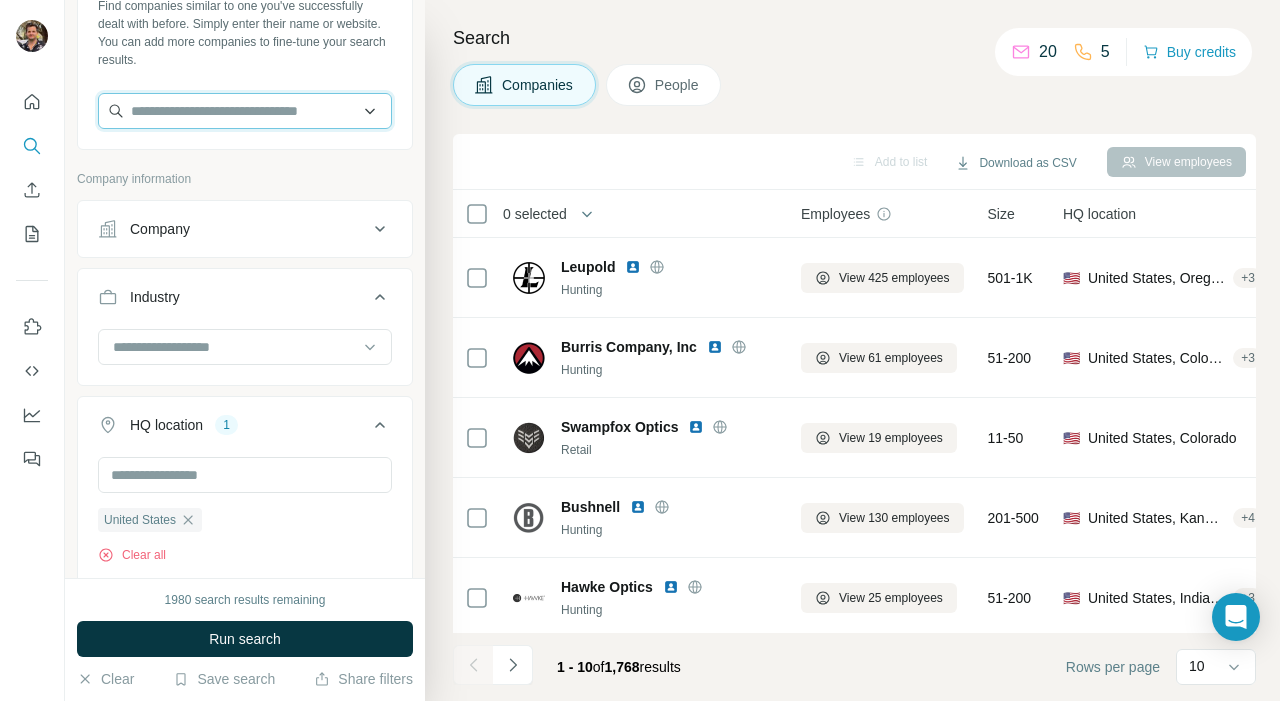 paste on "**********" 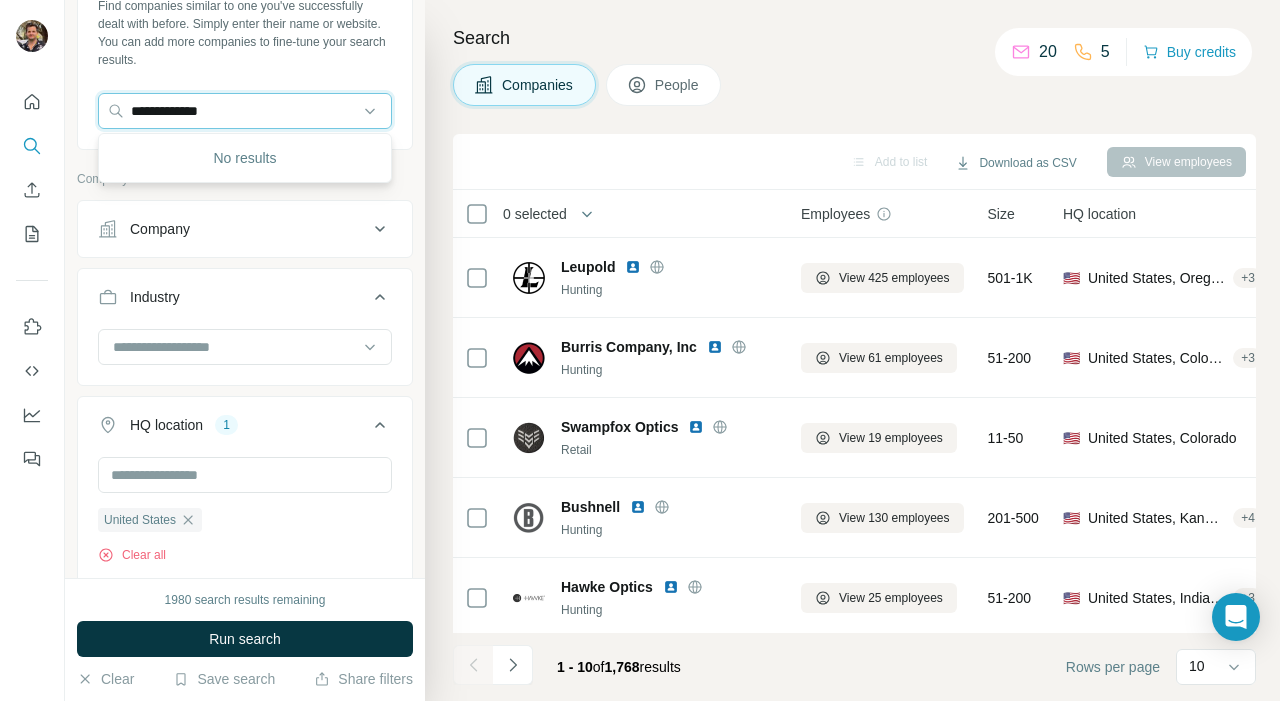 type on "**********" 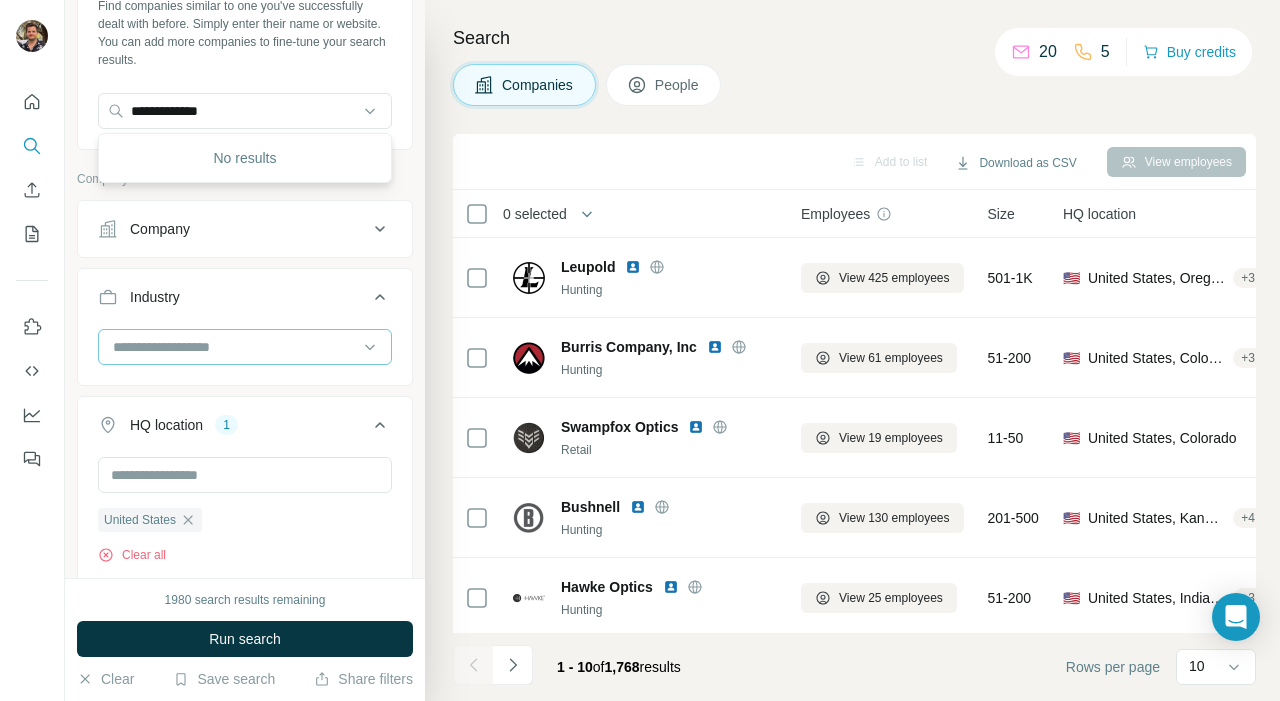 click at bounding box center [234, 347] 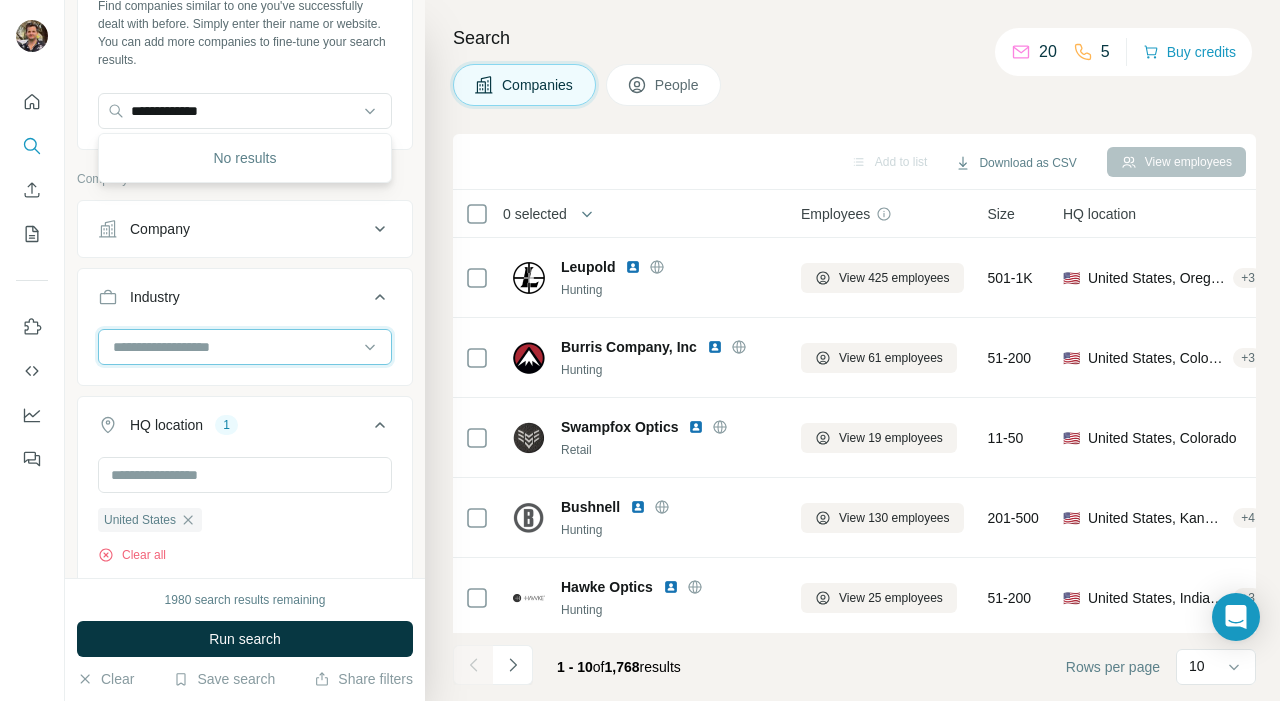 type 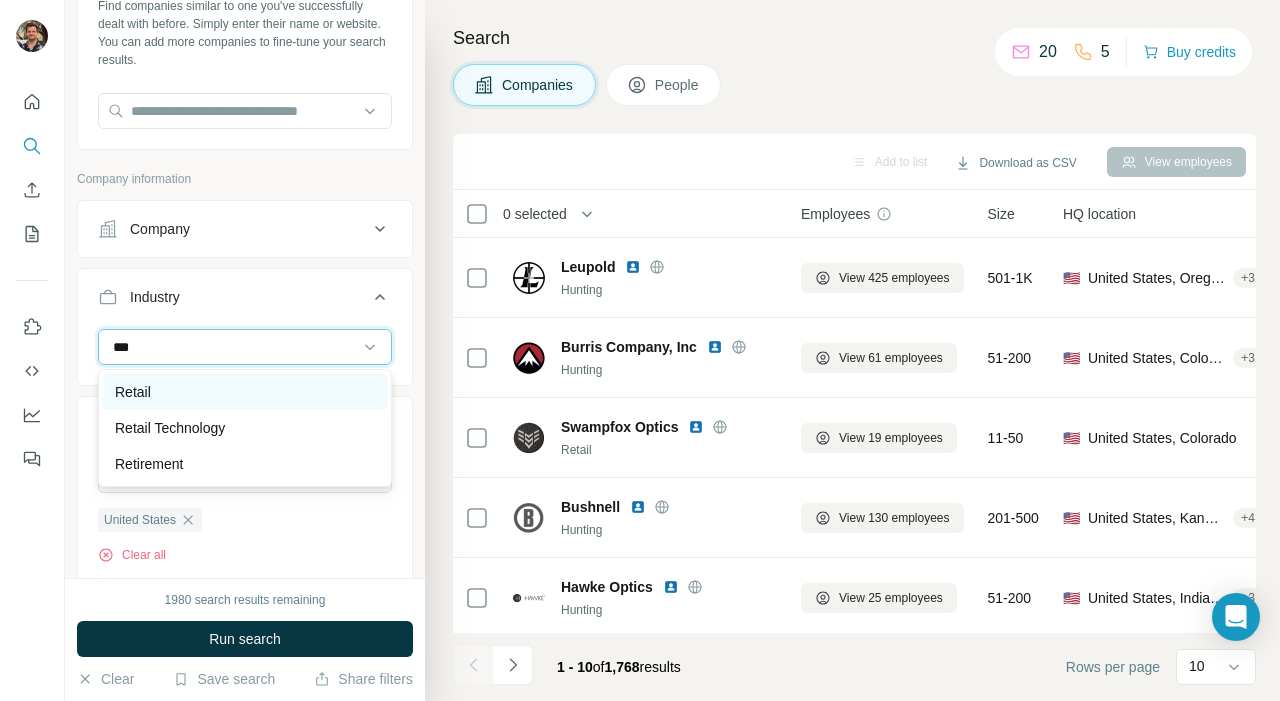 type on "***" 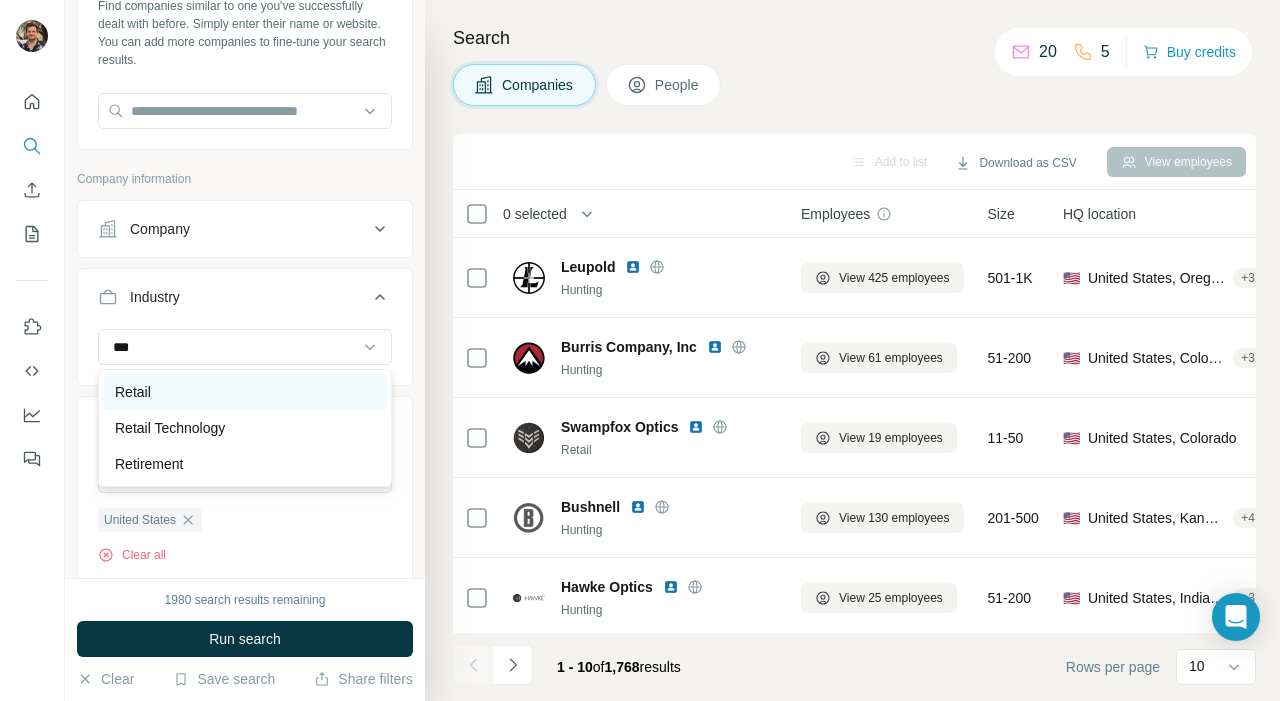click on "Retail" at bounding box center [245, 392] 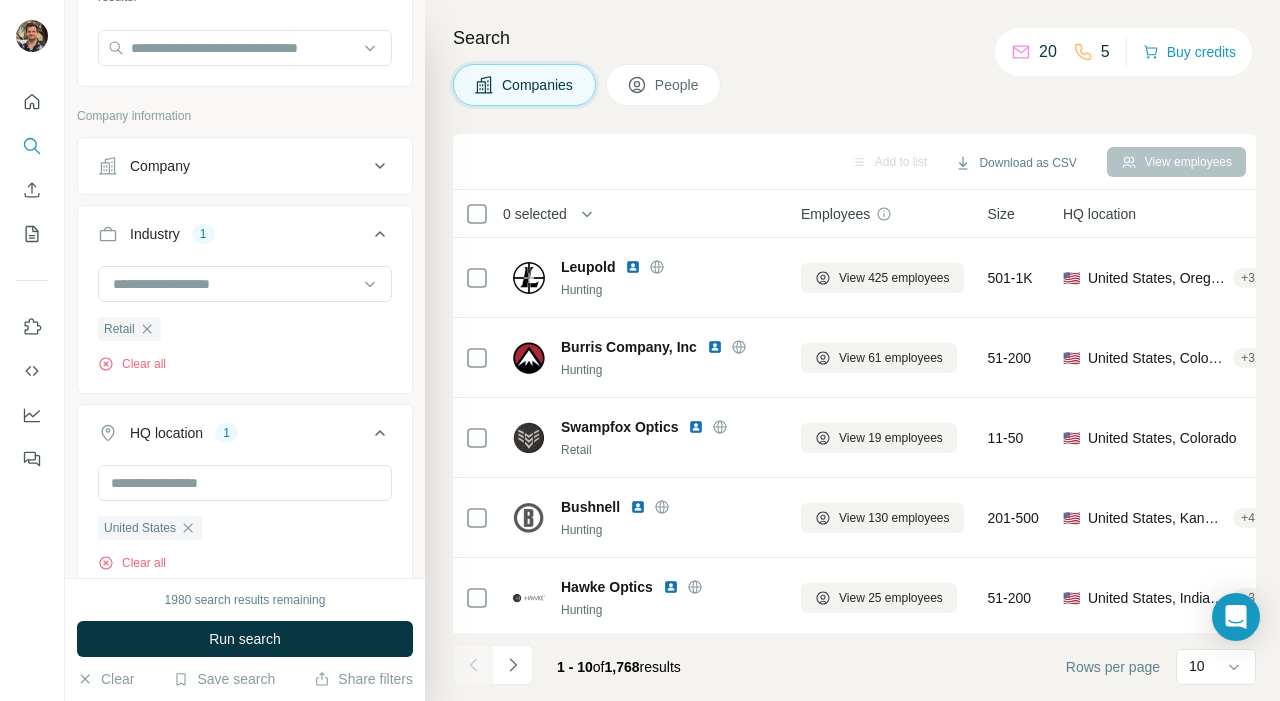 scroll, scrollTop: 152, scrollLeft: 0, axis: vertical 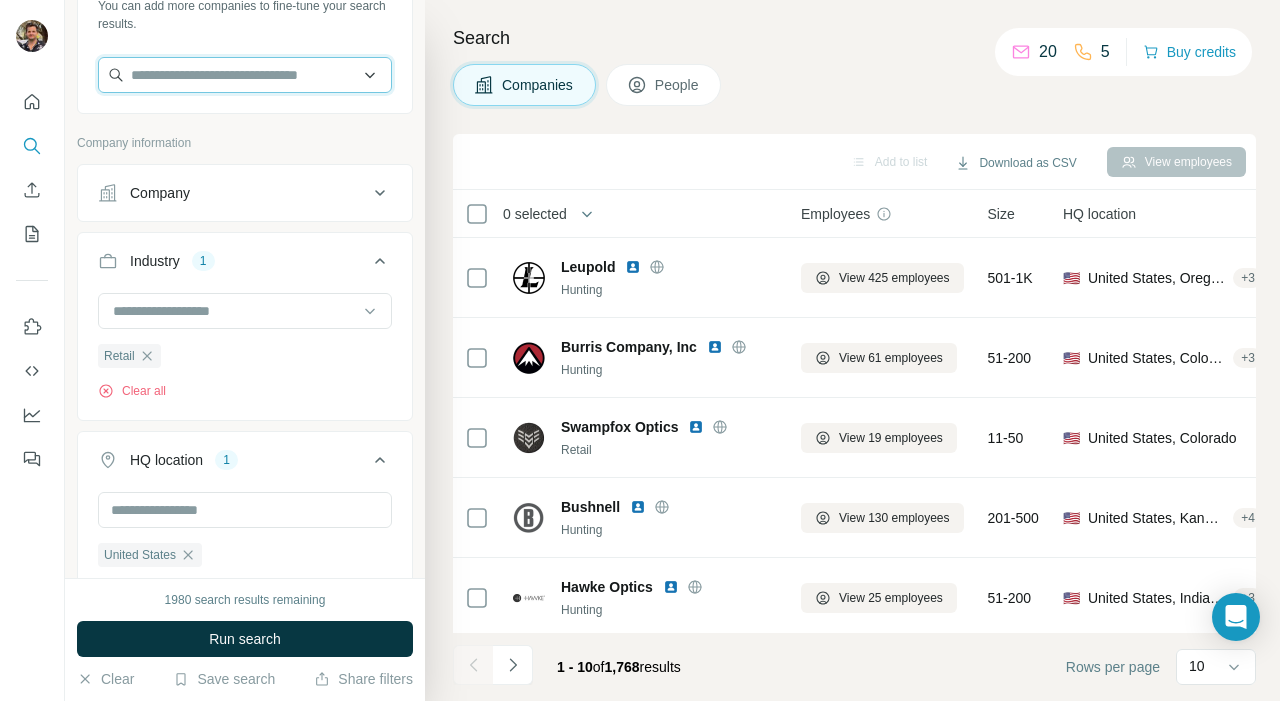 click at bounding box center (245, 75) 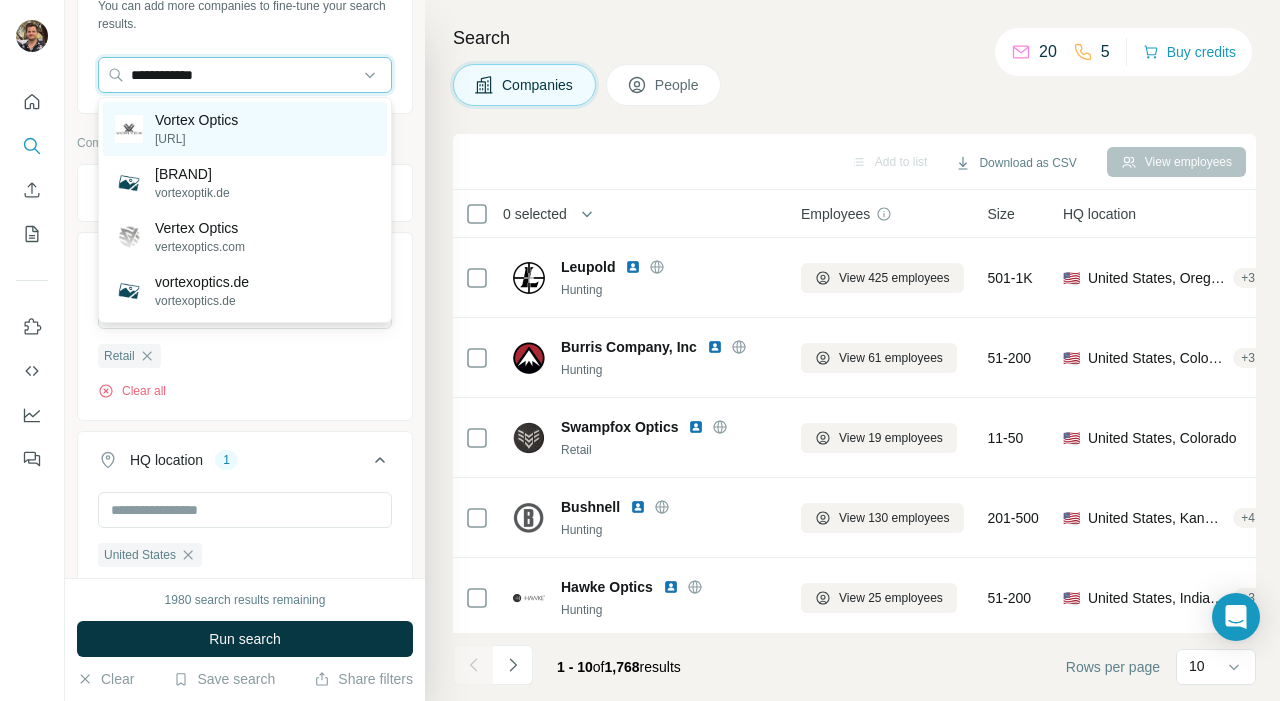 type on "**********" 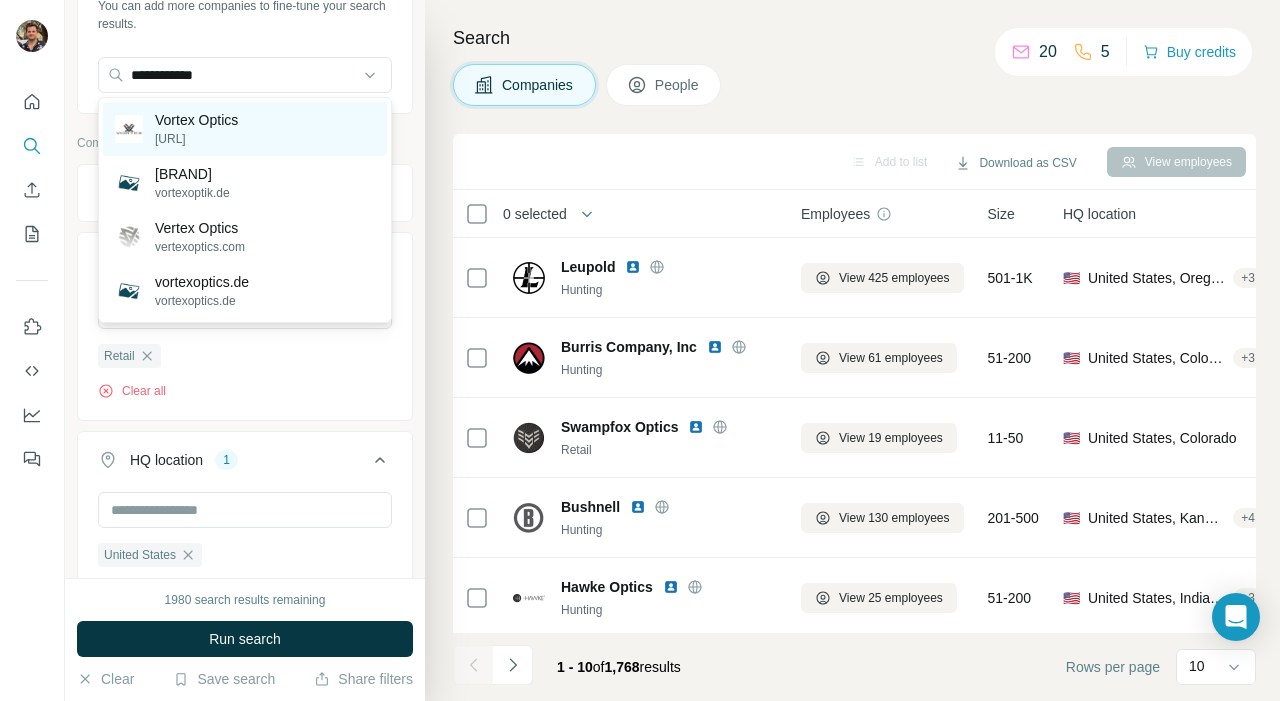 click on "Vortex Optics" at bounding box center [196, 120] 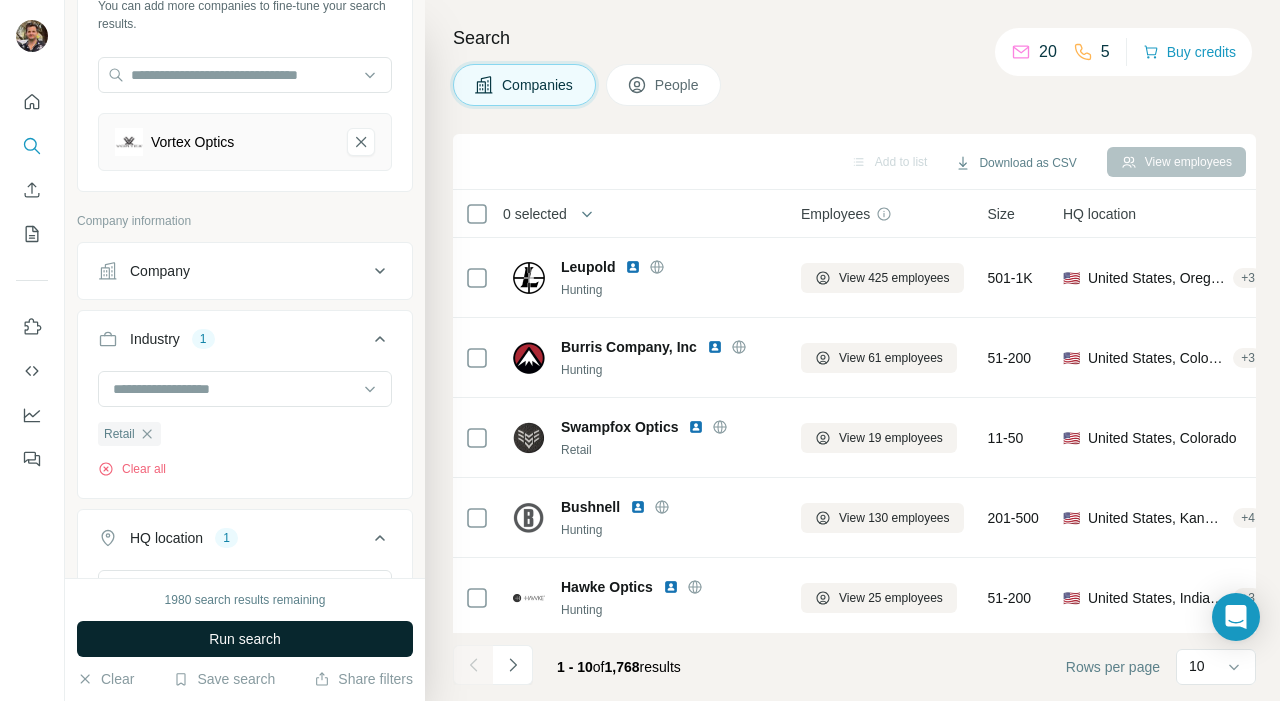 click on "Run search" at bounding box center [245, 639] 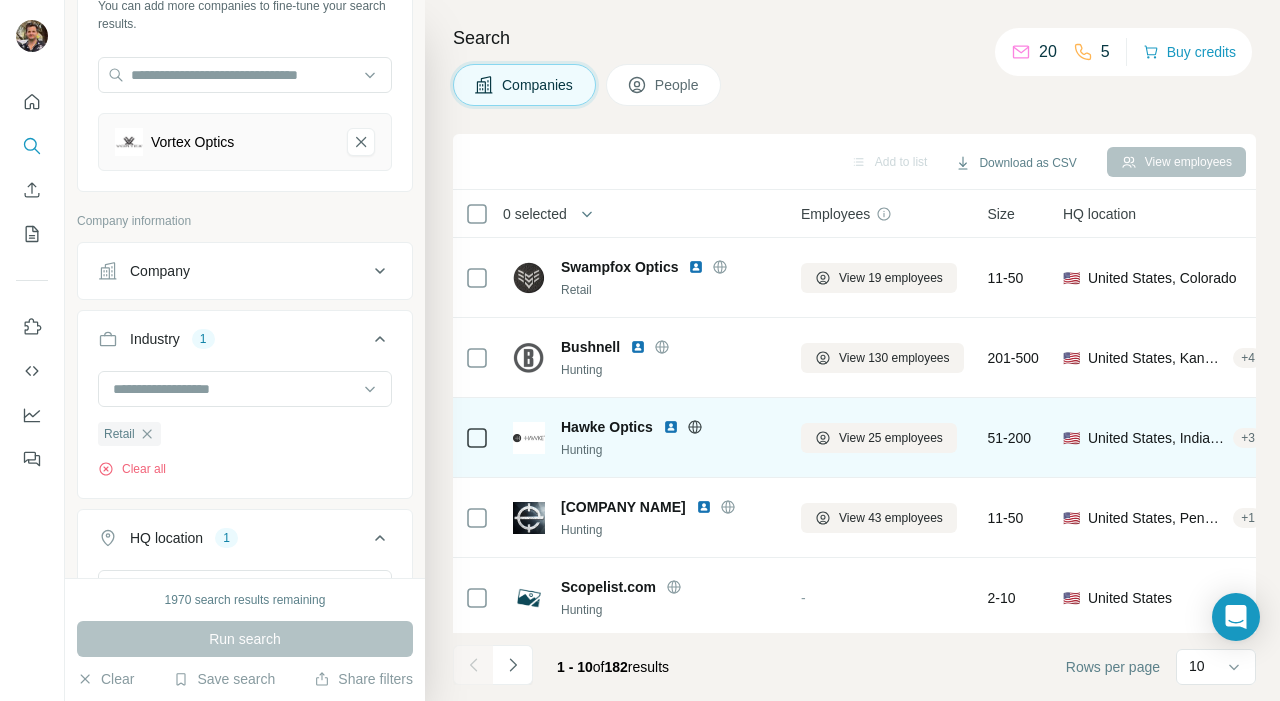 scroll, scrollTop: 405, scrollLeft: 0, axis: vertical 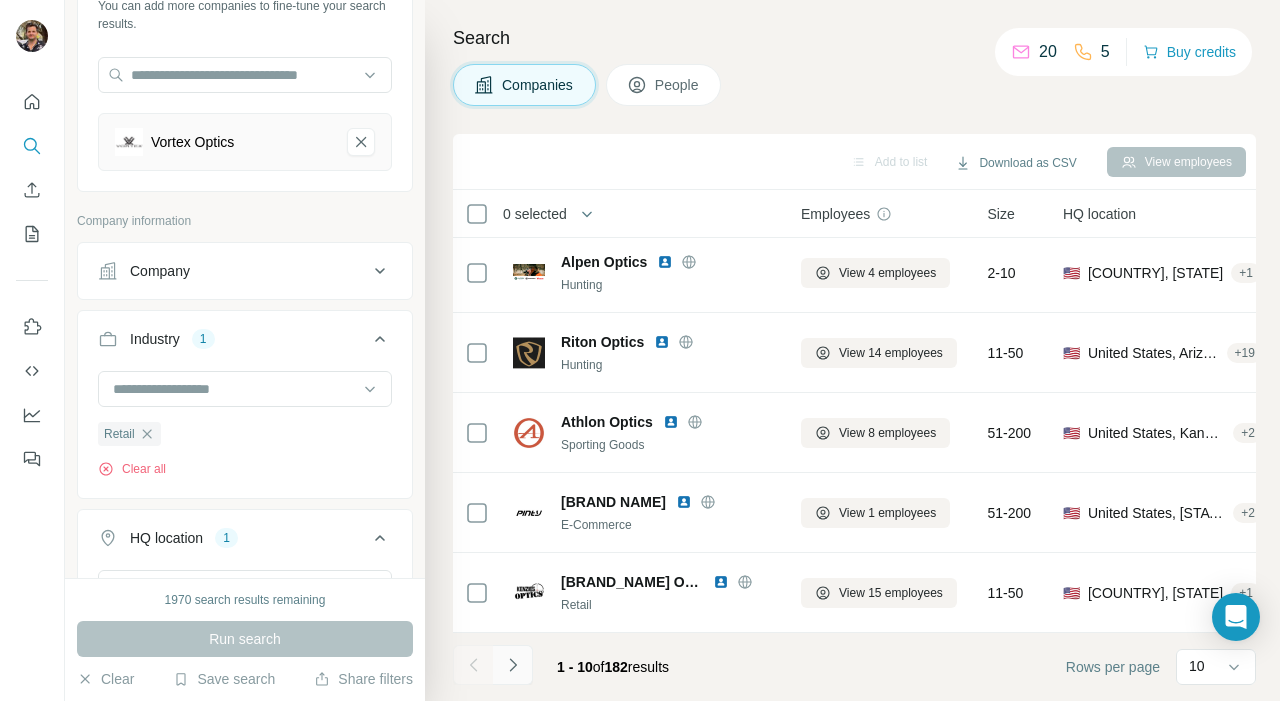 click 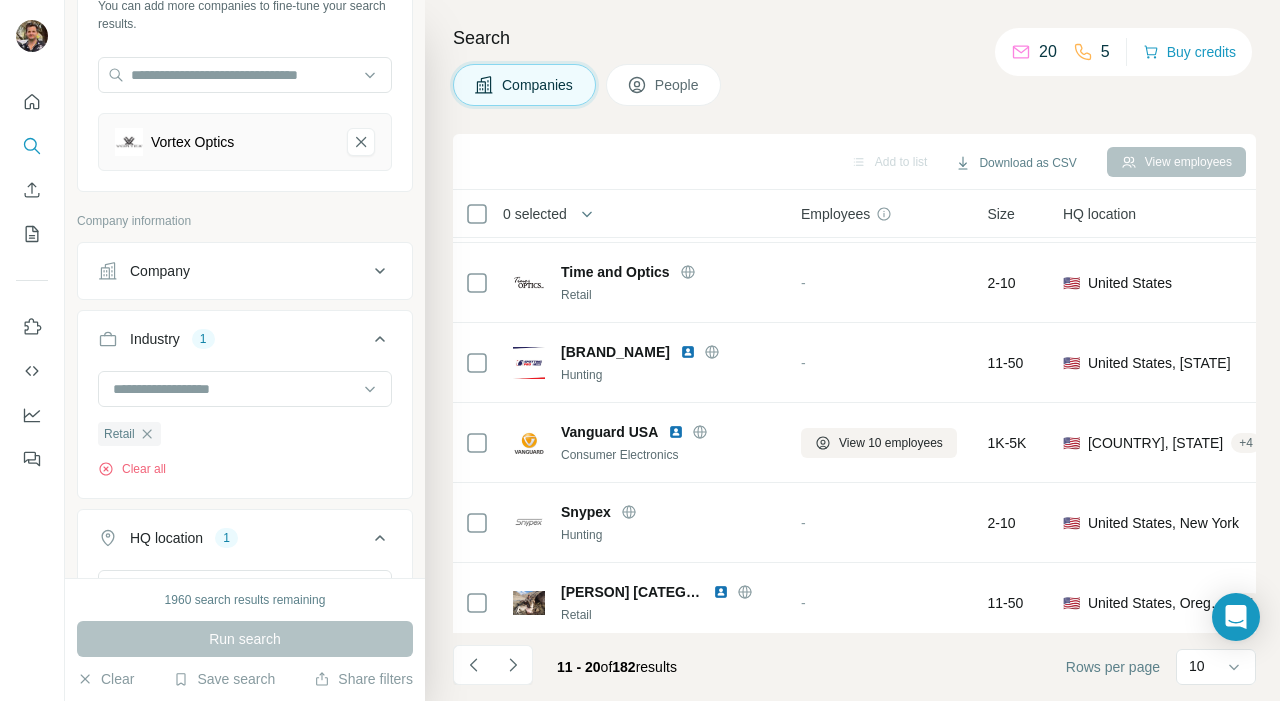 scroll, scrollTop: 0, scrollLeft: 0, axis: both 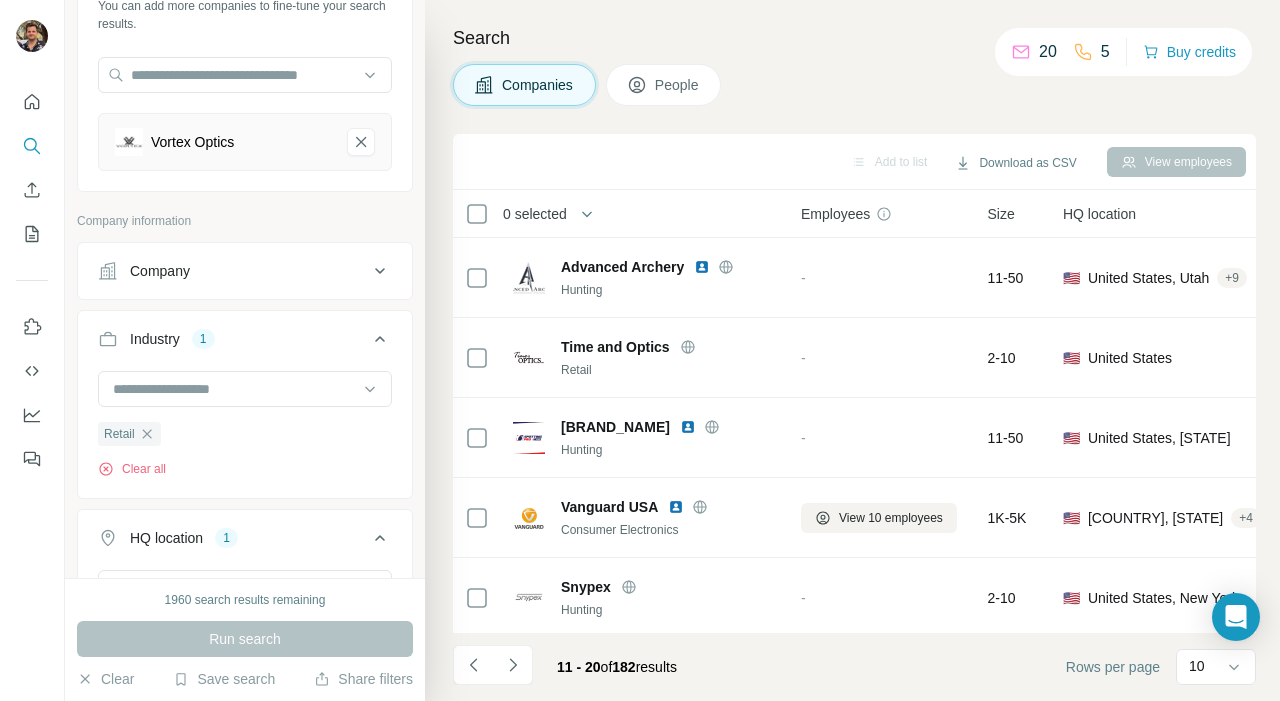 click on "0 selected" at bounding box center [535, 214] 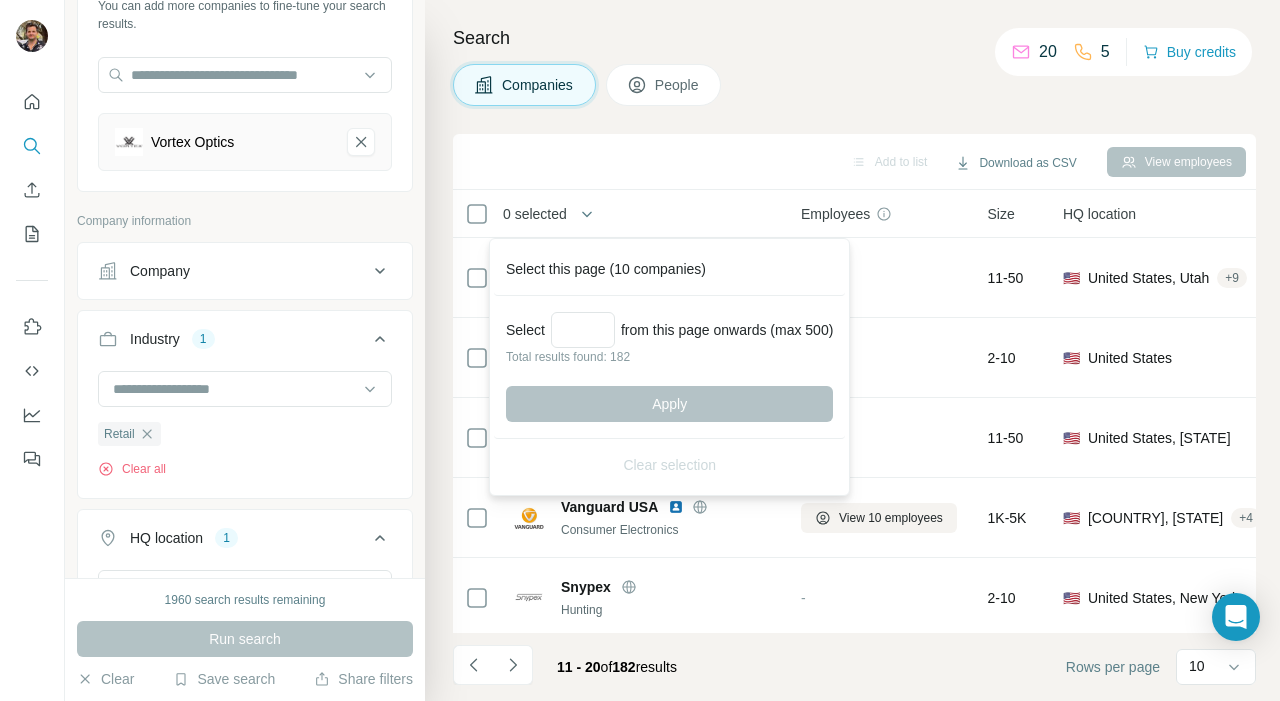click on "Add to list Download as CSV View employees" at bounding box center [854, 162] 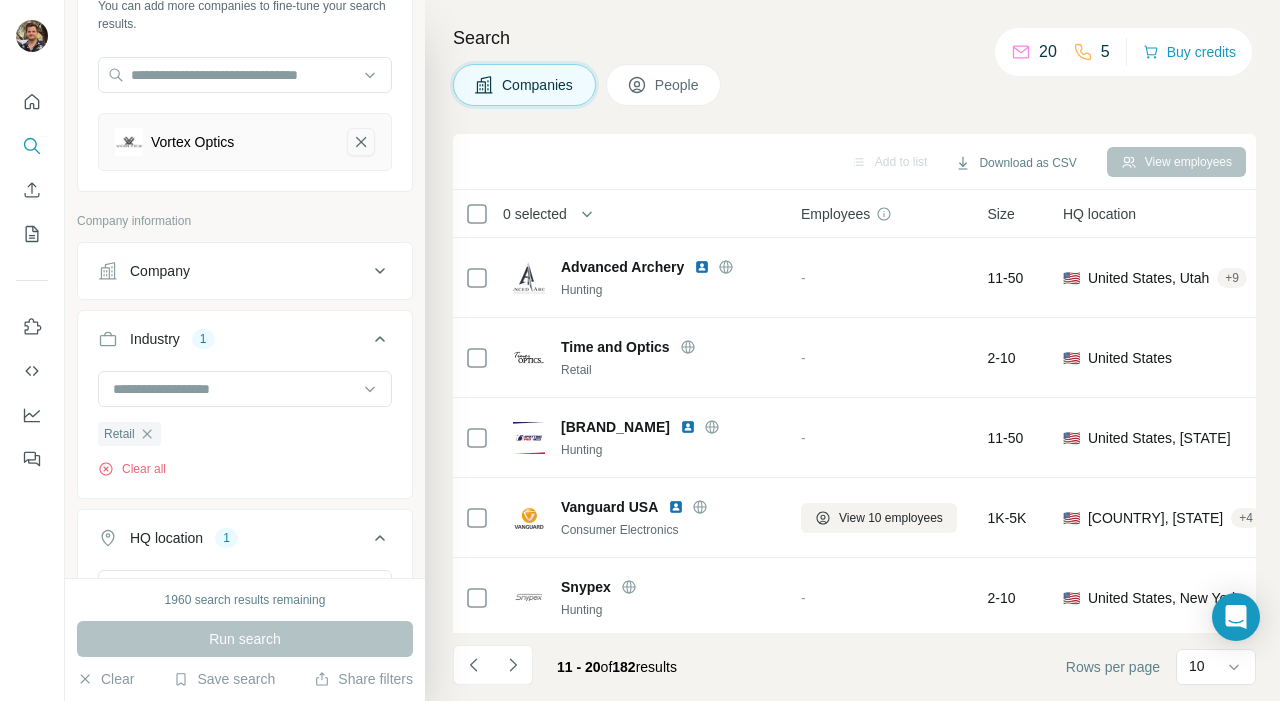 click 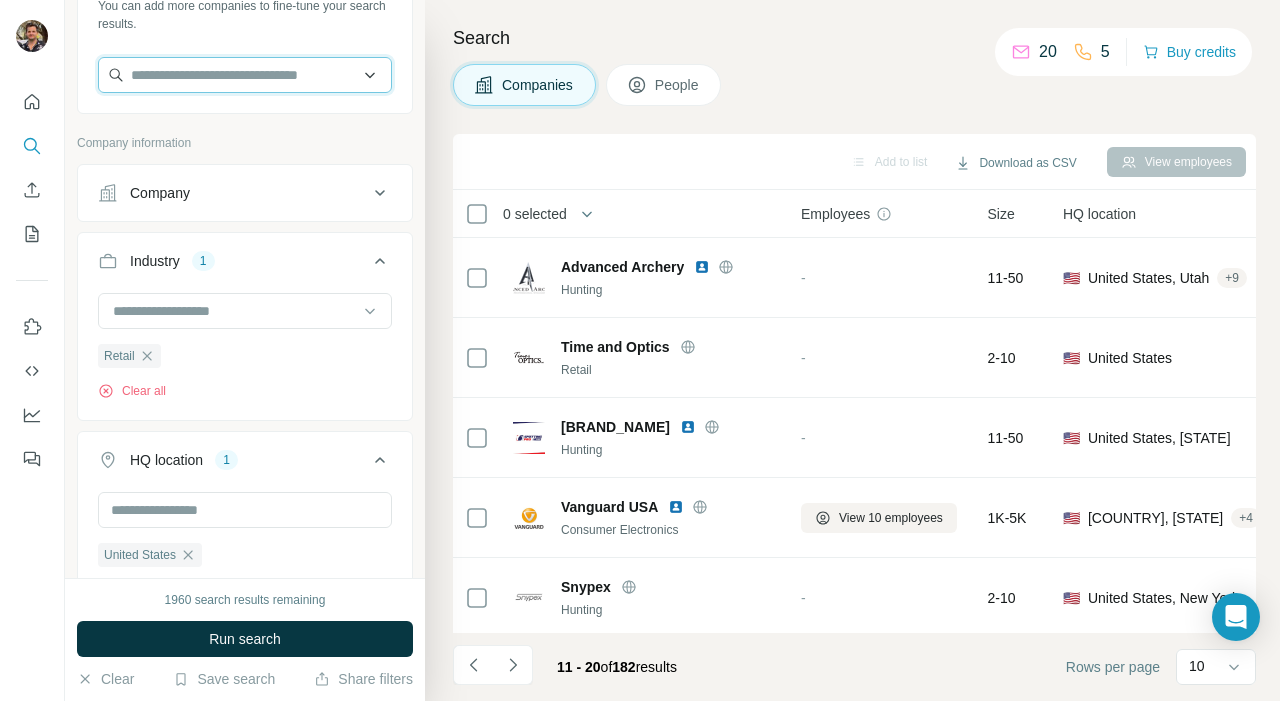 click at bounding box center (245, 75) 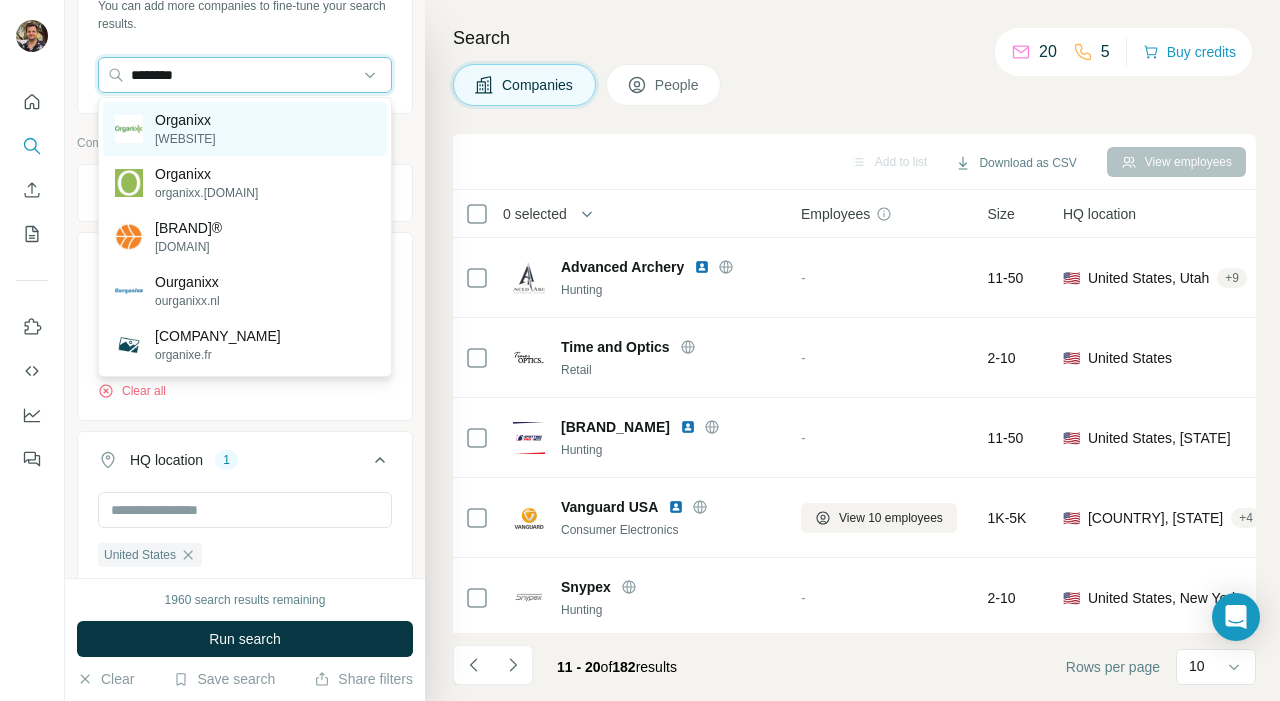 type on "********" 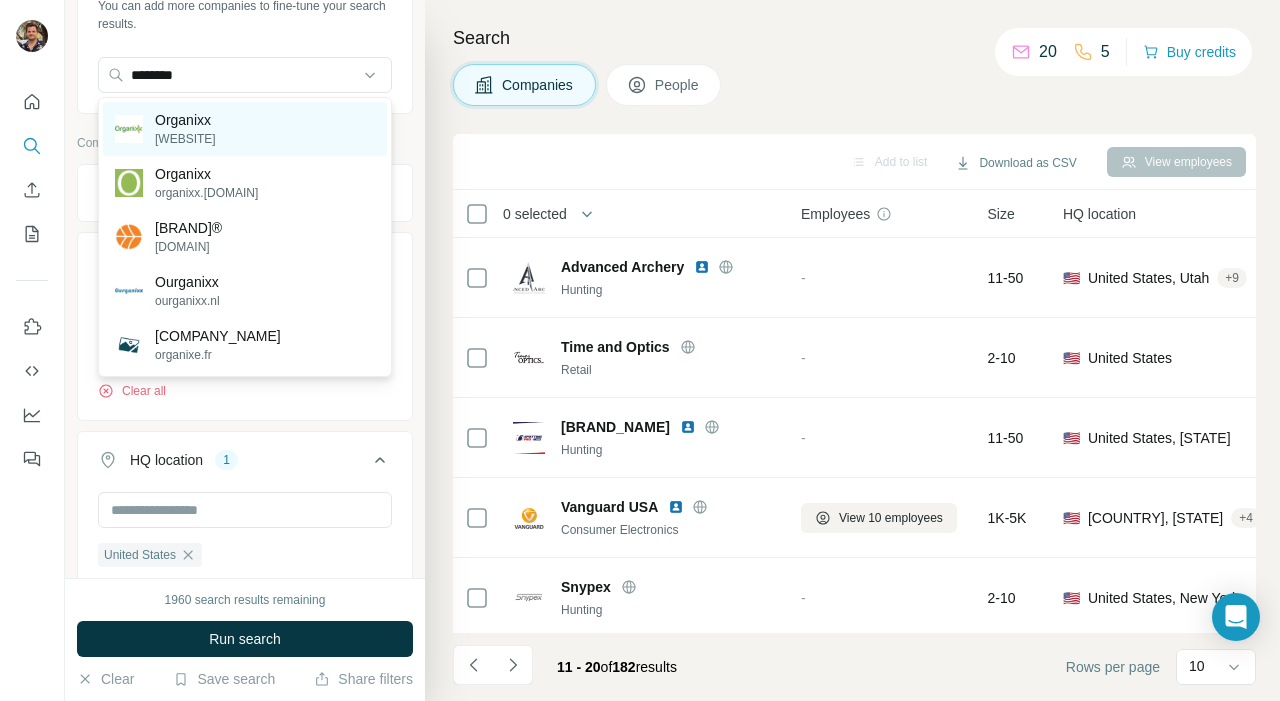 click on "Organixx [EMAIL]" at bounding box center (245, 129) 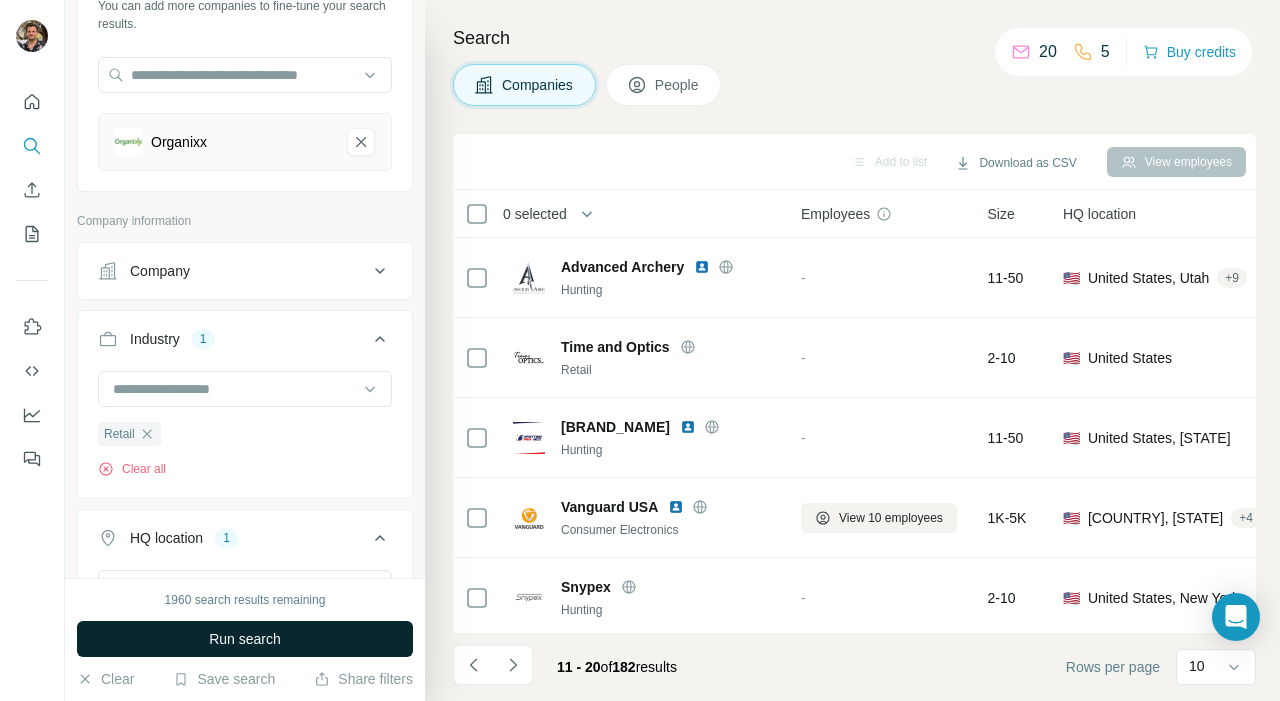 click on "Run search" at bounding box center [245, 639] 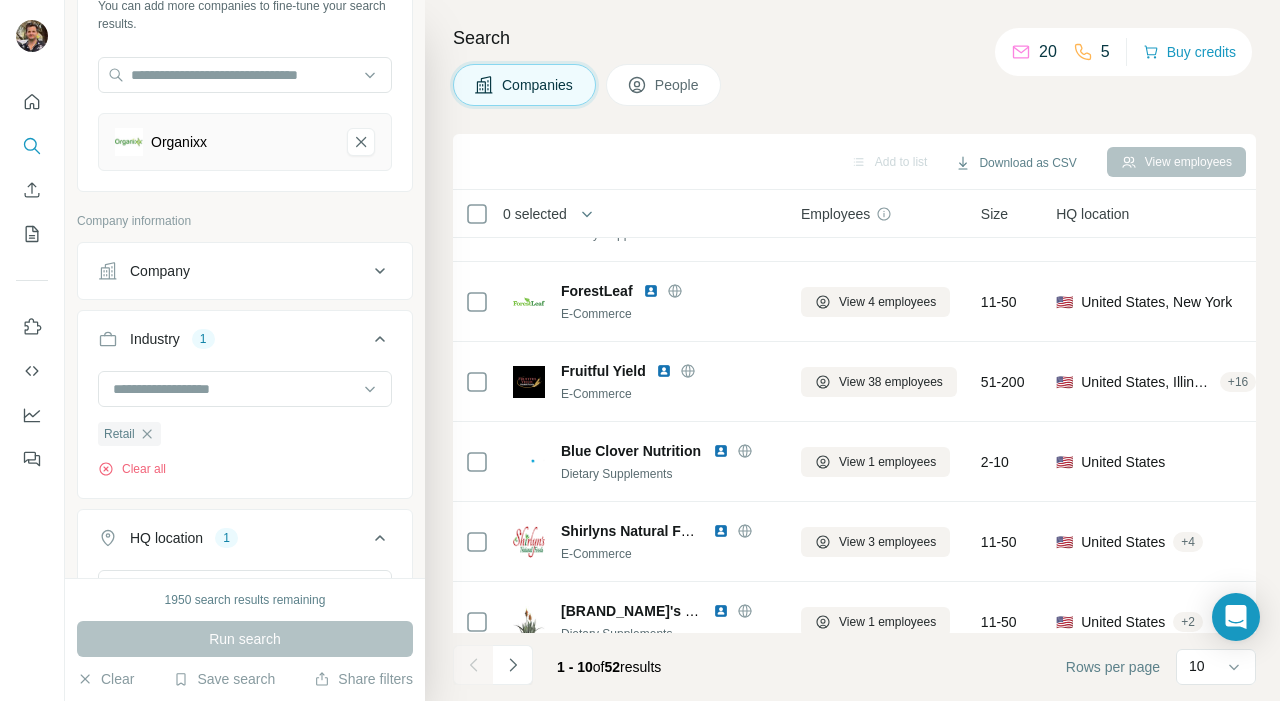 scroll, scrollTop: 405, scrollLeft: 0, axis: vertical 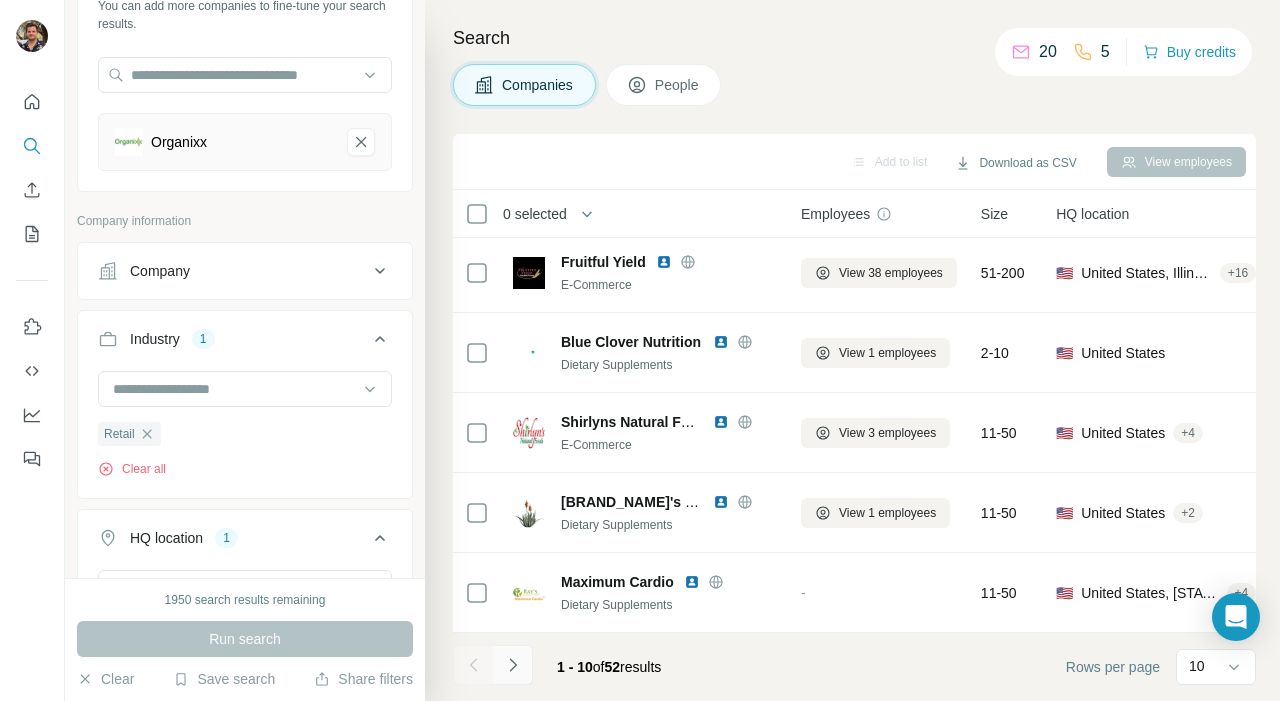 click 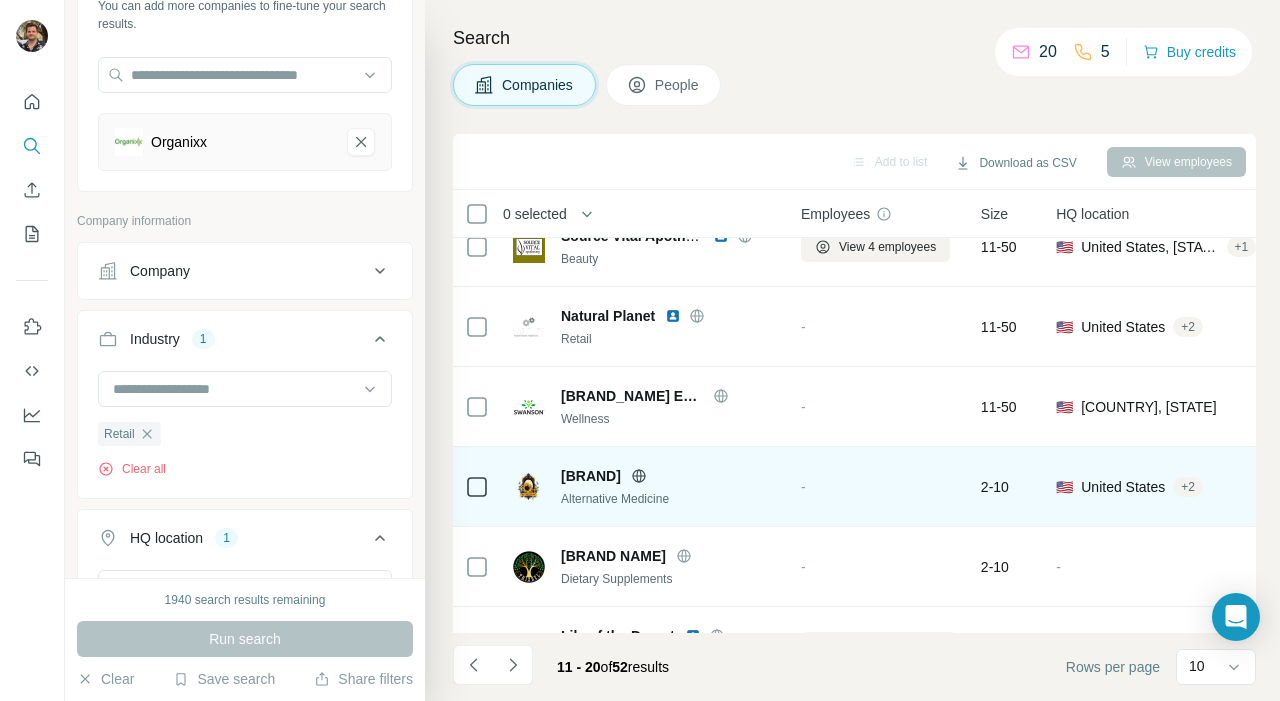 scroll, scrollTop: 209, scrollLeft: 0, axis: vertical 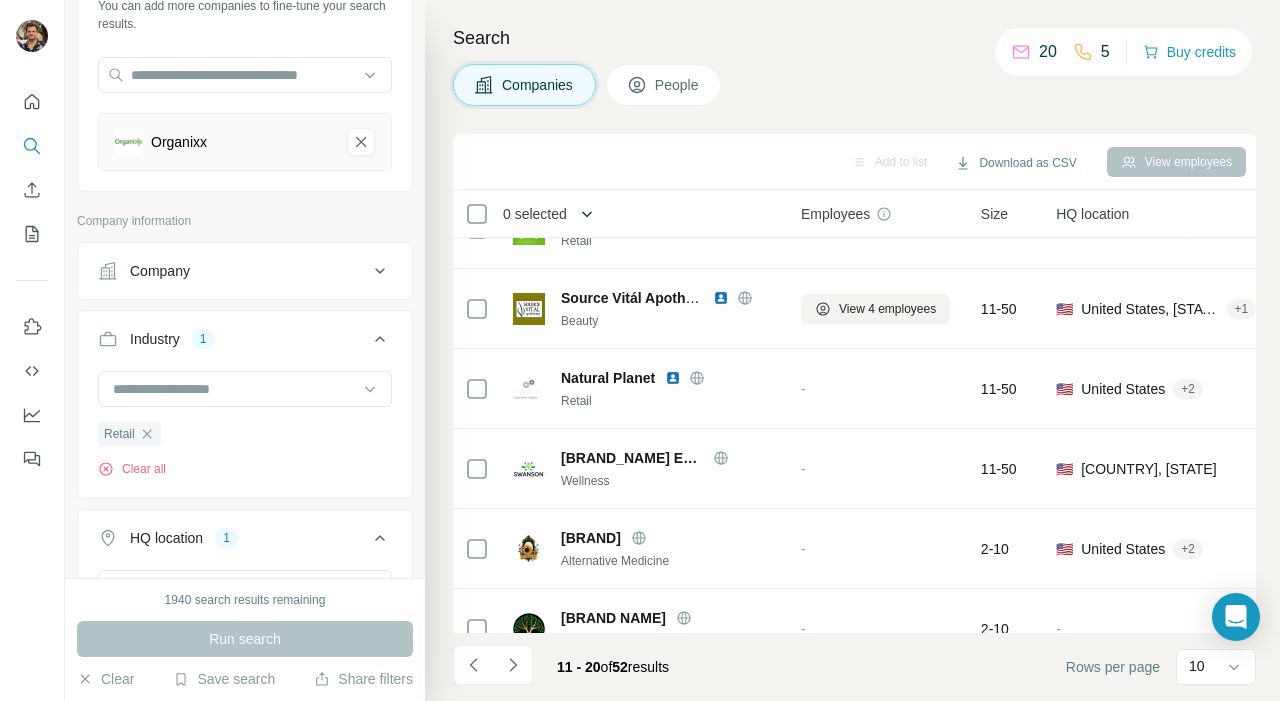 click on "0 selected" at bounding box center (535, 214) 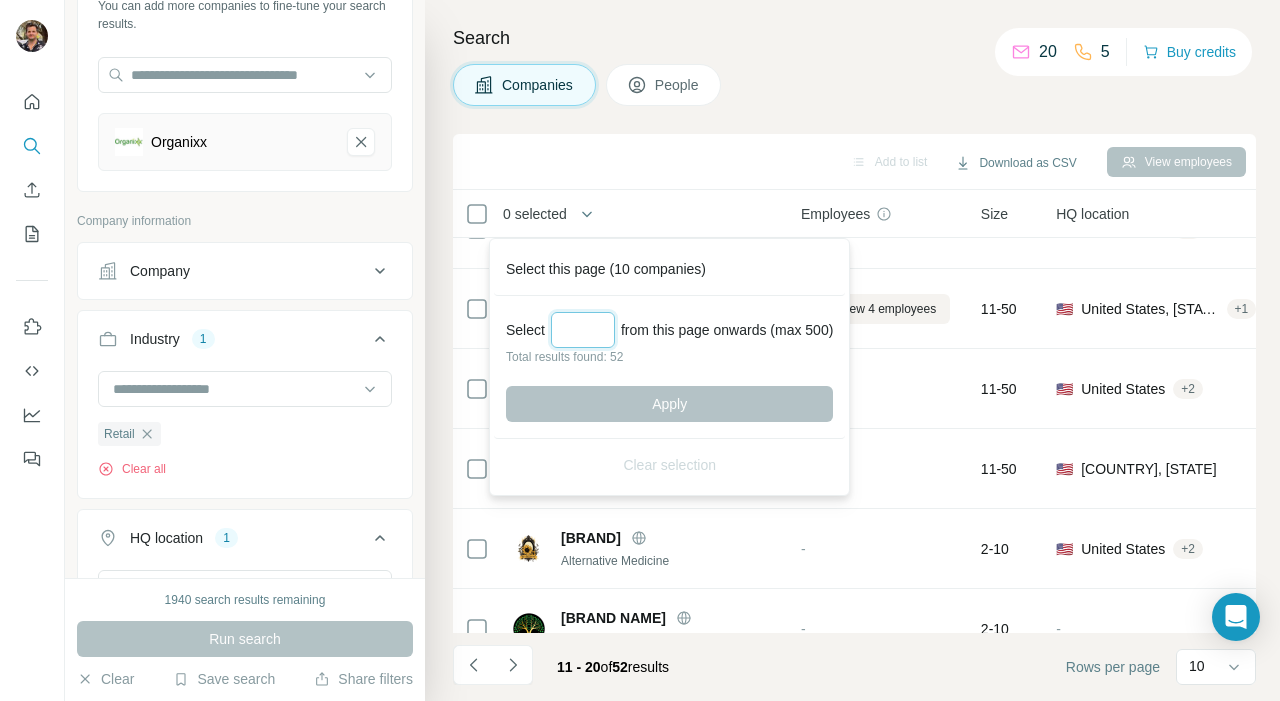 click at bounding box center (583, 330) 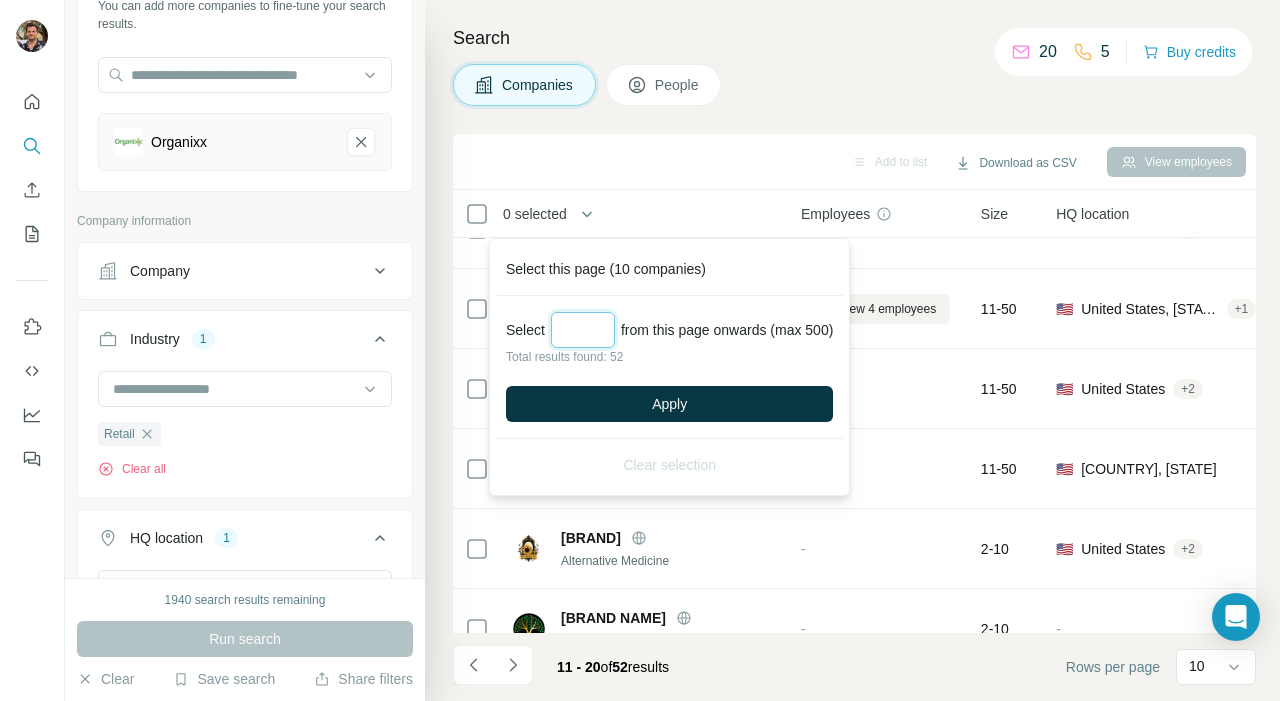 type on "**" 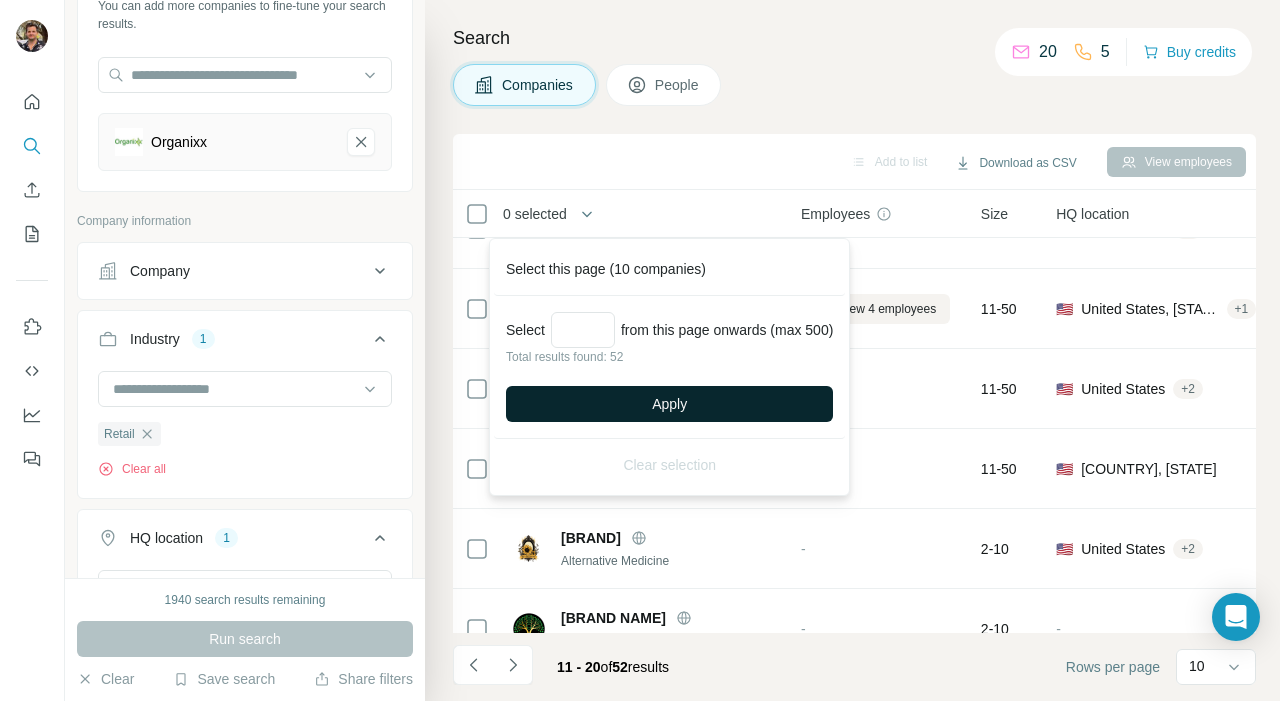 click on "Apply" at bounding box center [669, 404] 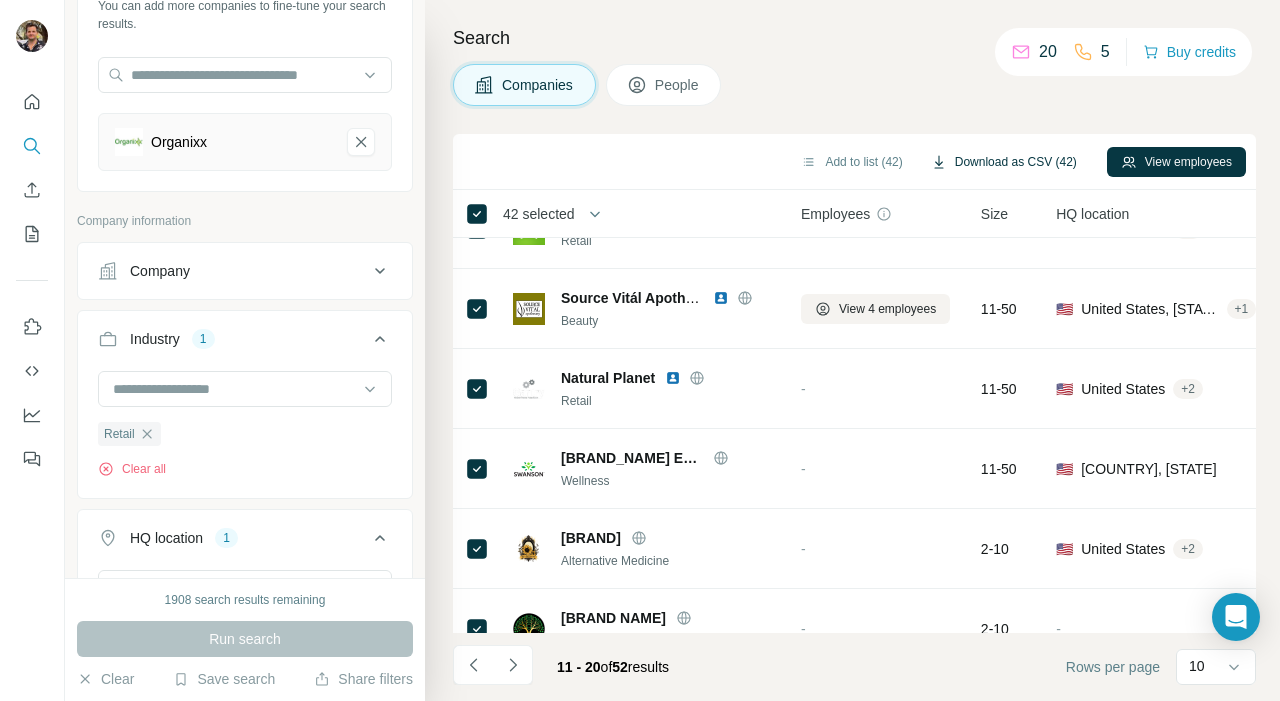 click on "Download as CSV (42)" at bounding box center (1004, 162) 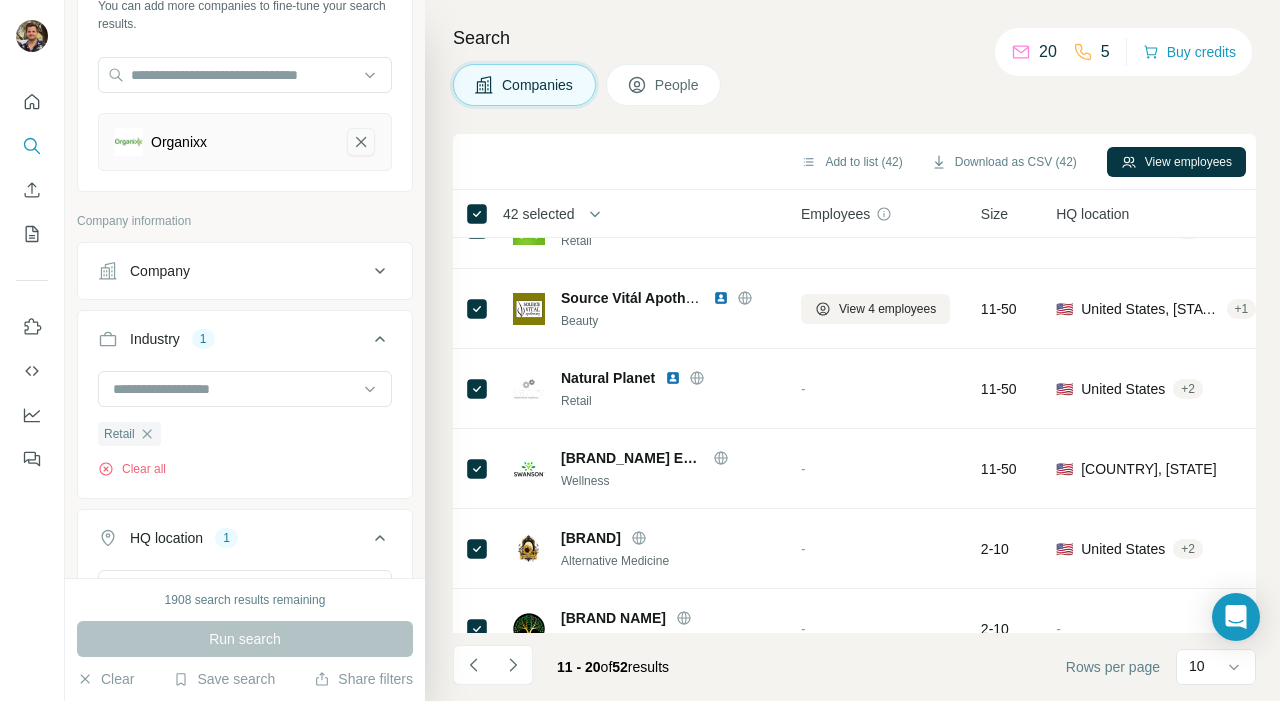 click 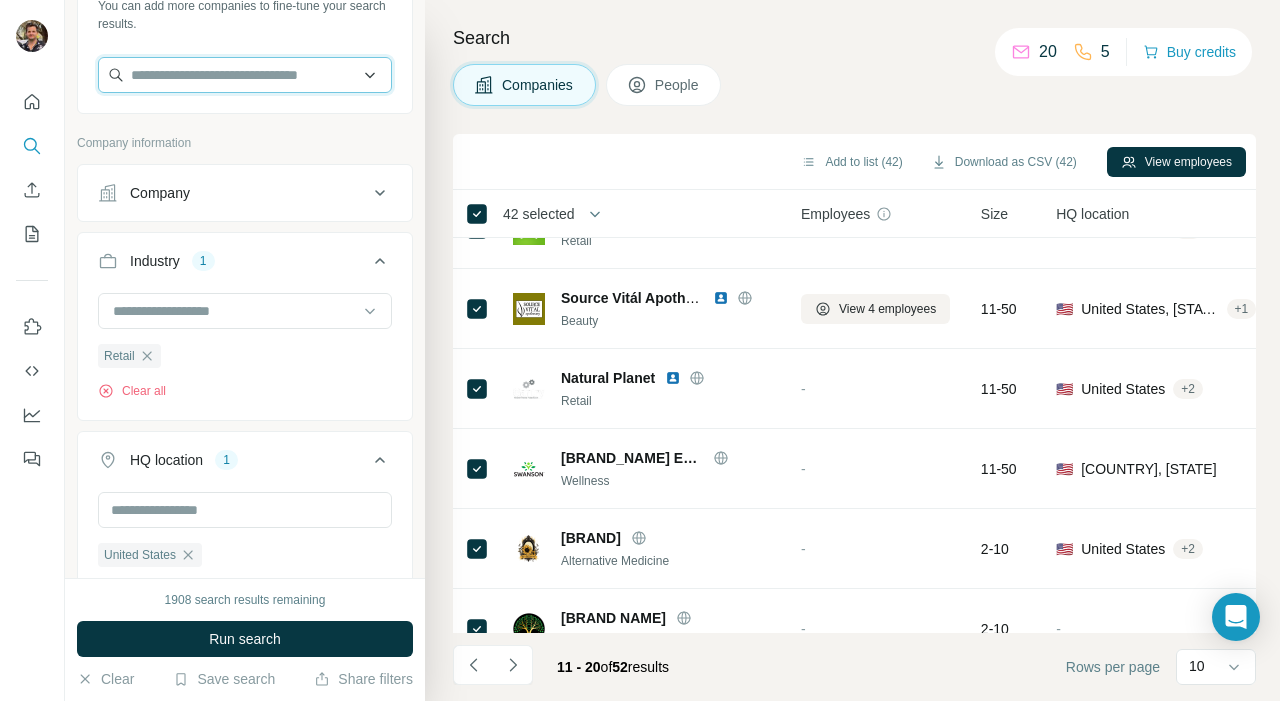 click at bounding box center (245, 75) 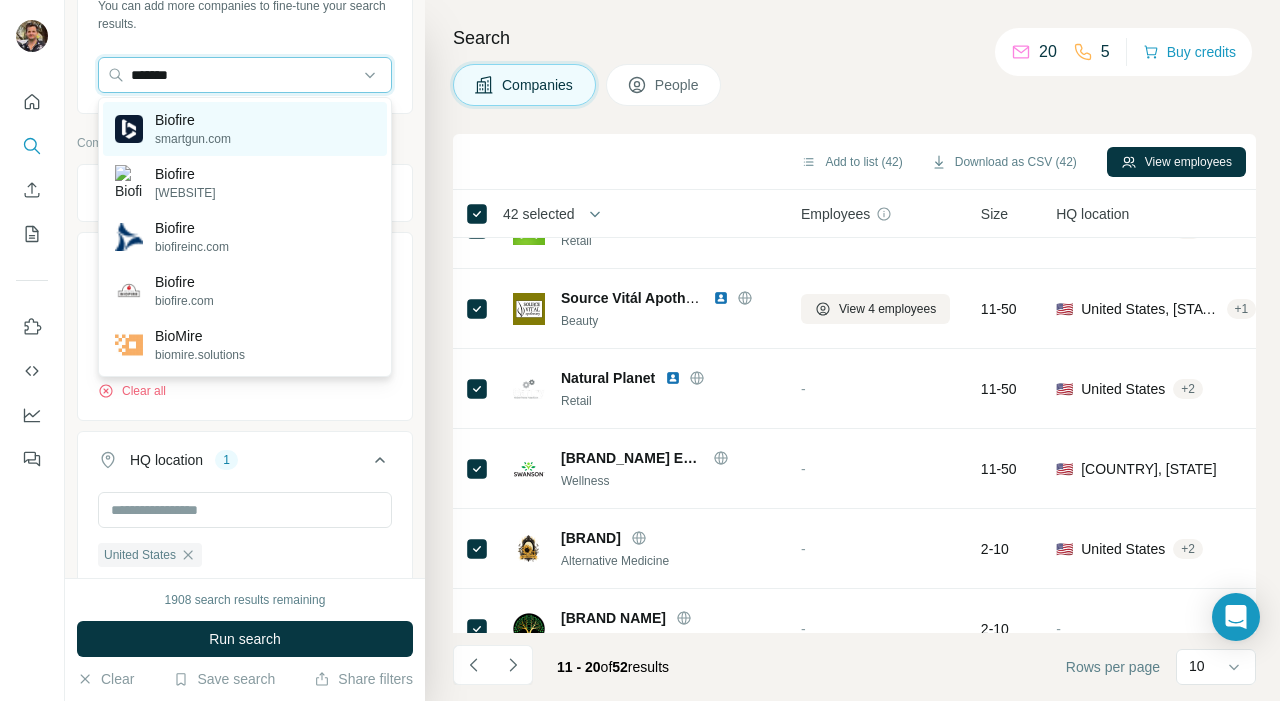 type on "*******" 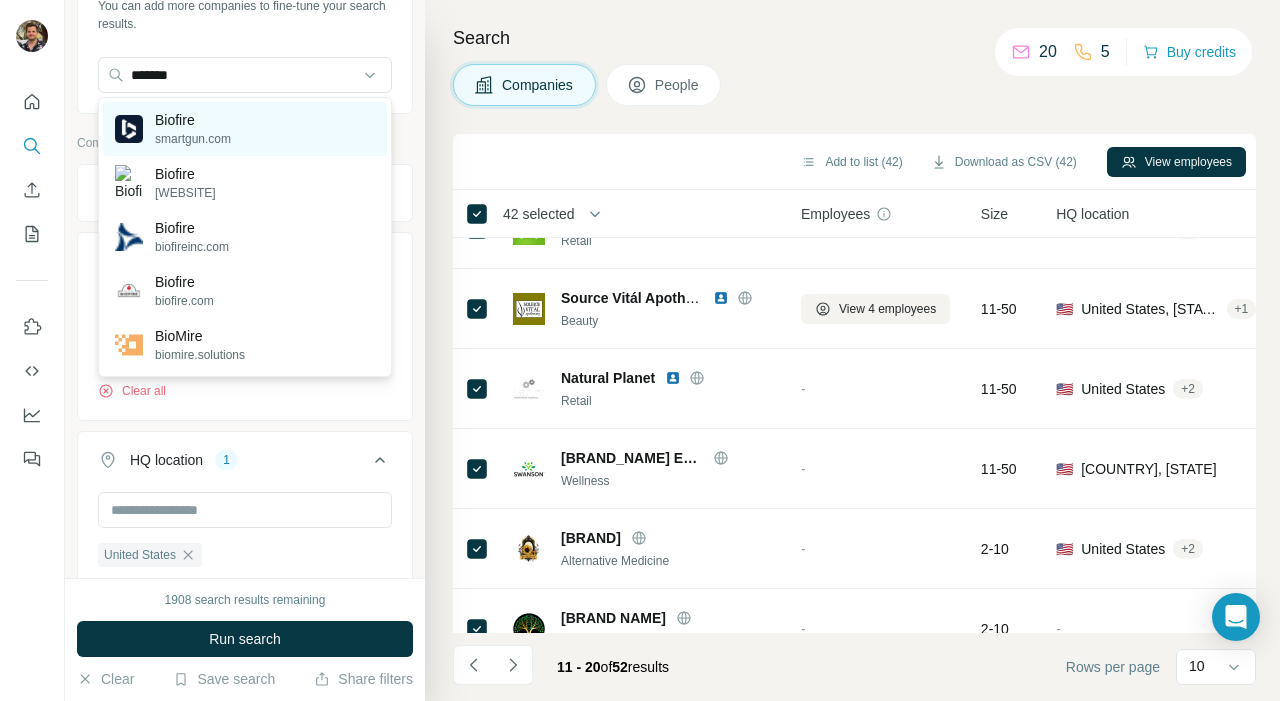 click on "Biofire smartgun.com" at bounding box center [245, 129] 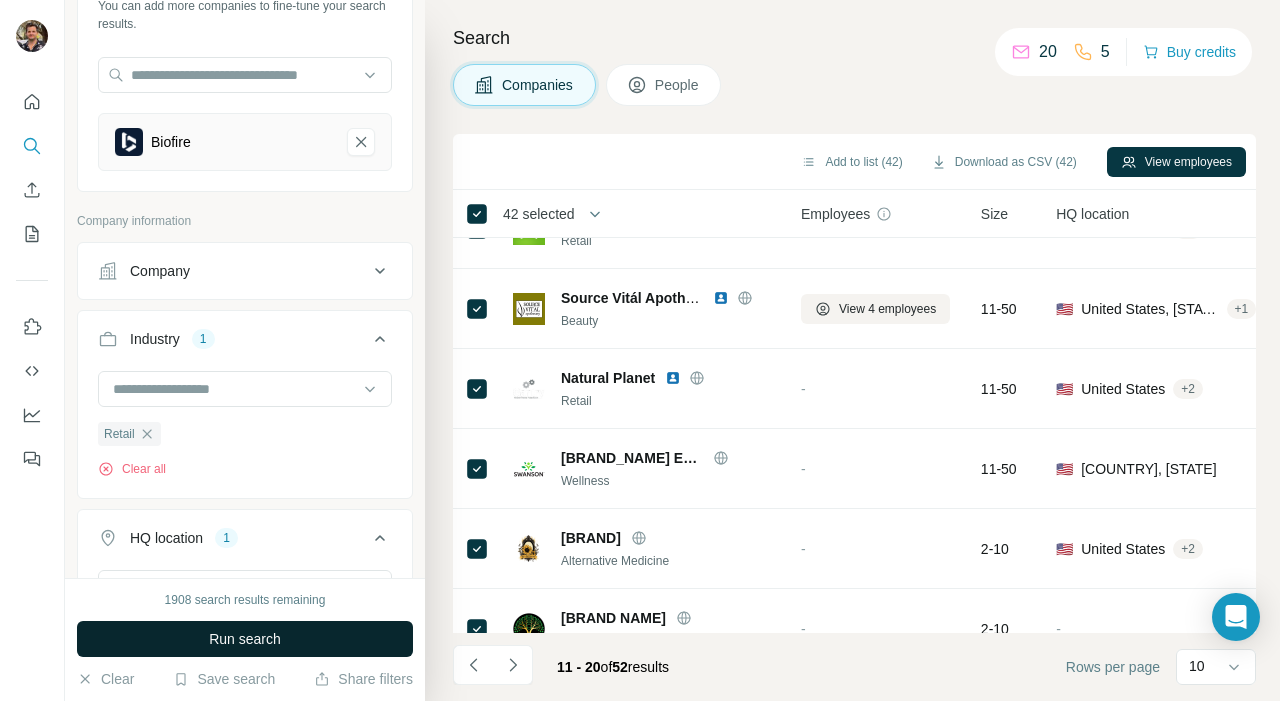 click on "Run search" at bounding box center [245, 639] 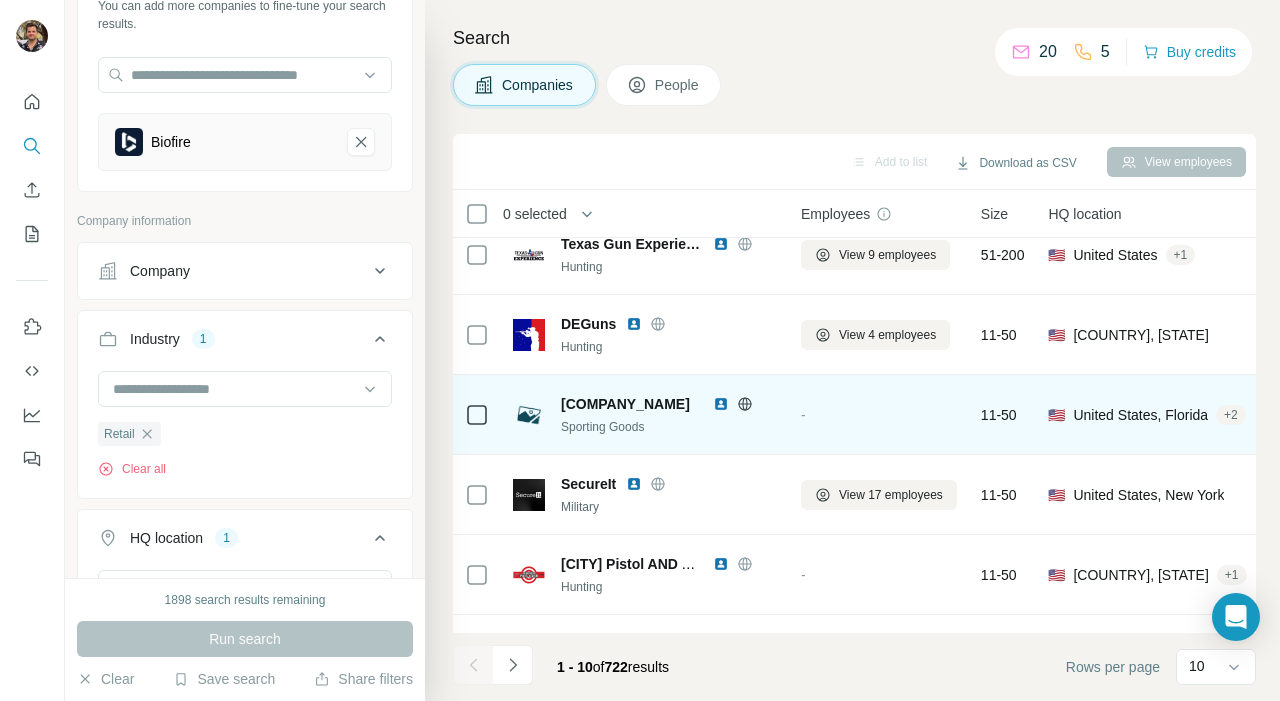 scroll, scrollTop: 405, scrollLeft: 0, axis: vertical 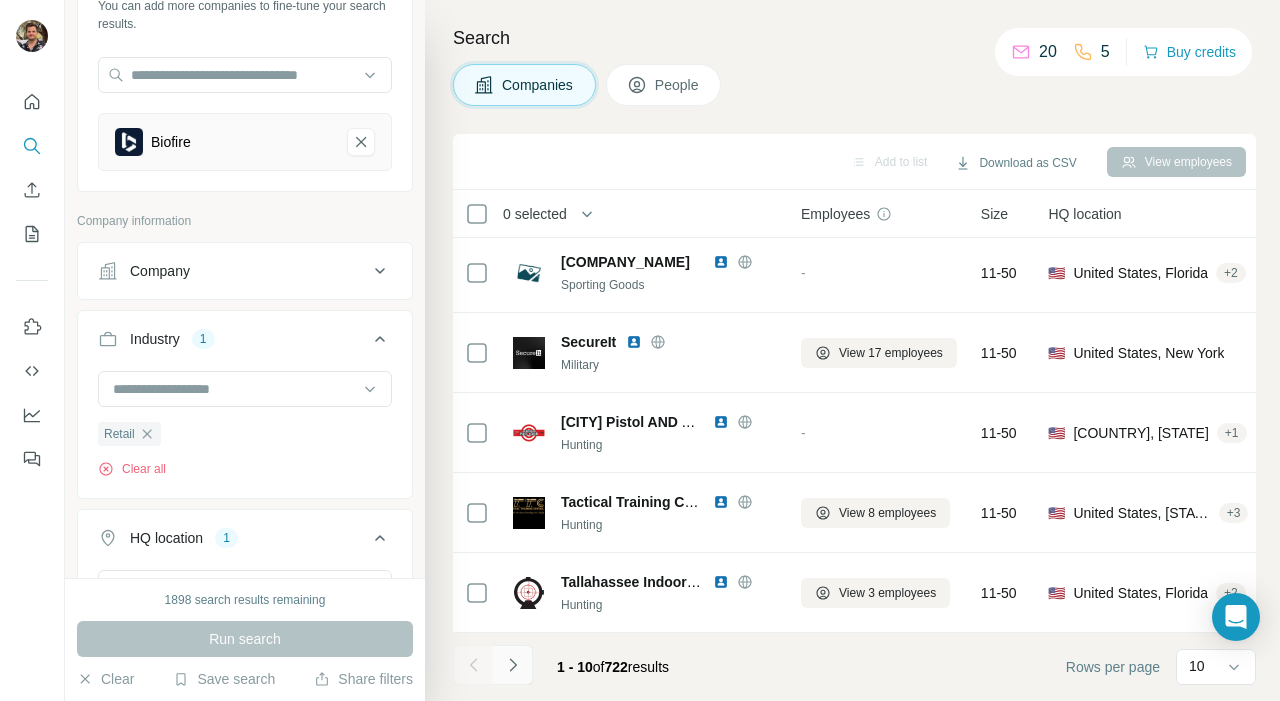 click 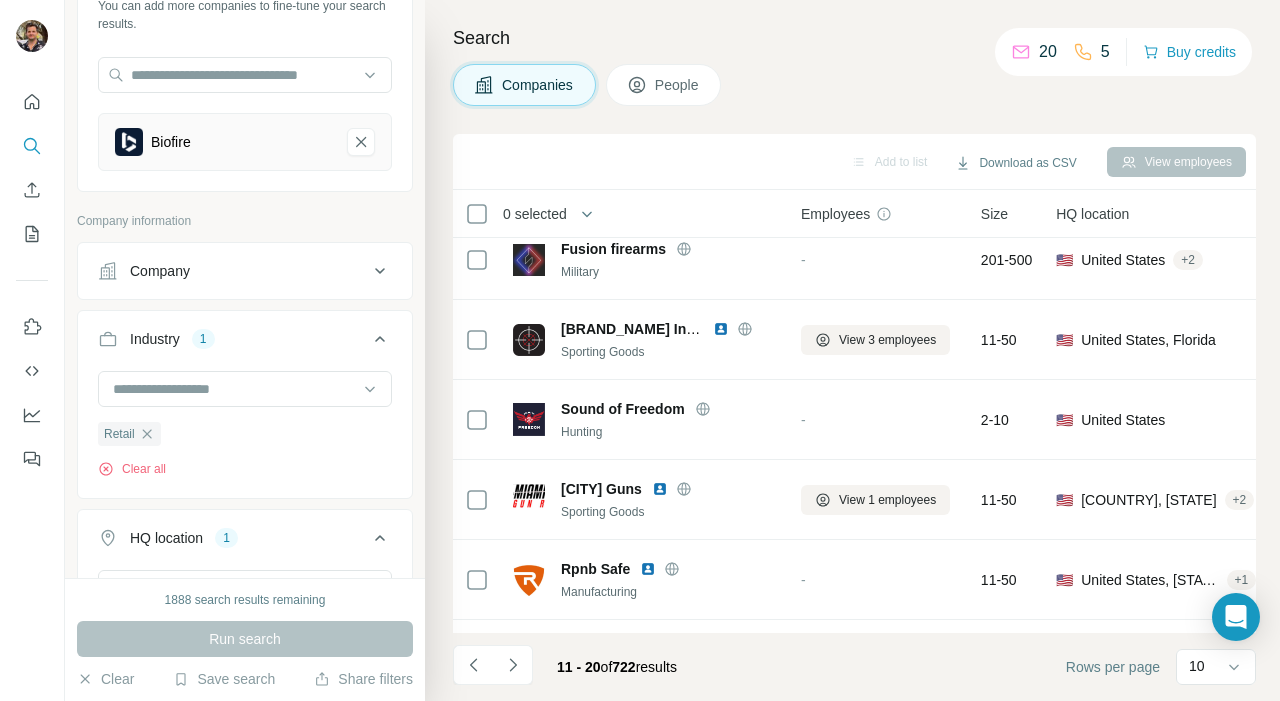 scroll, scrollTop: 0, scrollLeft: 0, axis: both 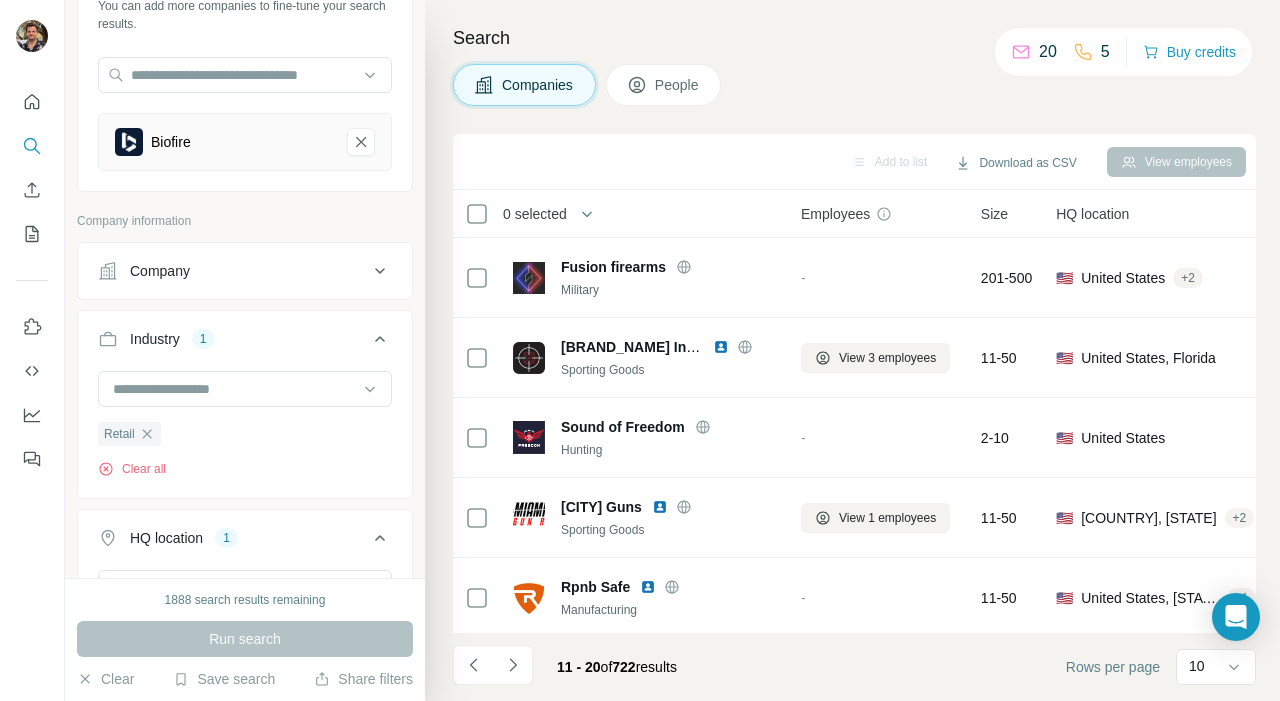 click on "0 selected" at bounding box center [535, 214] 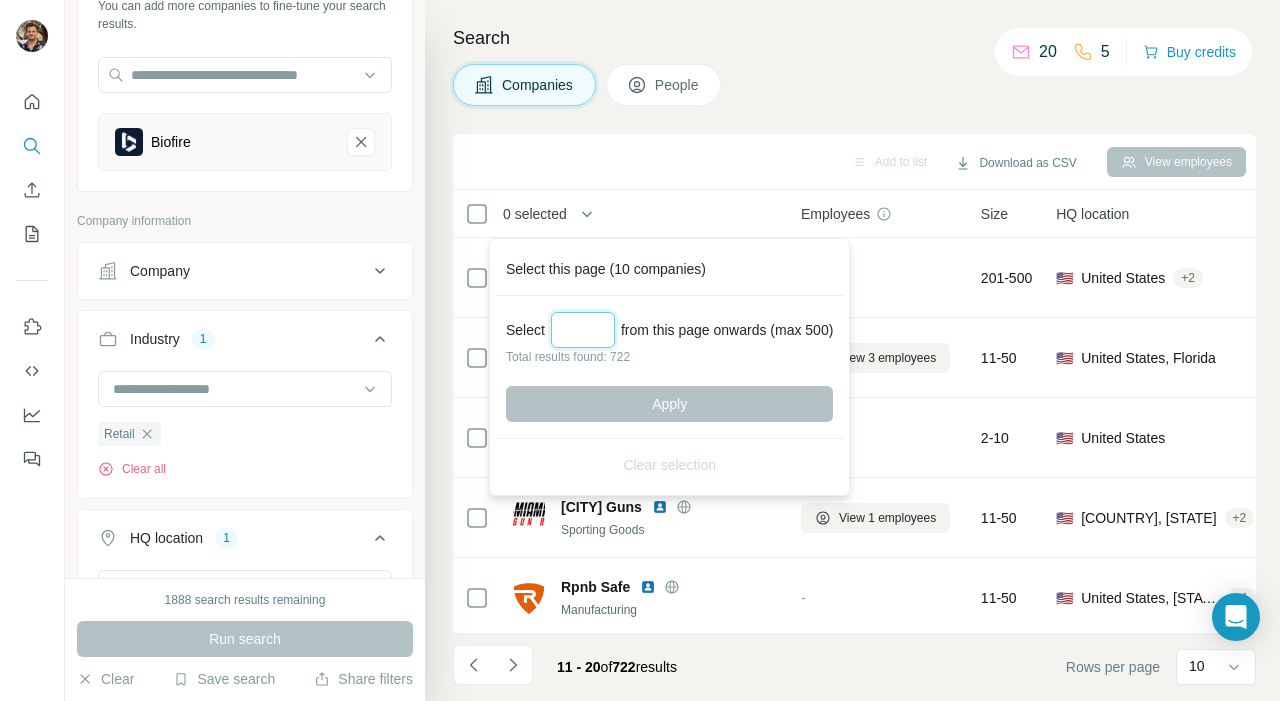 click at bounding box center (583, 330) 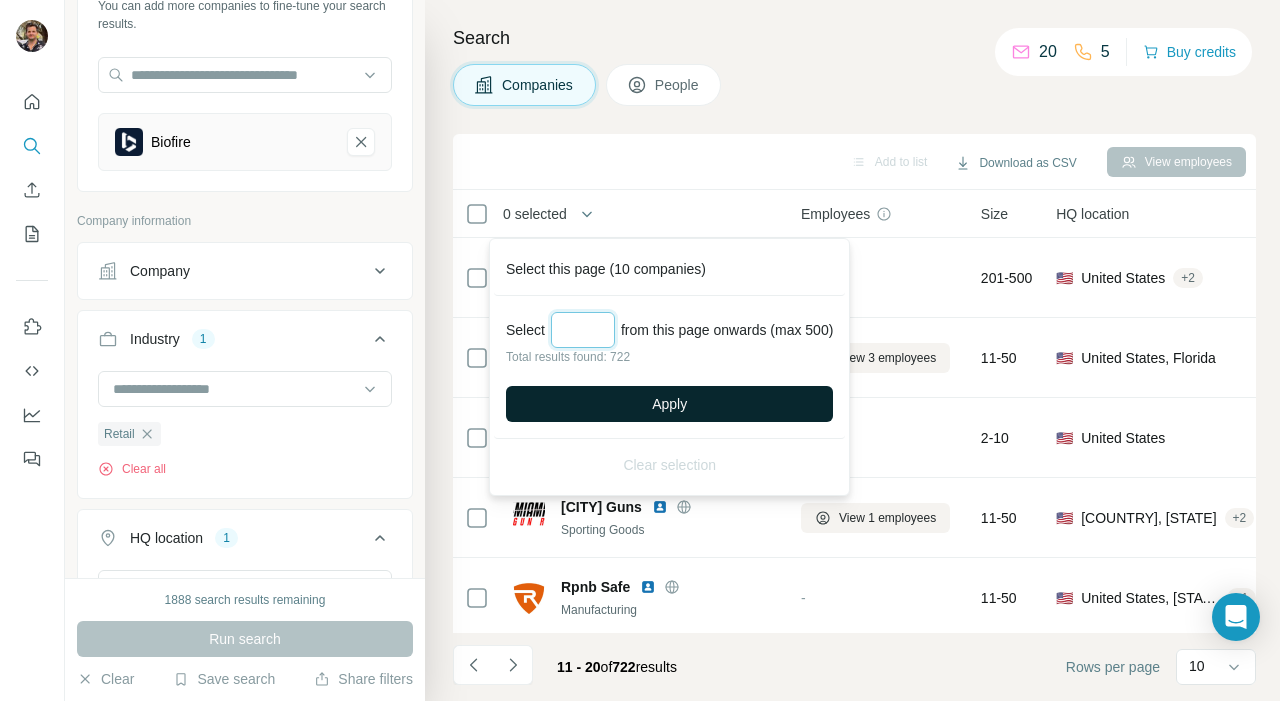 type on "***" 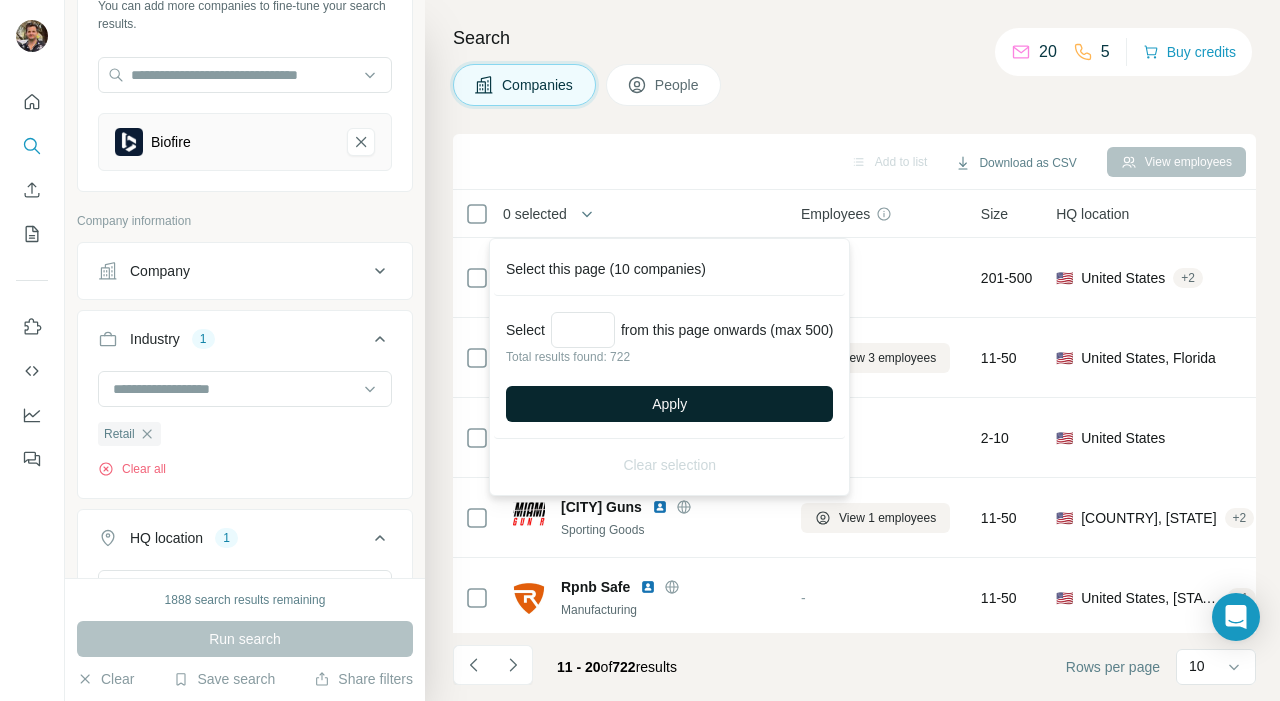 click on "Apply" at bounding box center [669, 404] 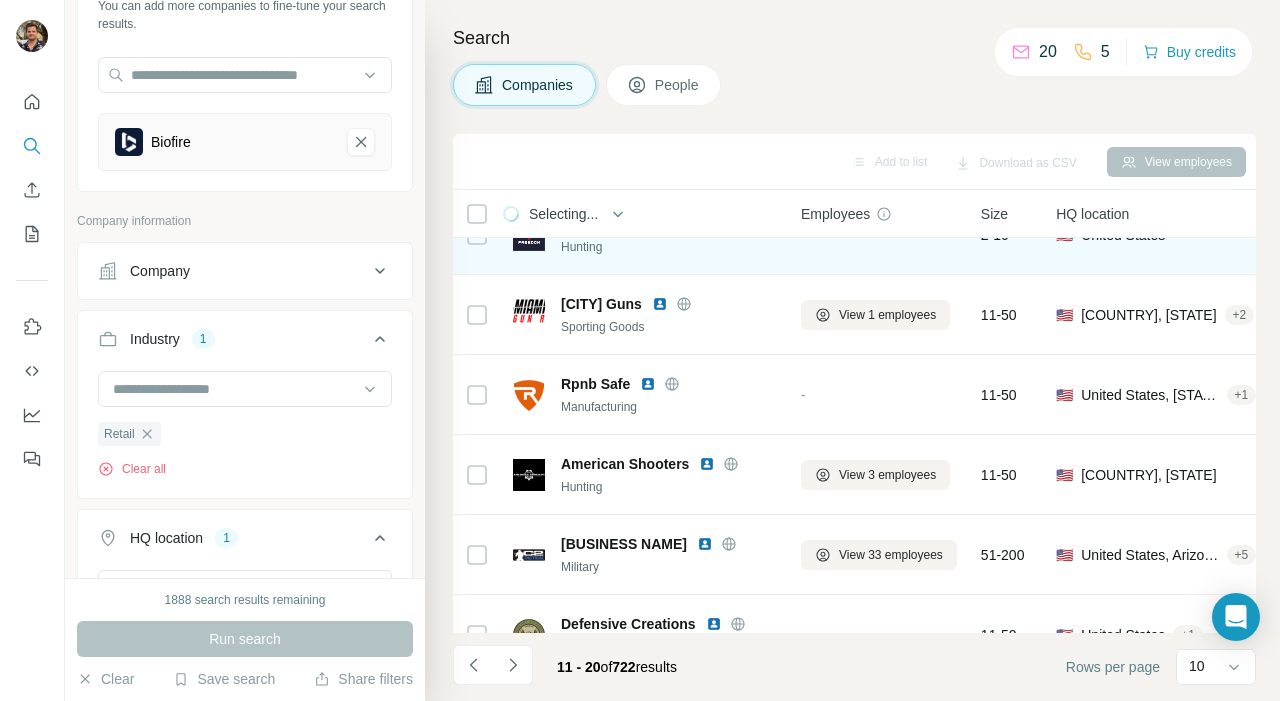 scroll, scrollTop: 271, scrollLeft: 0, axis: vertical 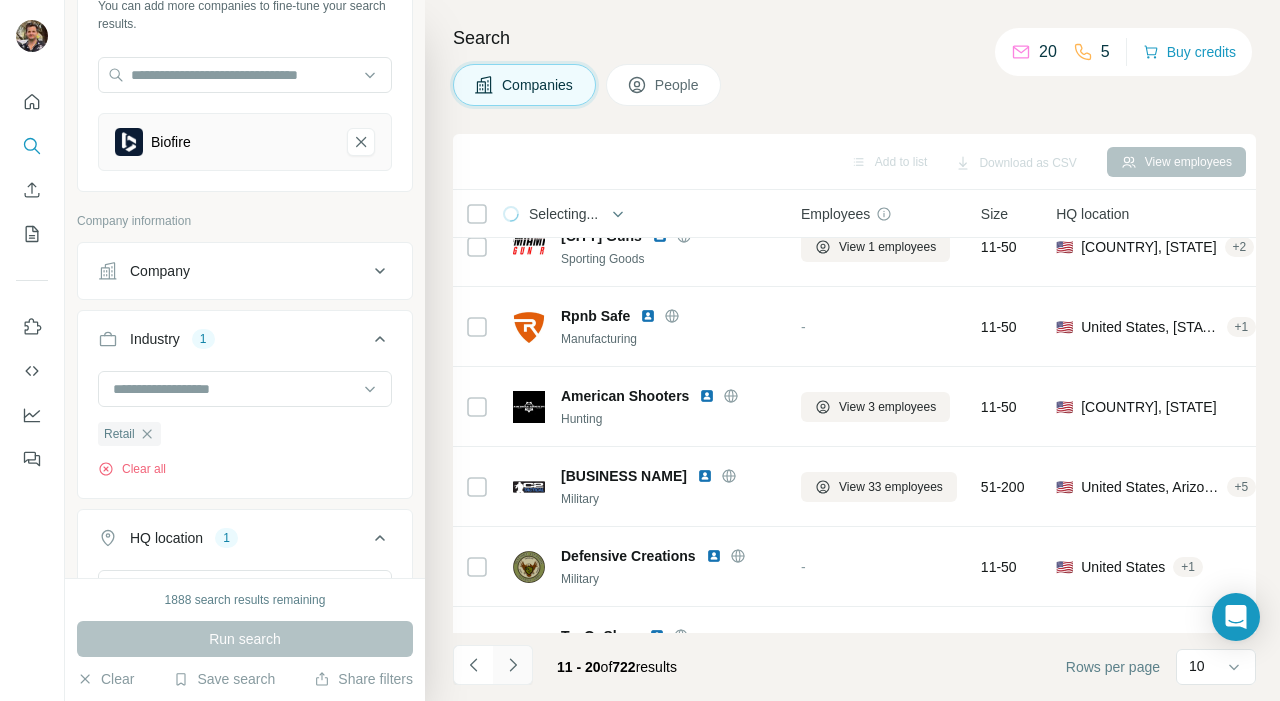 click 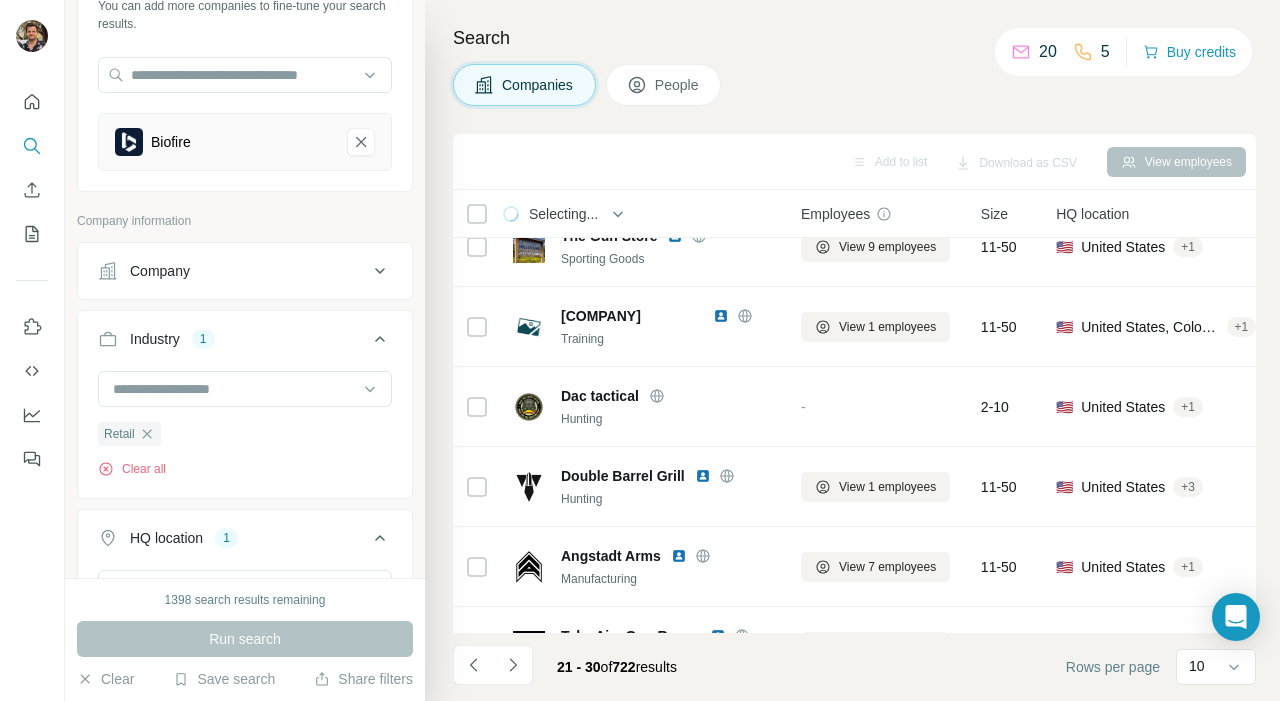 scroll, scrollTop: 383, scrollLeft: 0, axis: vertical 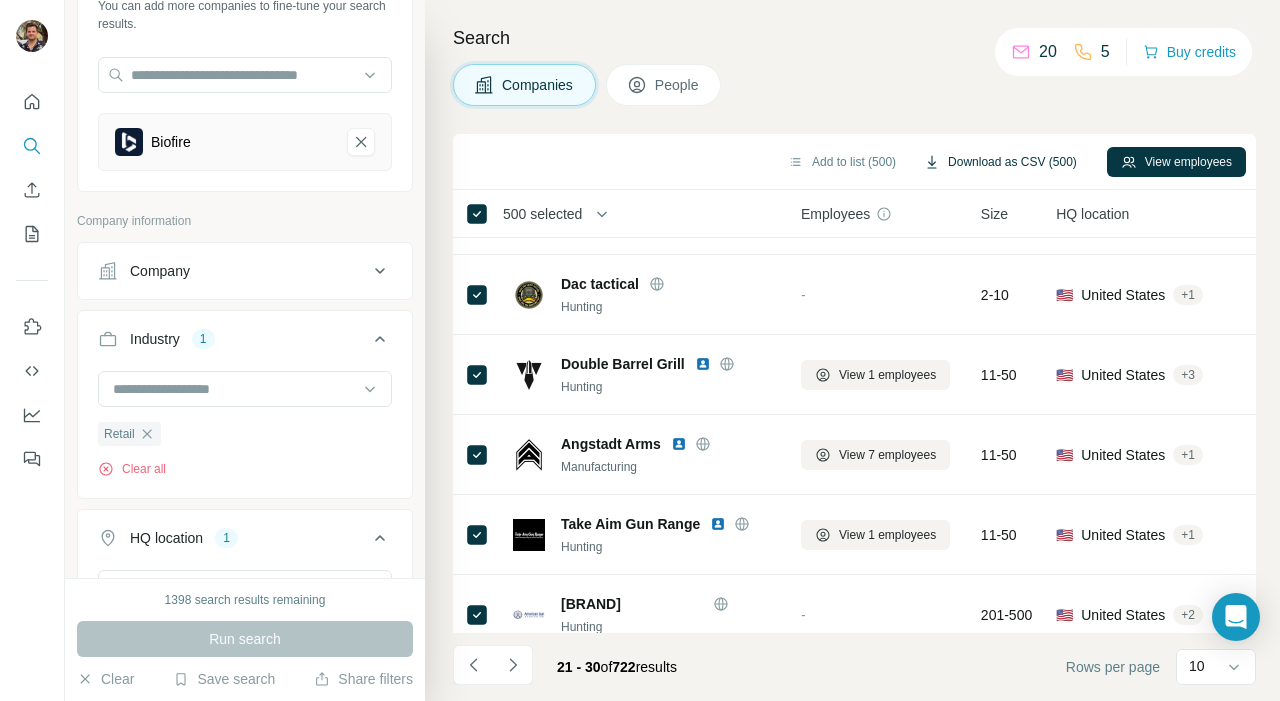 click on "Download as CSV (500)" at bounding box center (1000, 162) 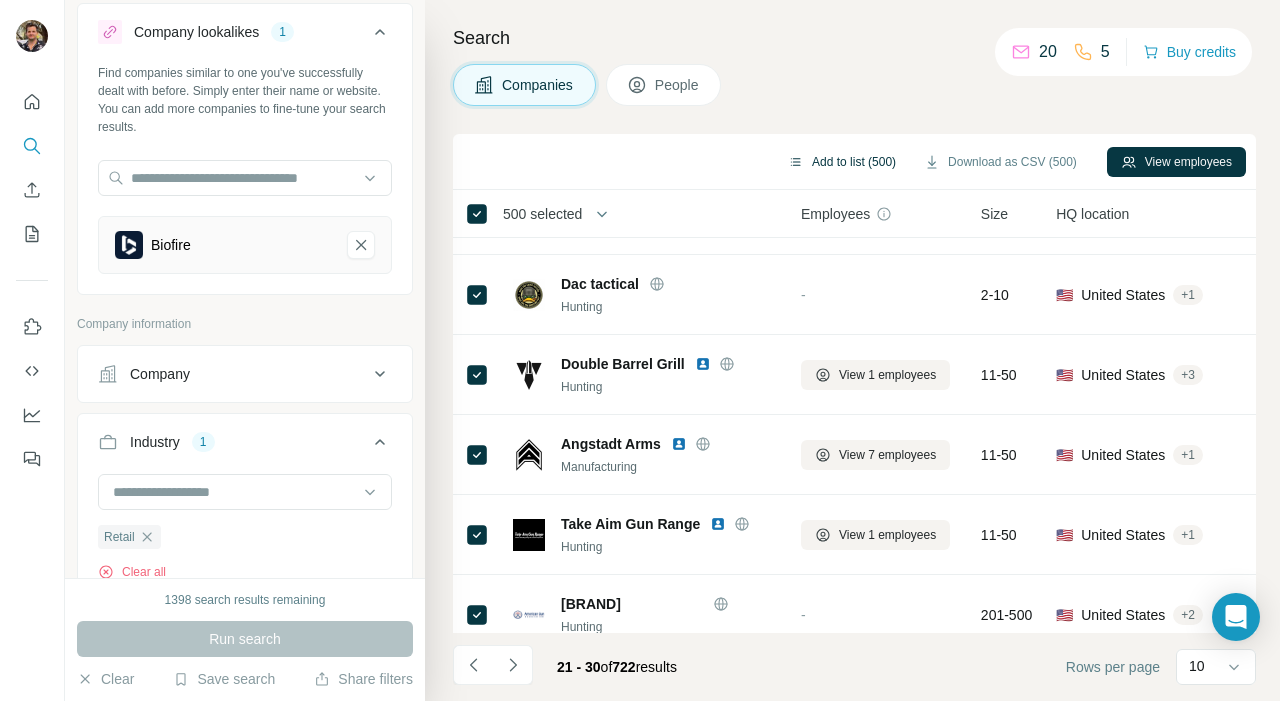 scroll, scrollTop: 32, scrollLeft: 0, axis: vertical 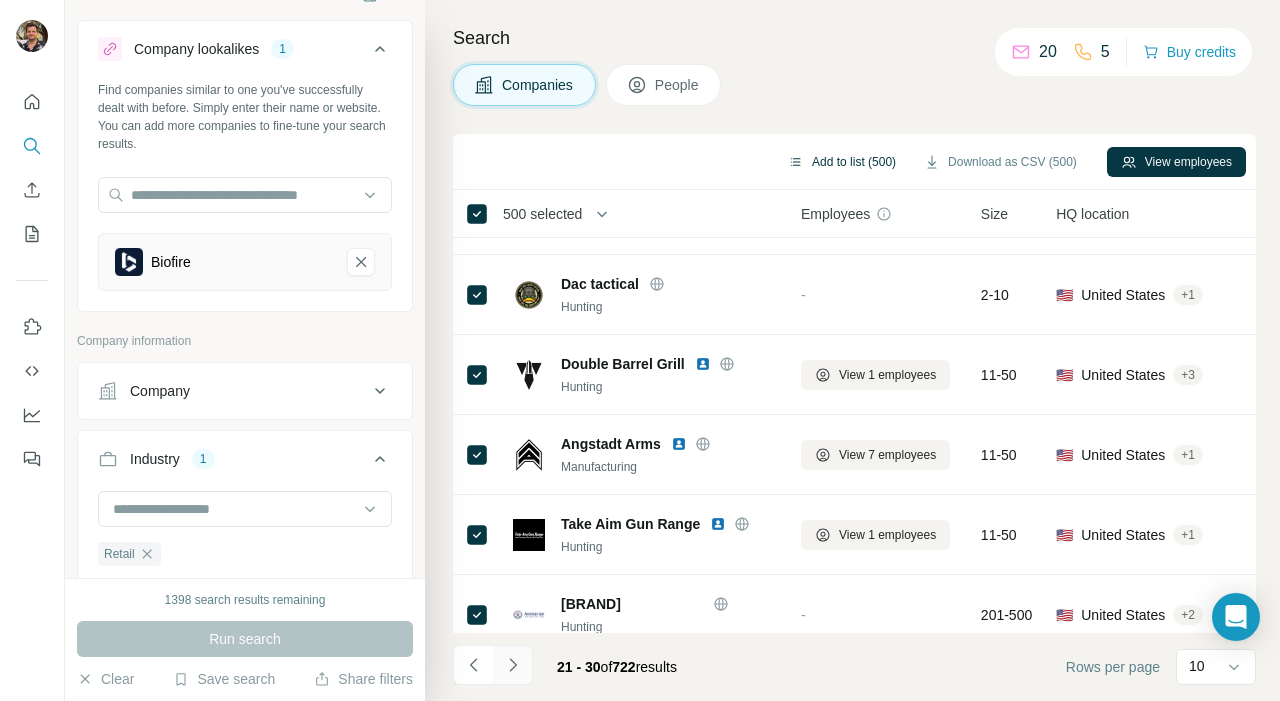 click 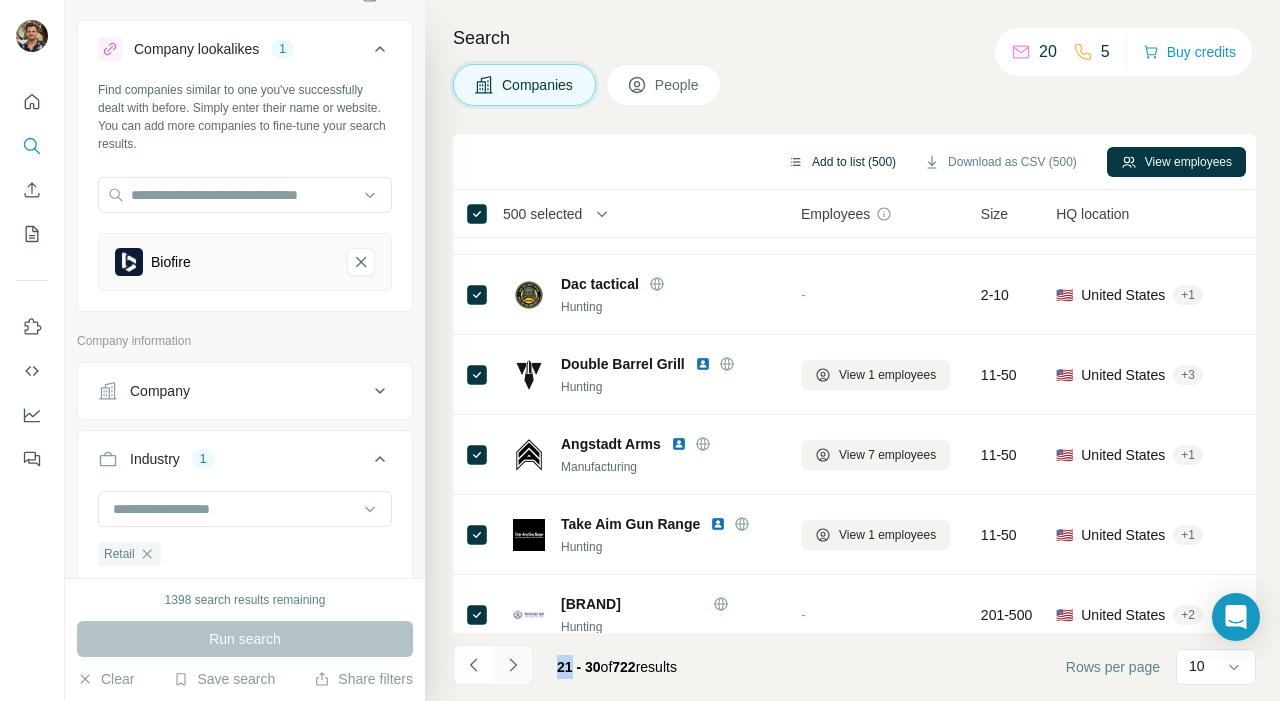 click at bounding box center [513, 665] 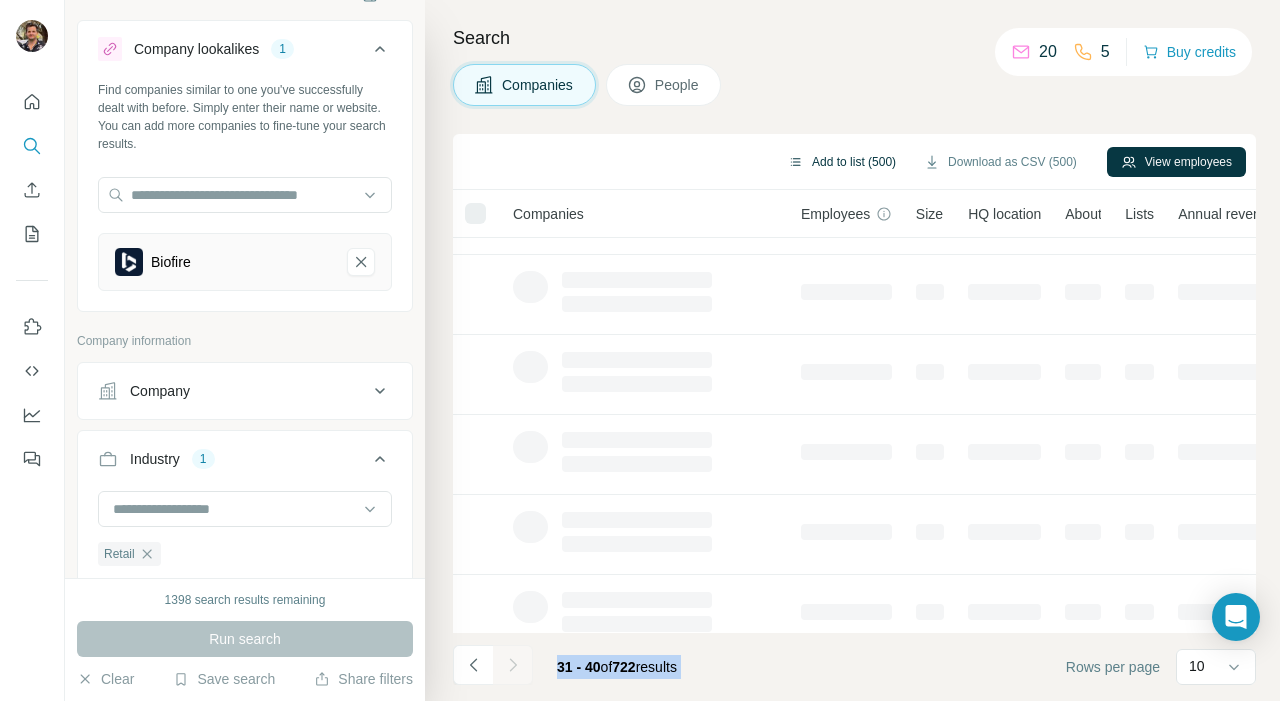 click at bounding box center [513, 665] 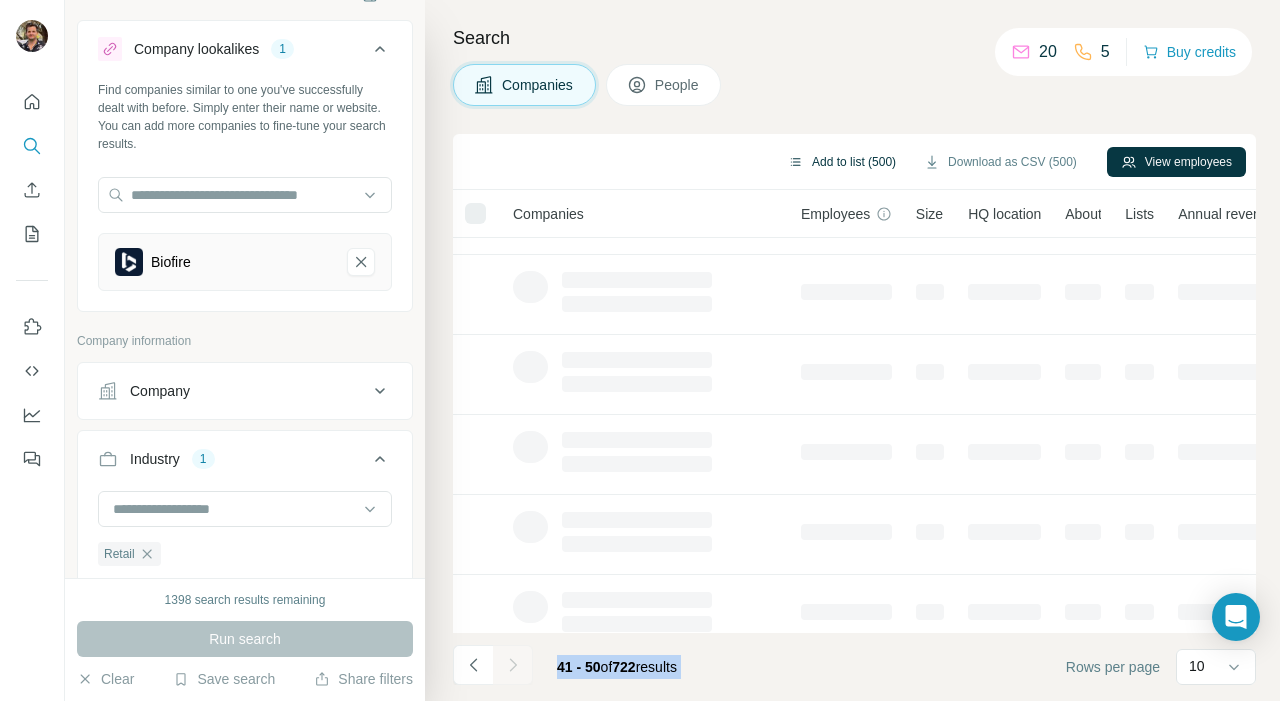 click at bounding box center [513, 665] 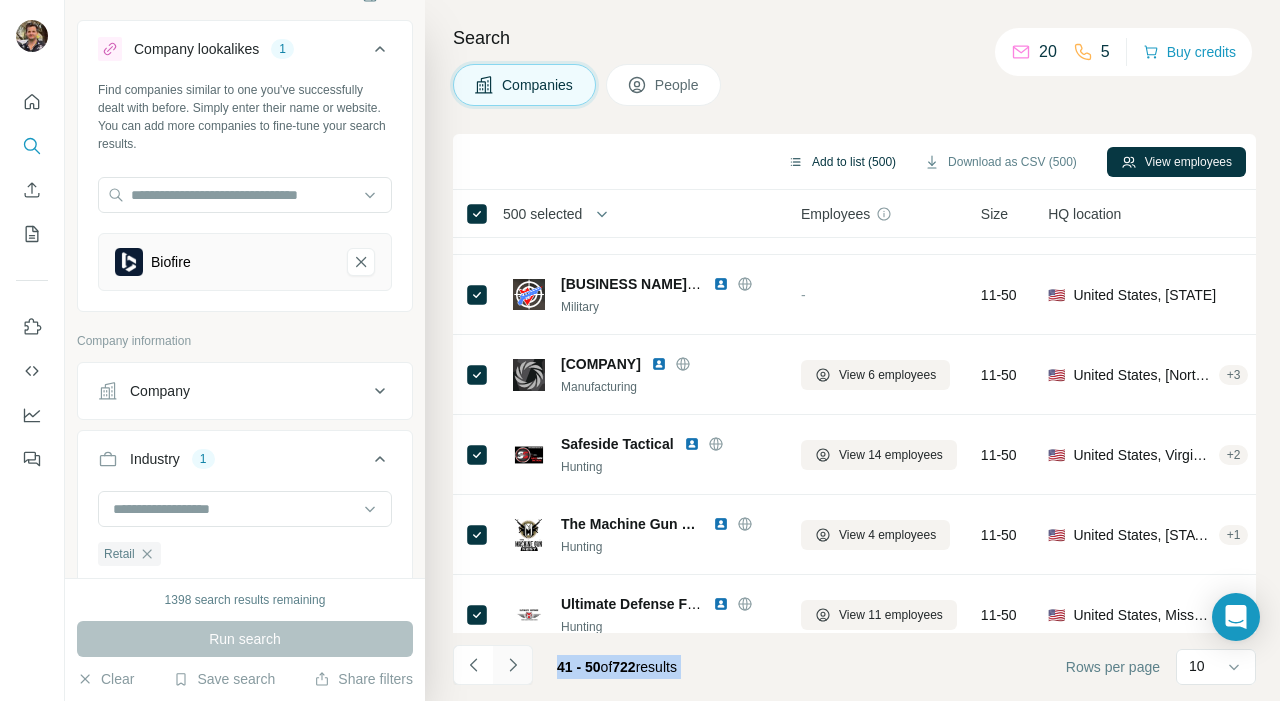 click 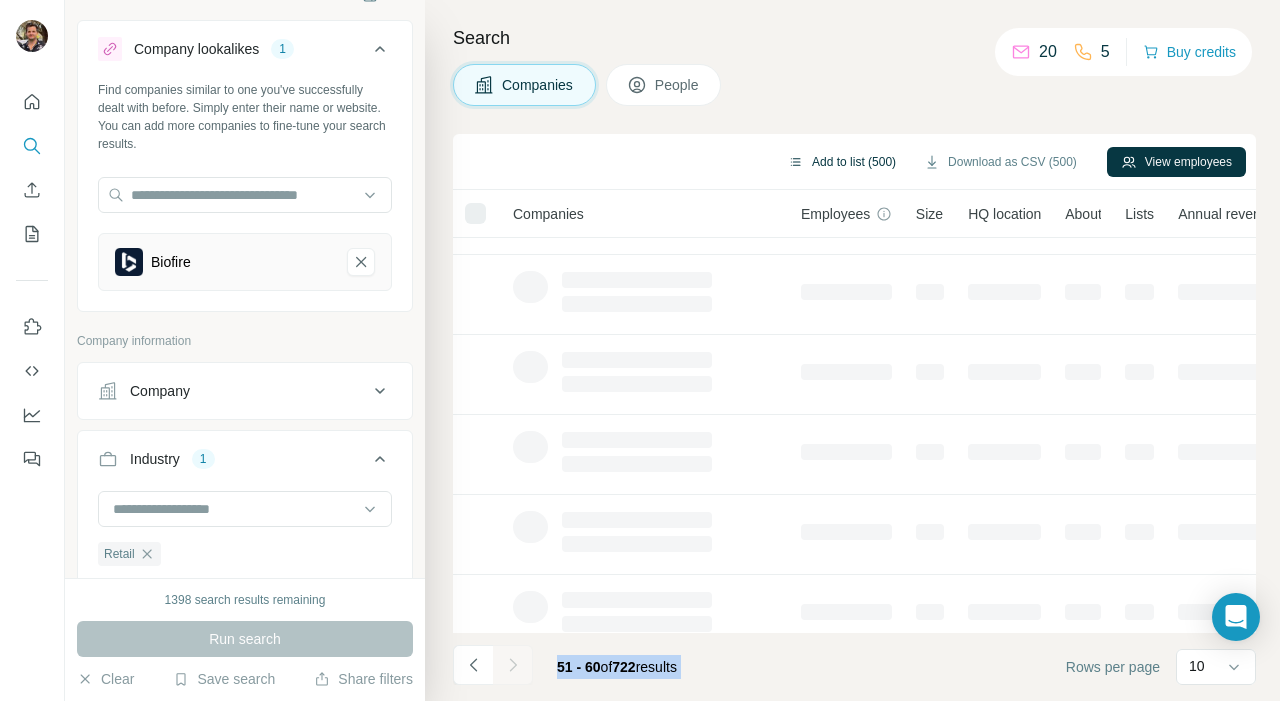click at bounding box center (513, 665) 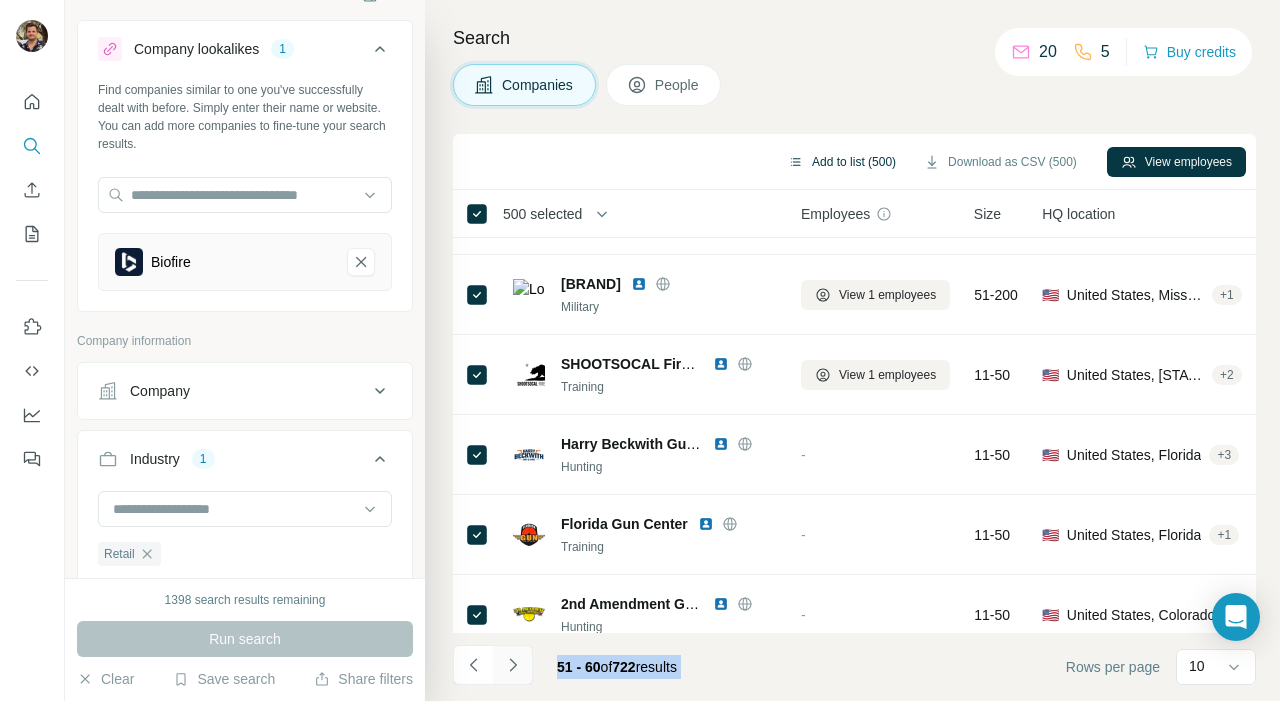 click 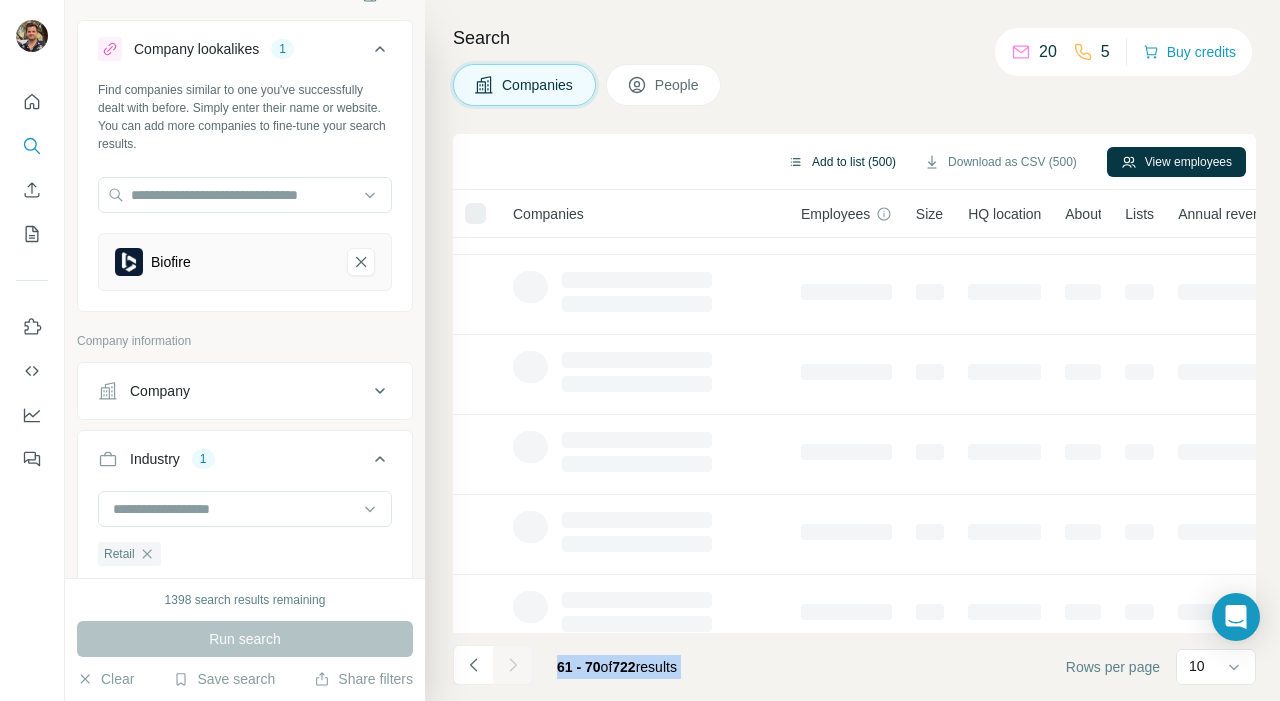 click at bounding box center (513, 665) 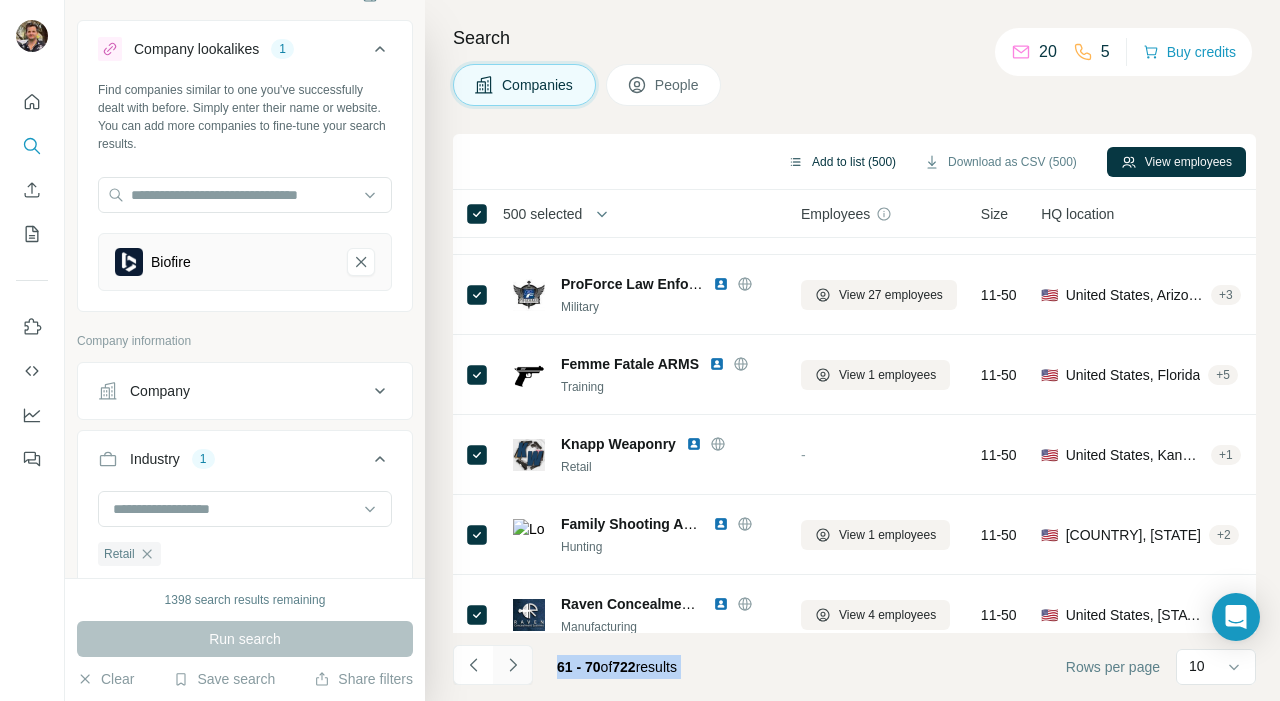 click 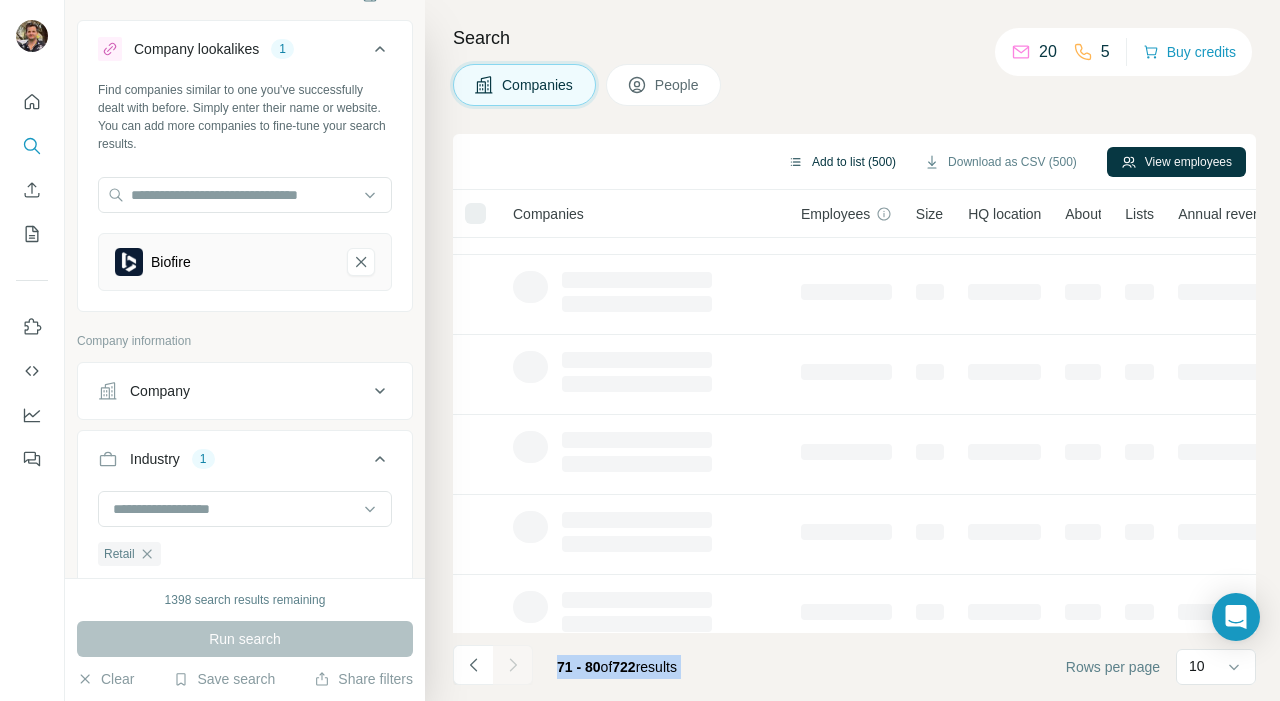 click at bounding box center [513, 665] 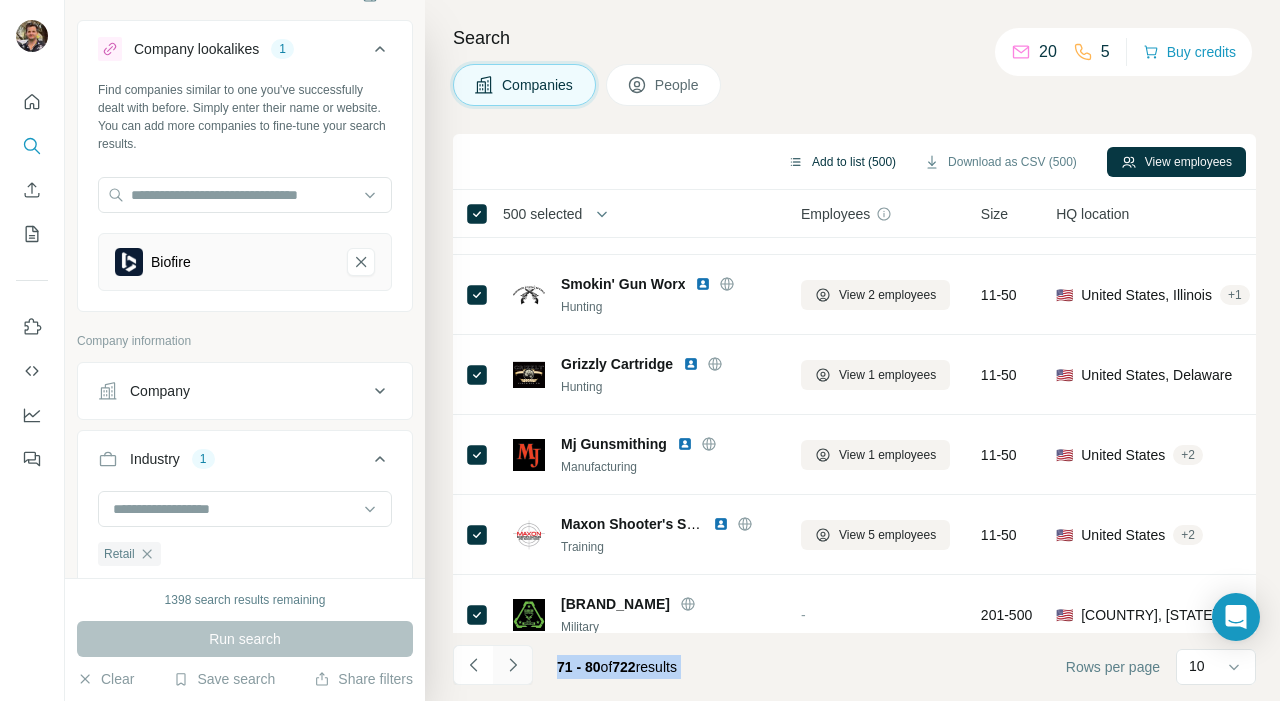 click 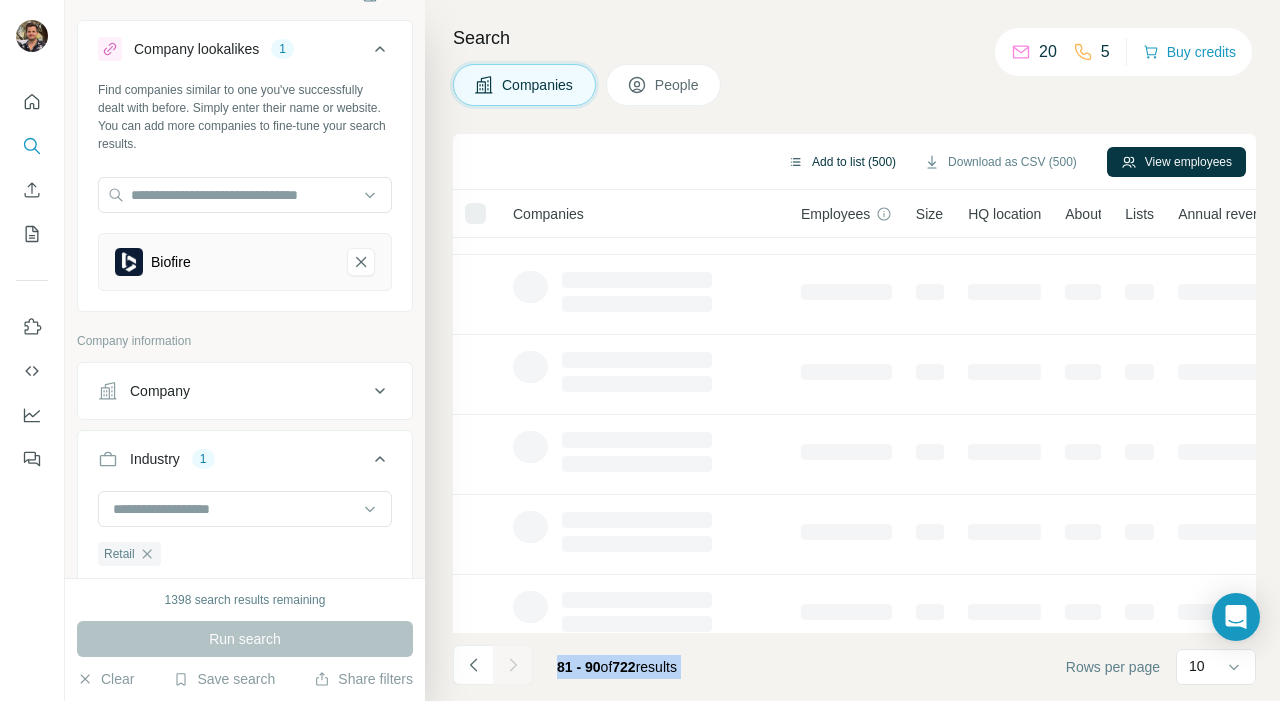 click at bounding box center (513, 665) 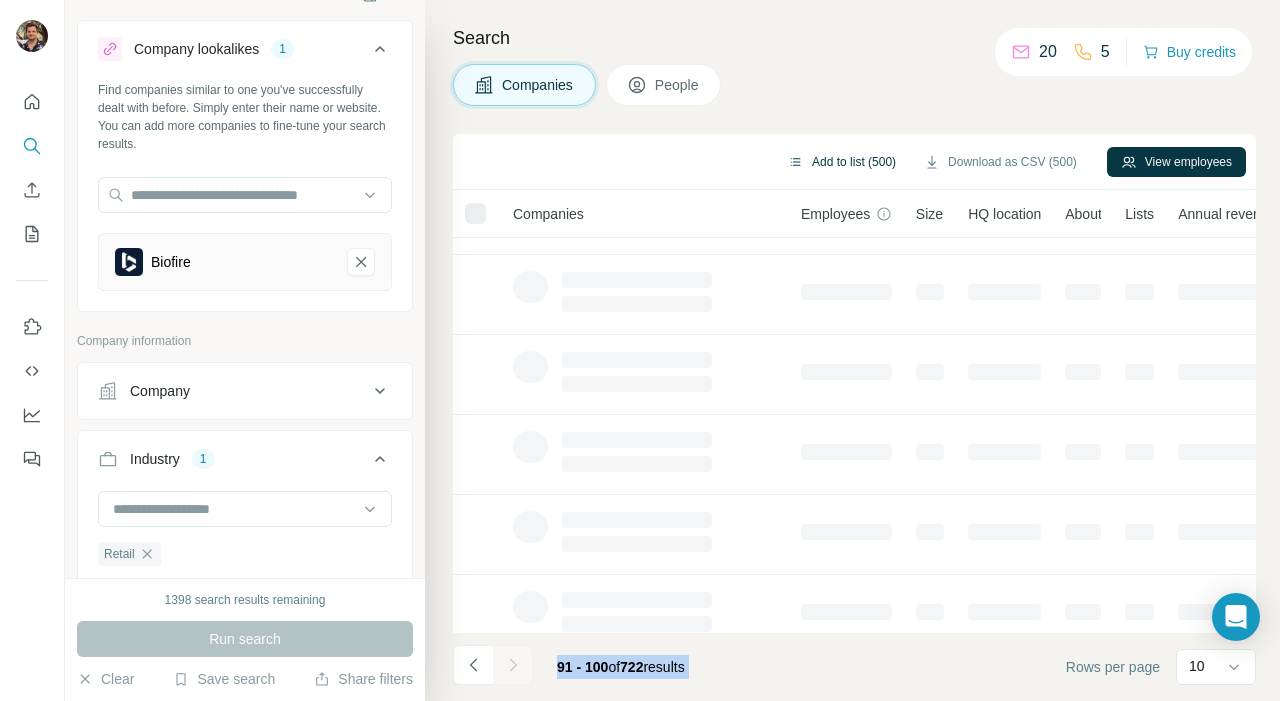 click at bounding box center [513, 665] 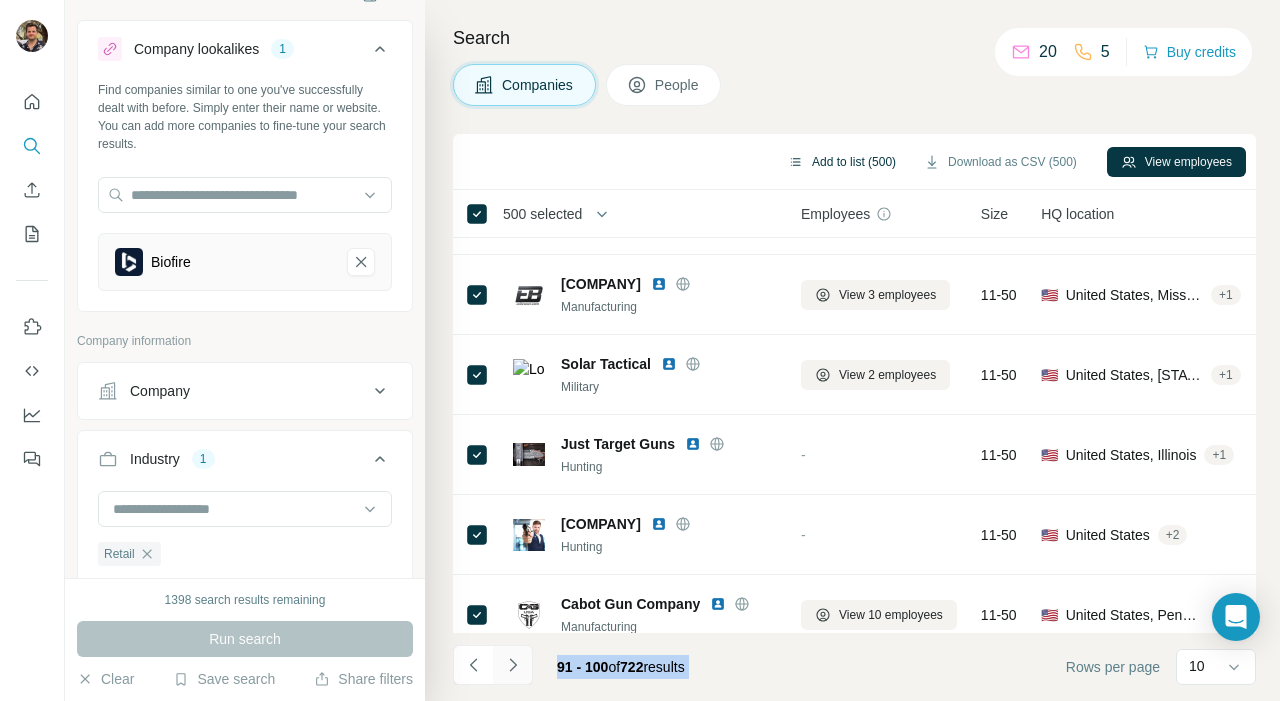 click 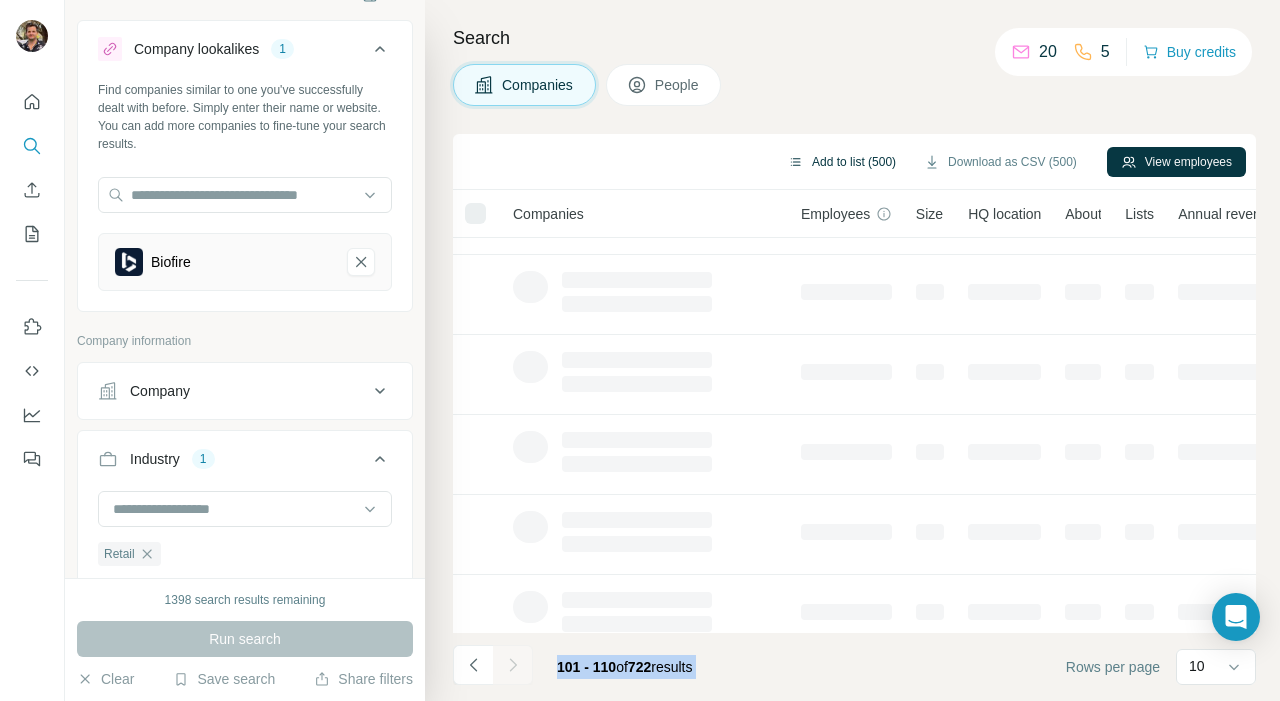 click 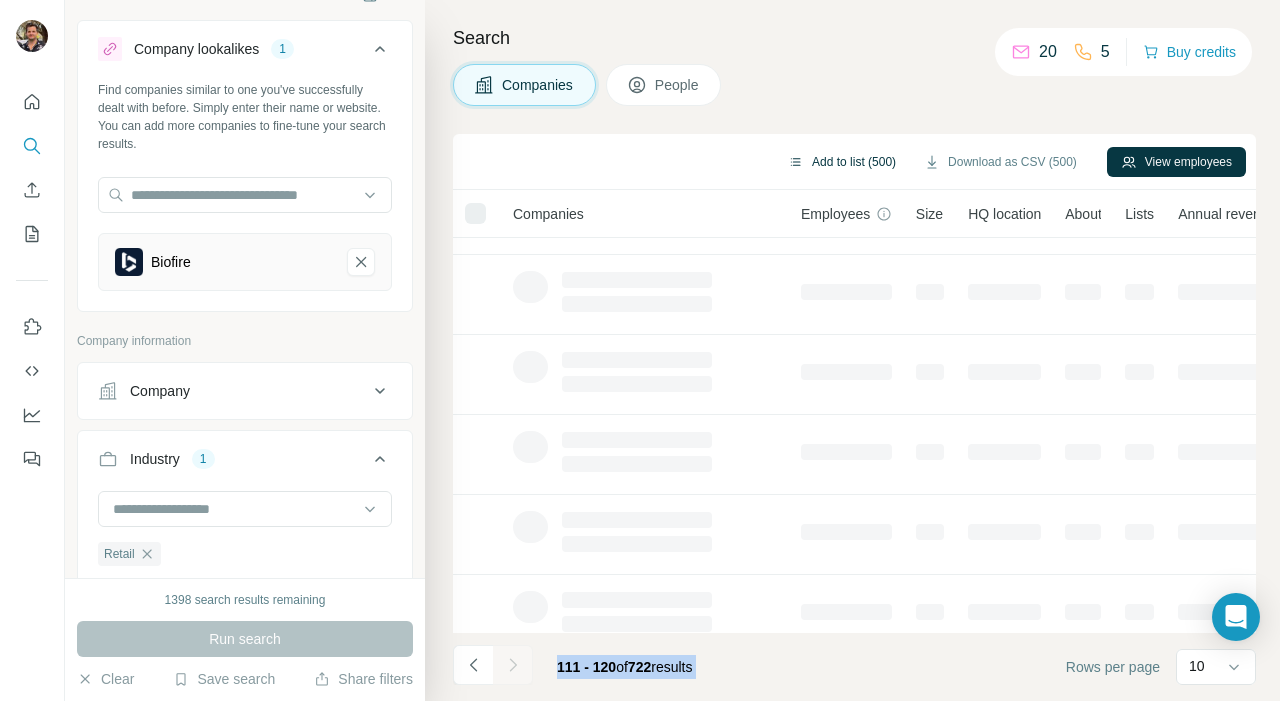 click at bounding box center (513, 665) 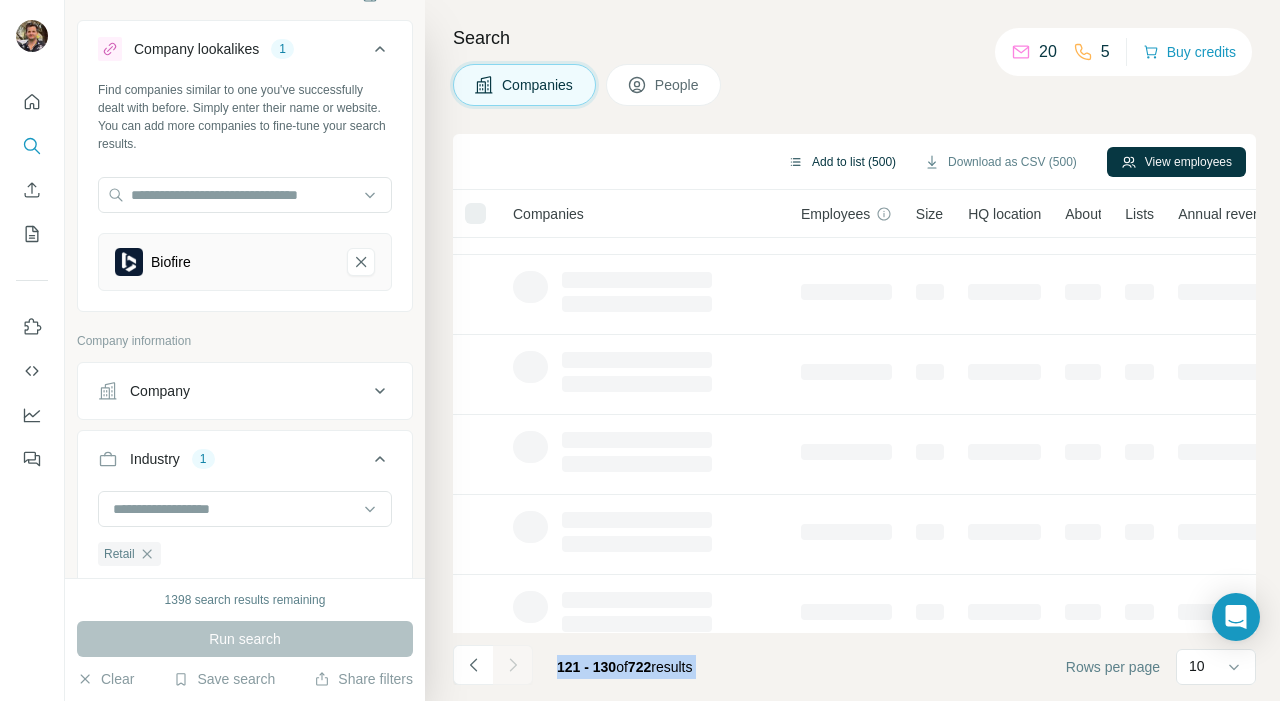 click at bounding box center (513, 665) 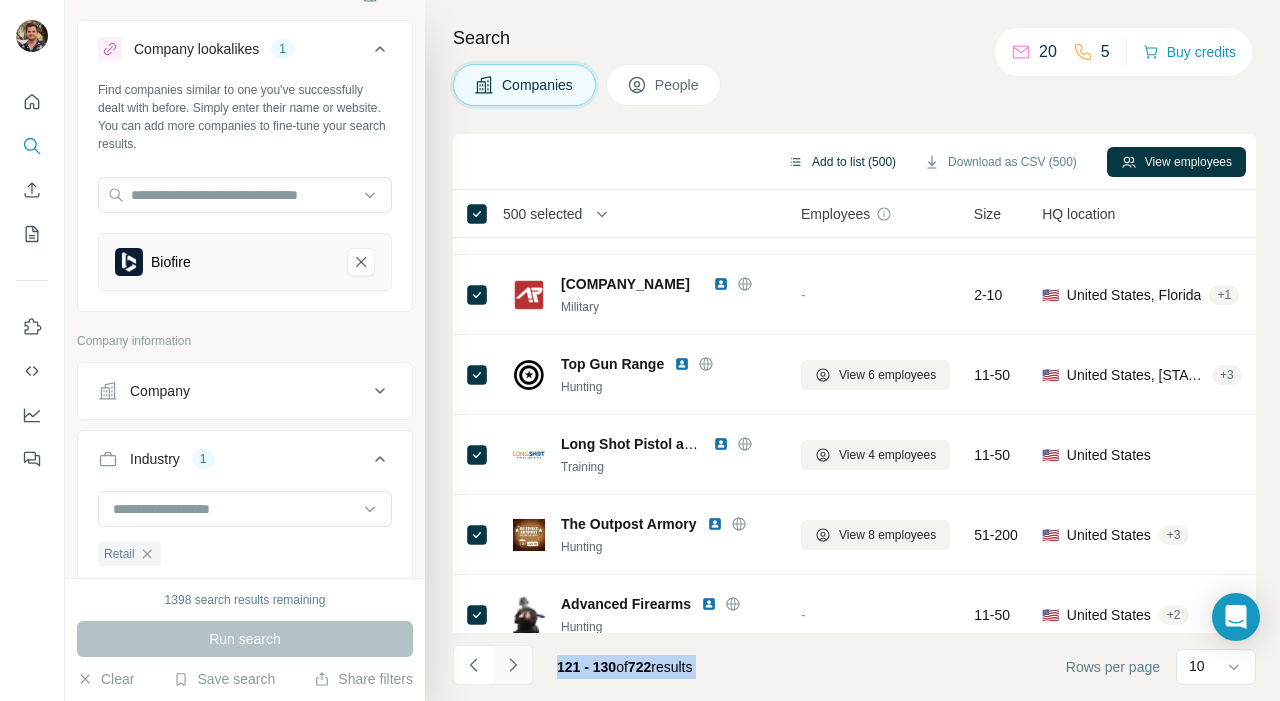 click 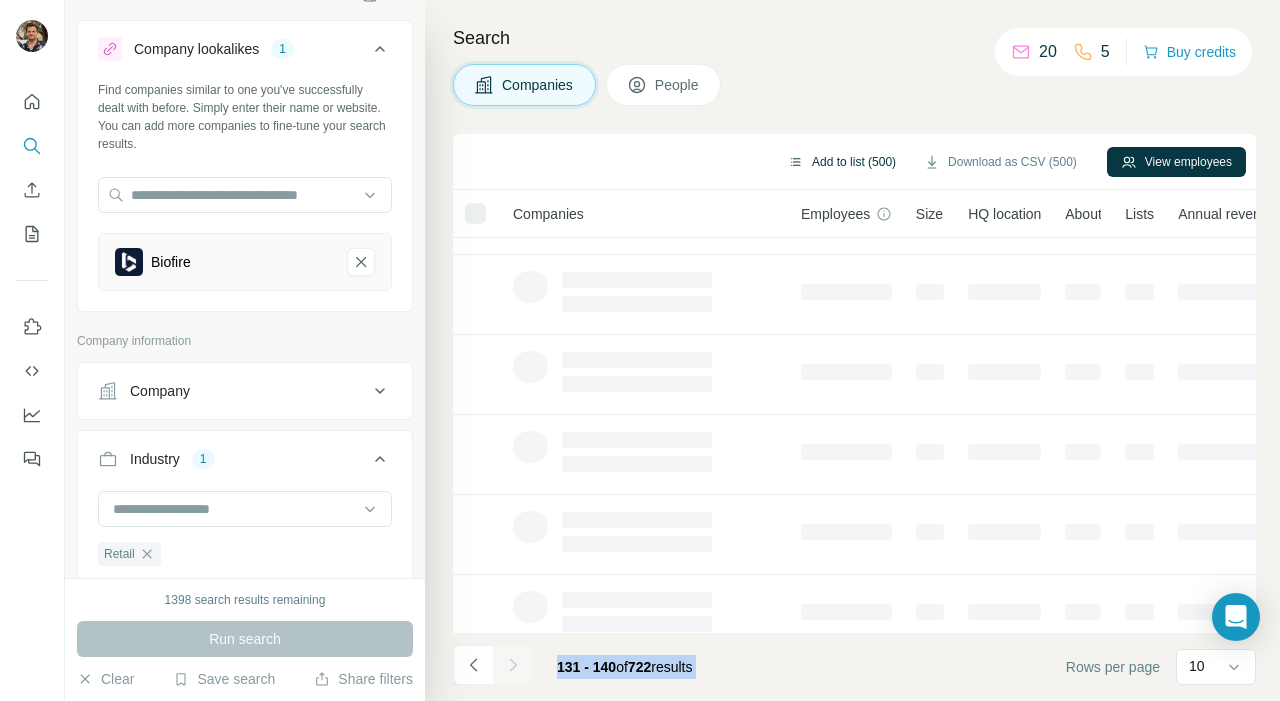 click at bounding box center (513, 665) 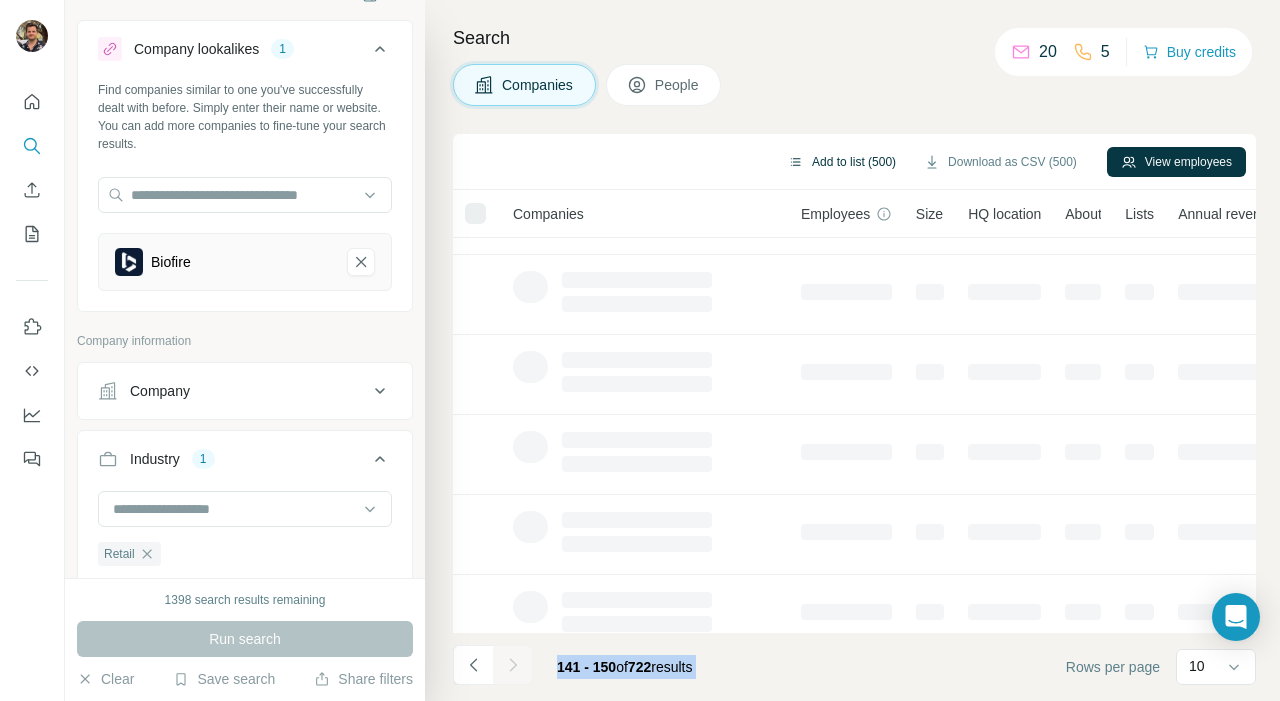click at bounding box center [513, 665] 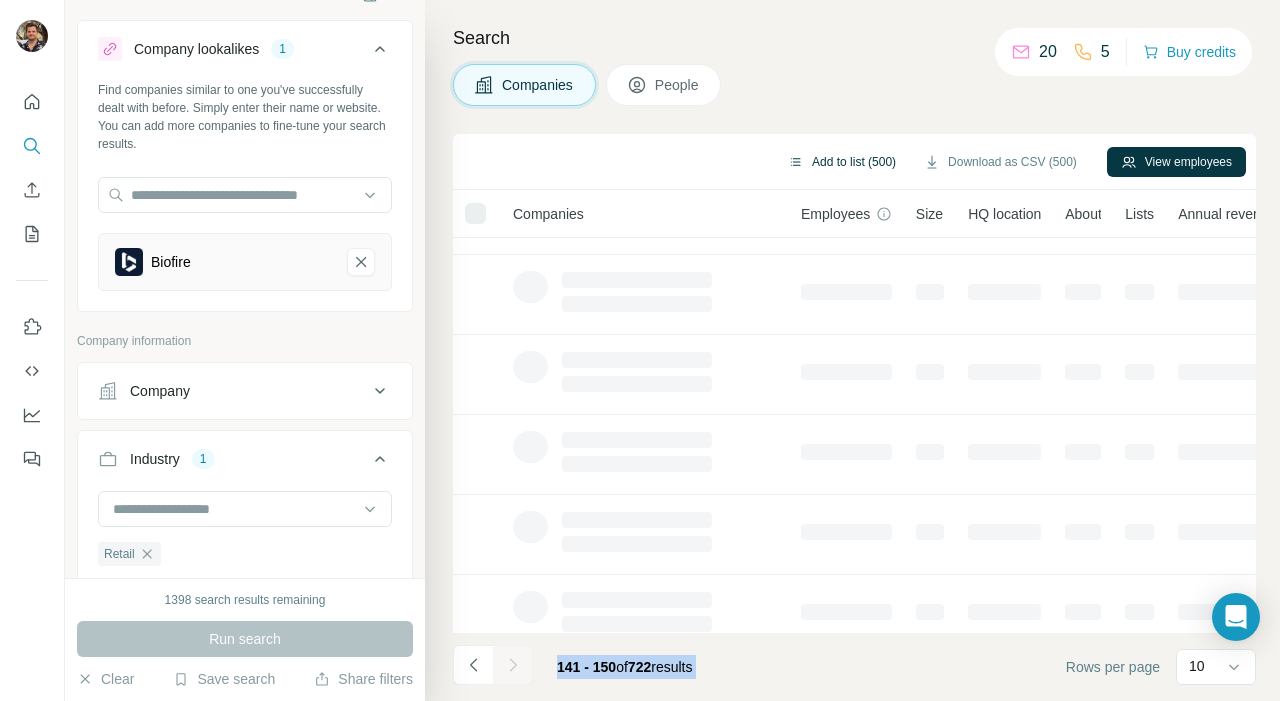 click 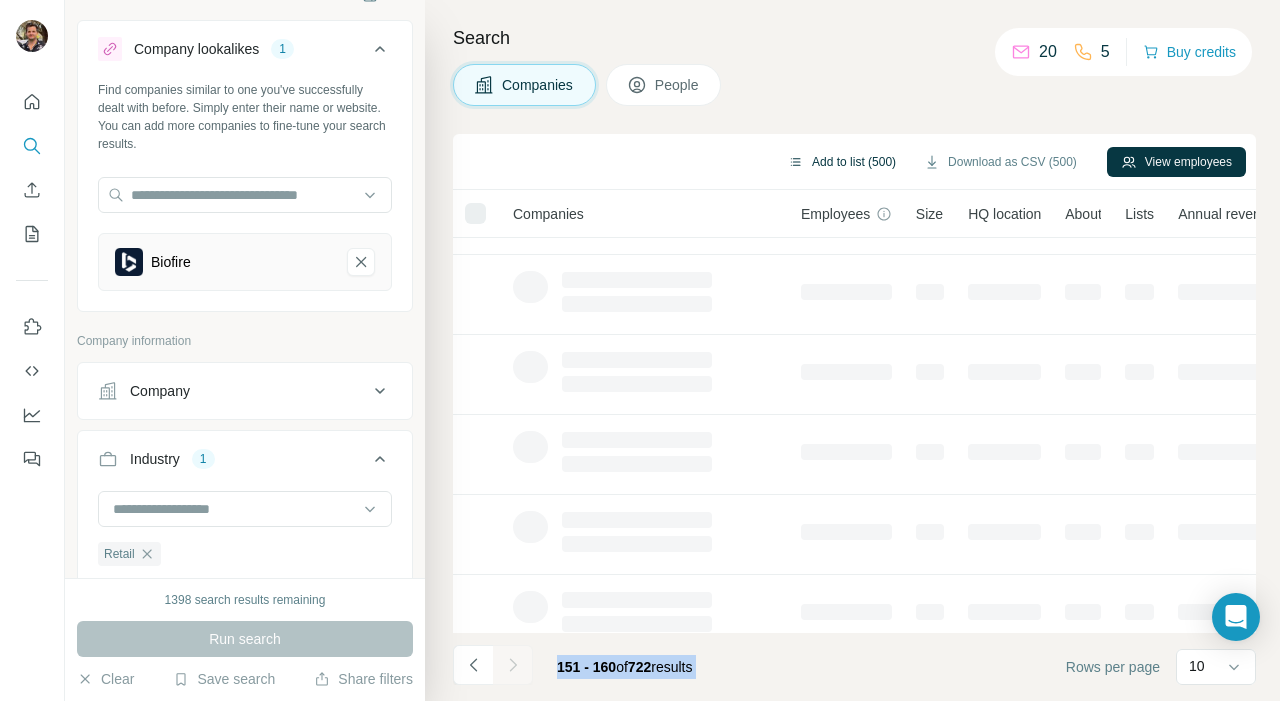 click at bounding box center [513, 665] 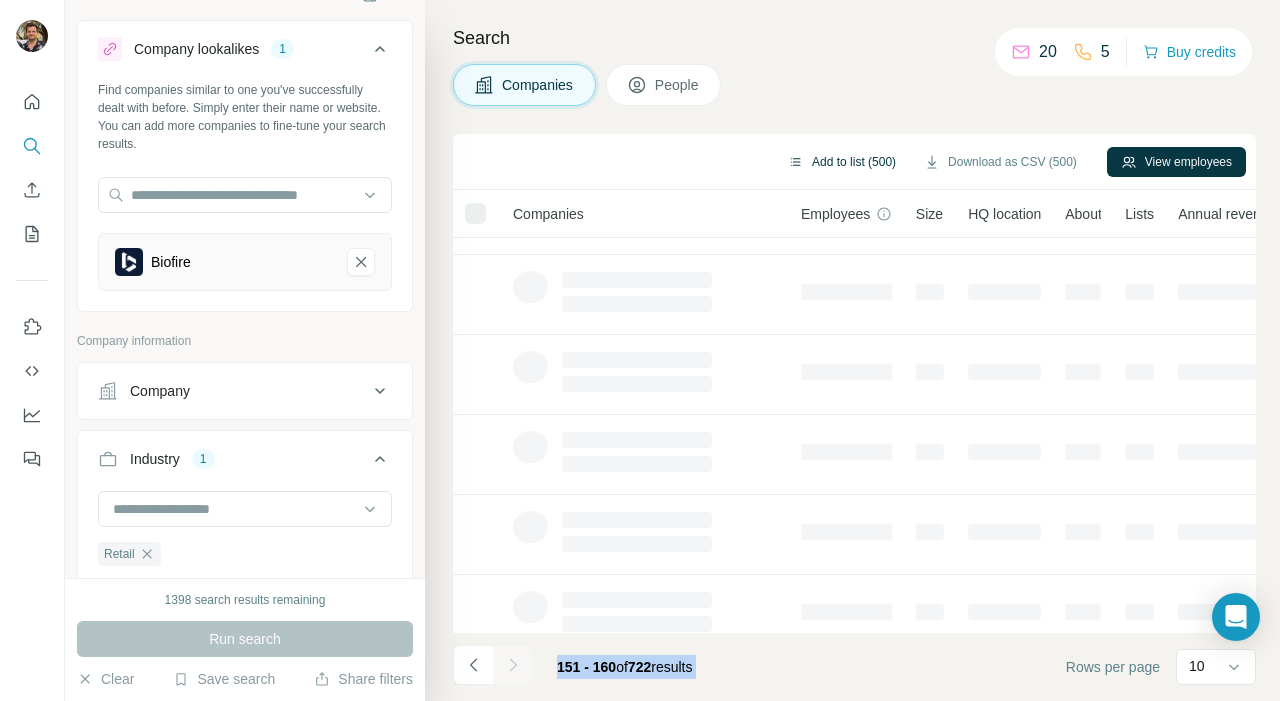 click at bounding box center (513, 665) 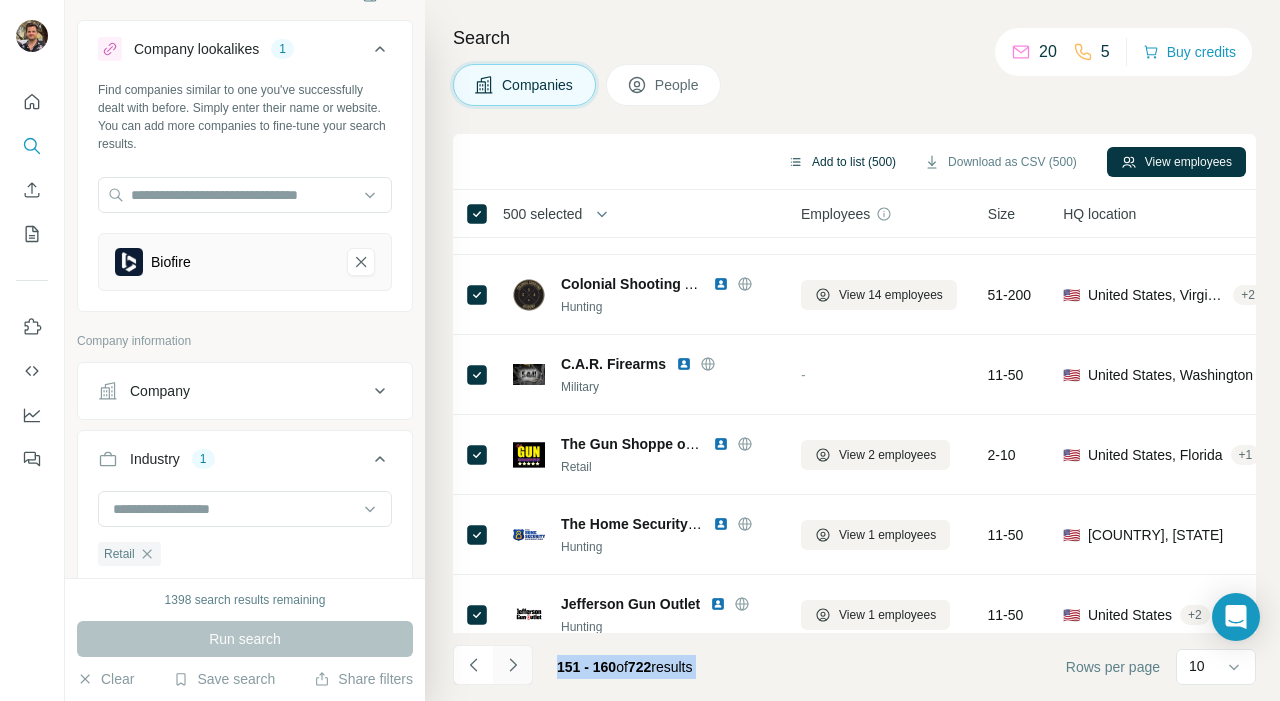 click 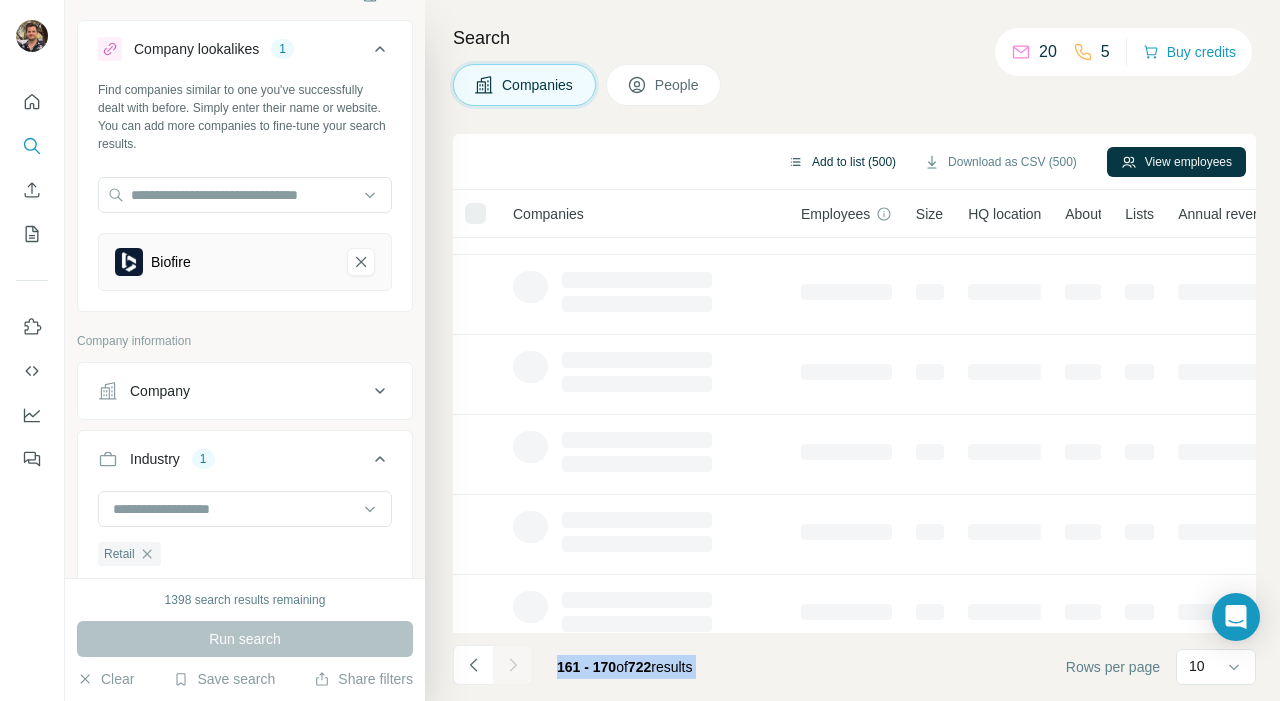 click at bounding box center (513, 665) 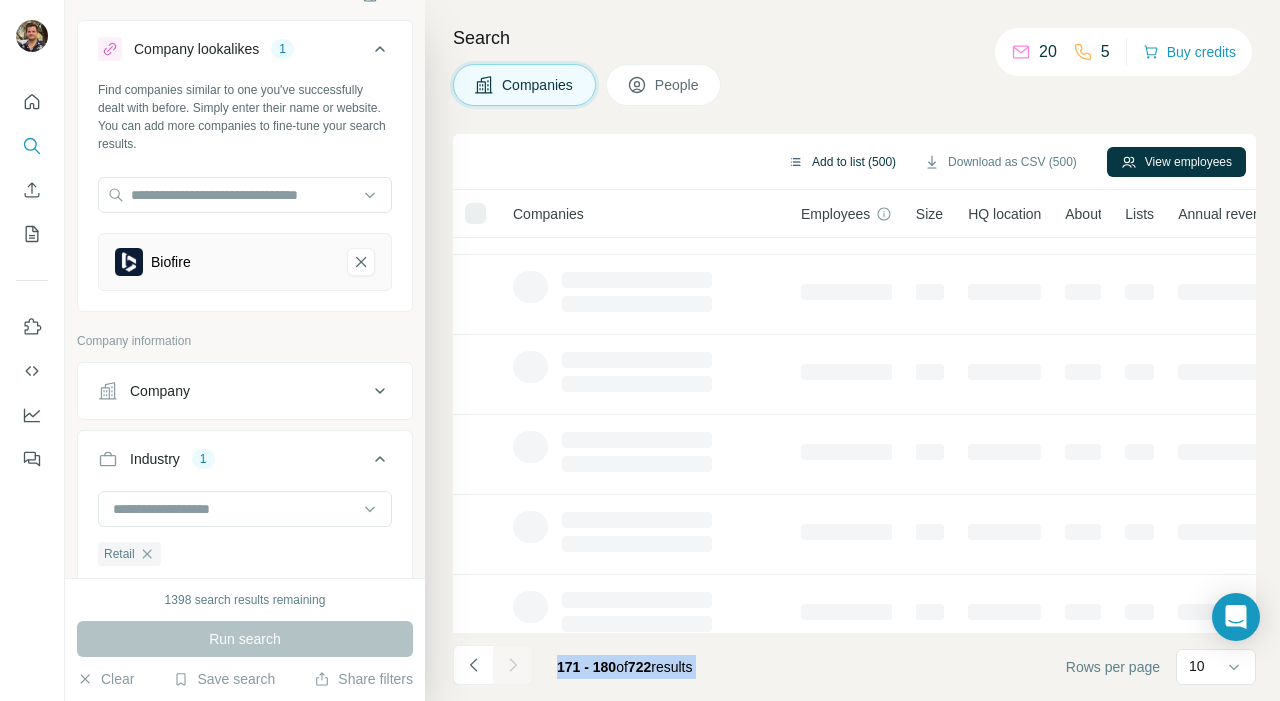 click at bounding box center [513, 665] 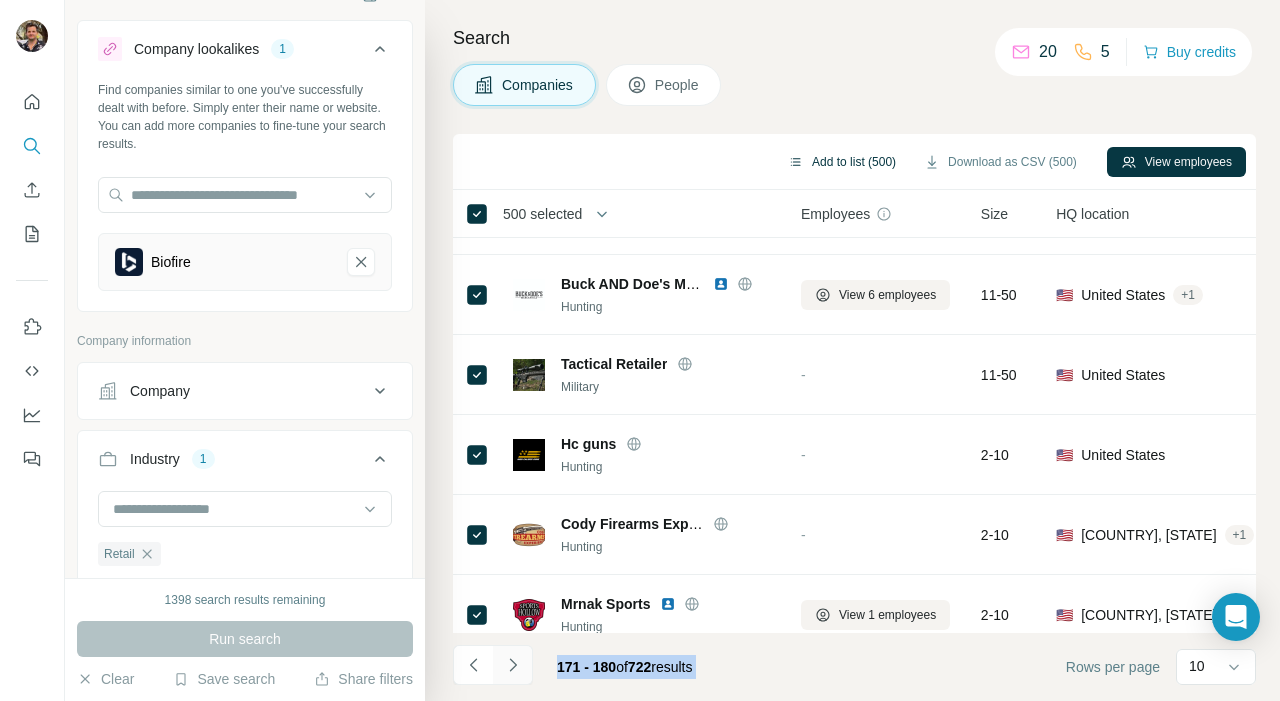 click 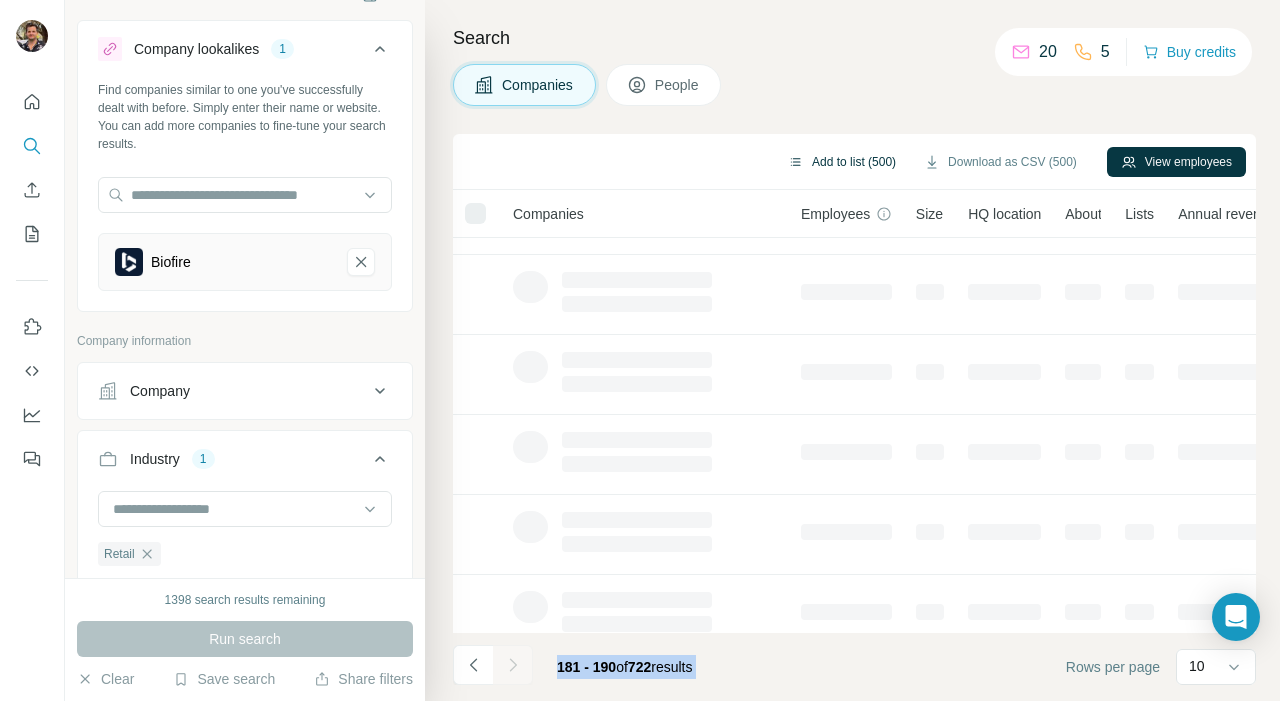 click at bounding box center [513, 665] 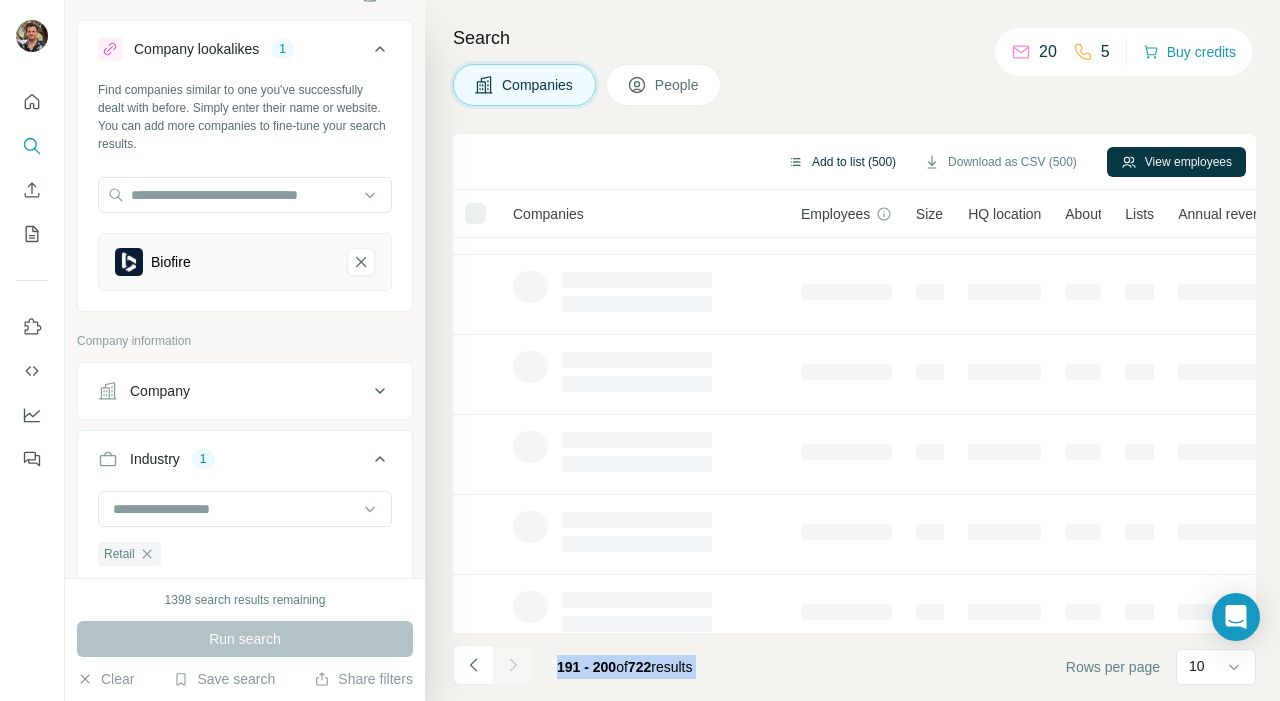 click at bounding box center (513, 665) 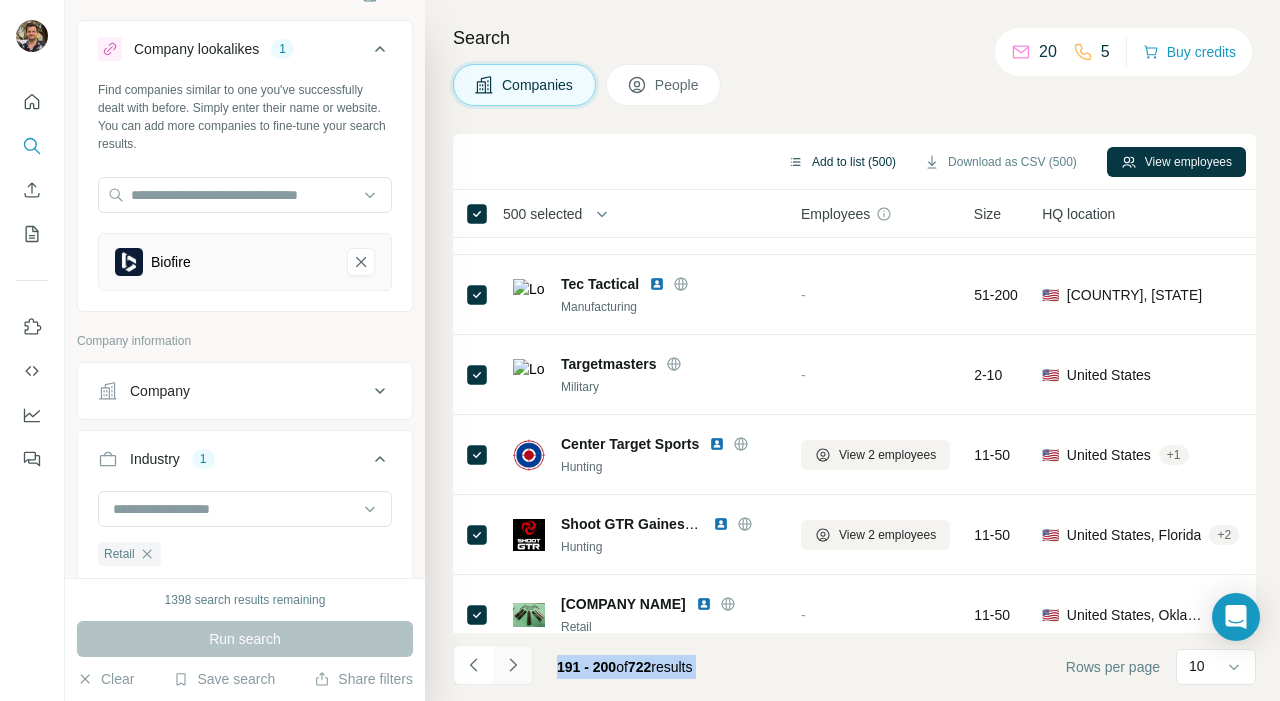 click 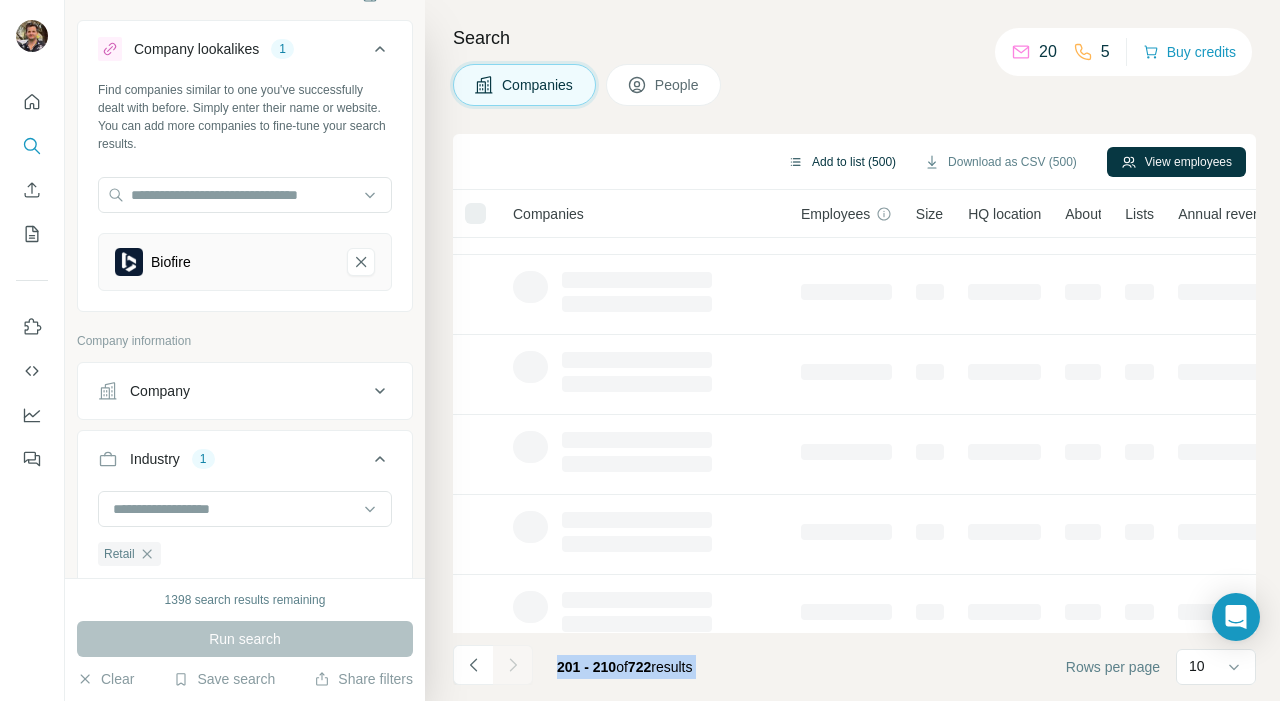 click at bounding box center [513, 665] 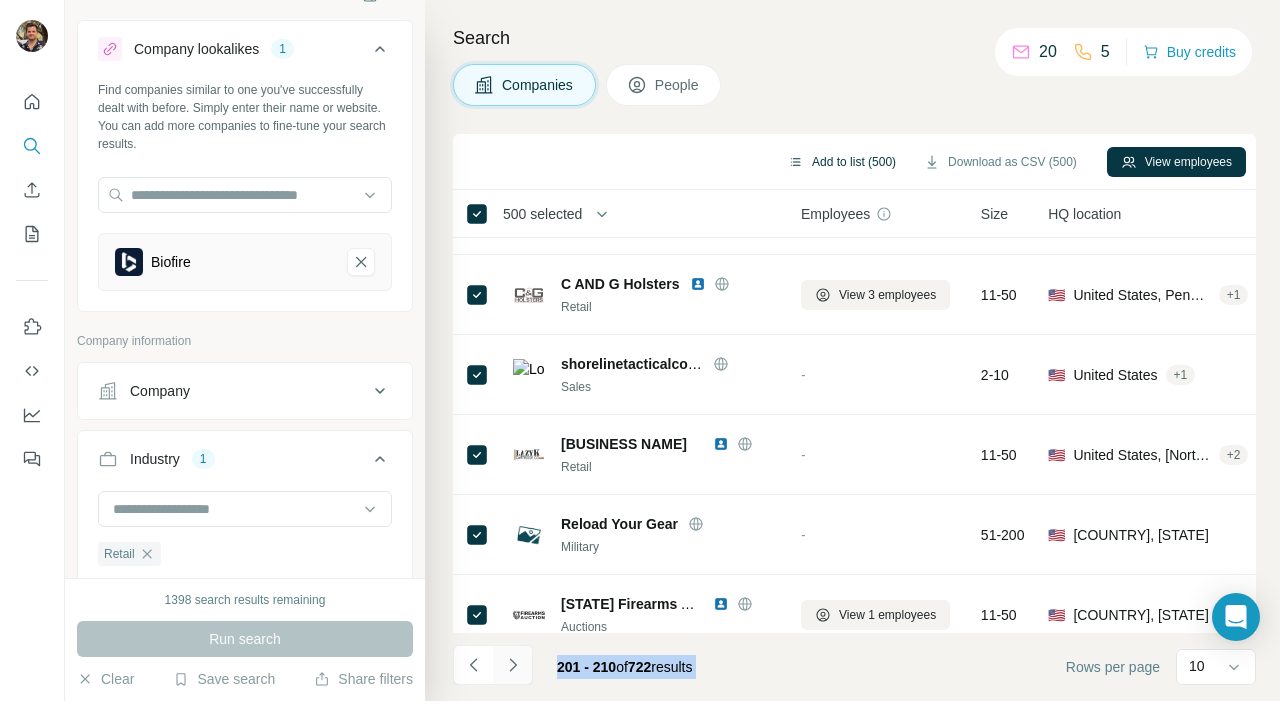 click 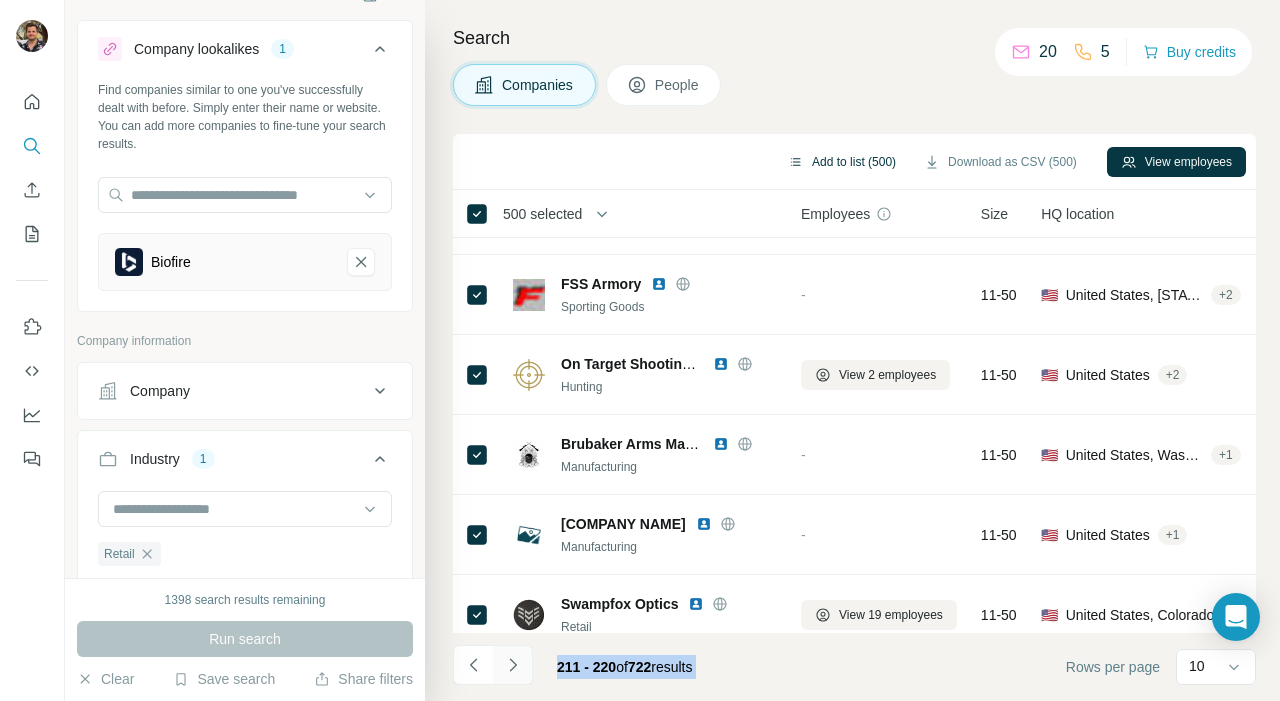 click 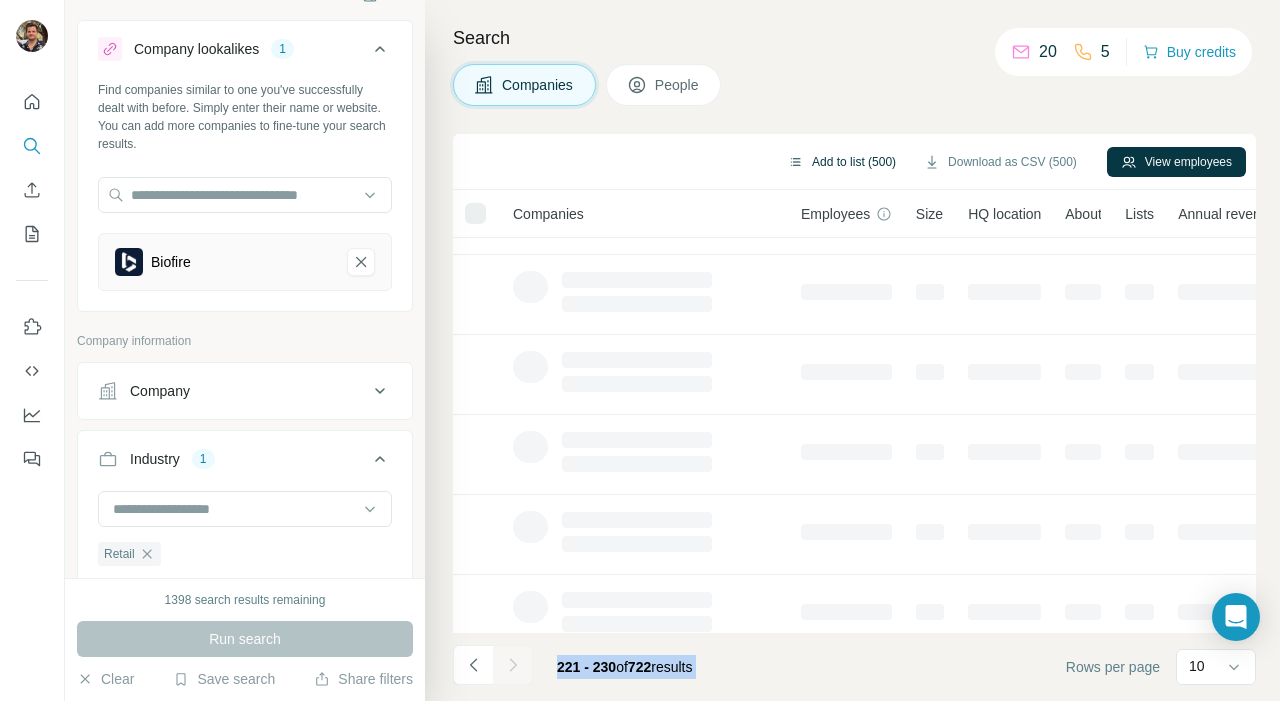 click at bounding box center (513, 665) 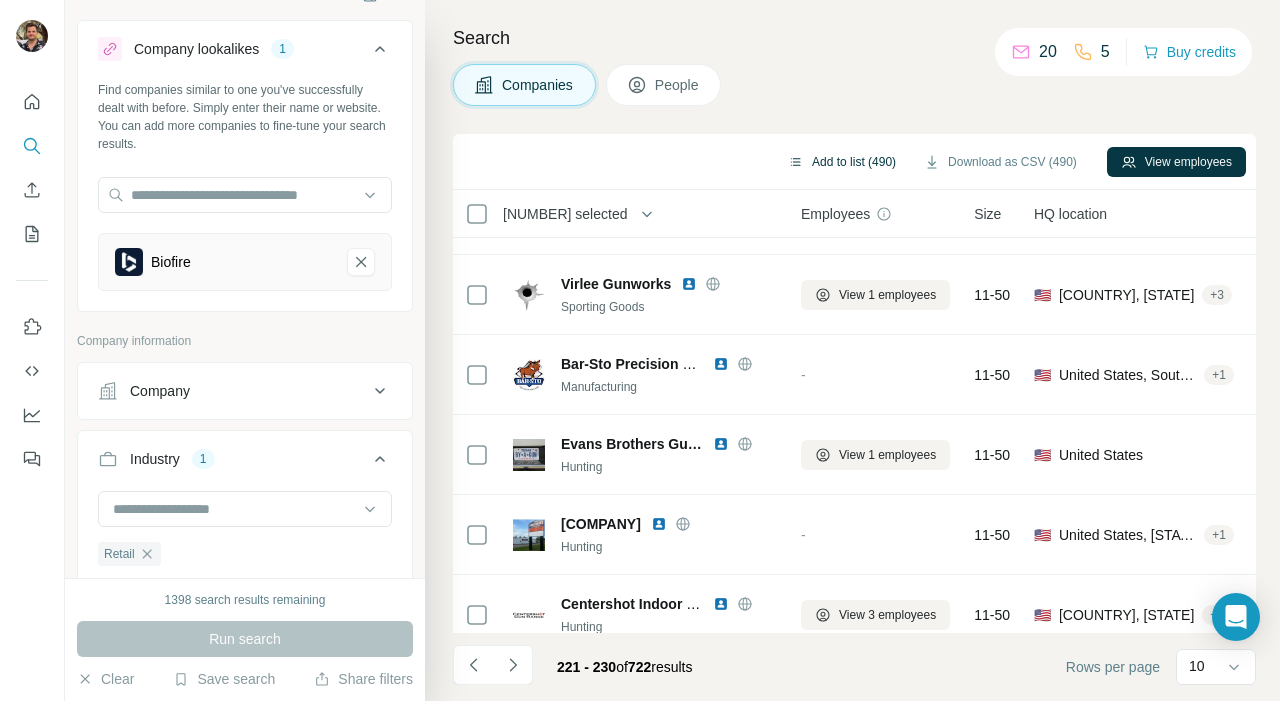 click on "[NUMBER] selected" at bounding box center [565, 214] 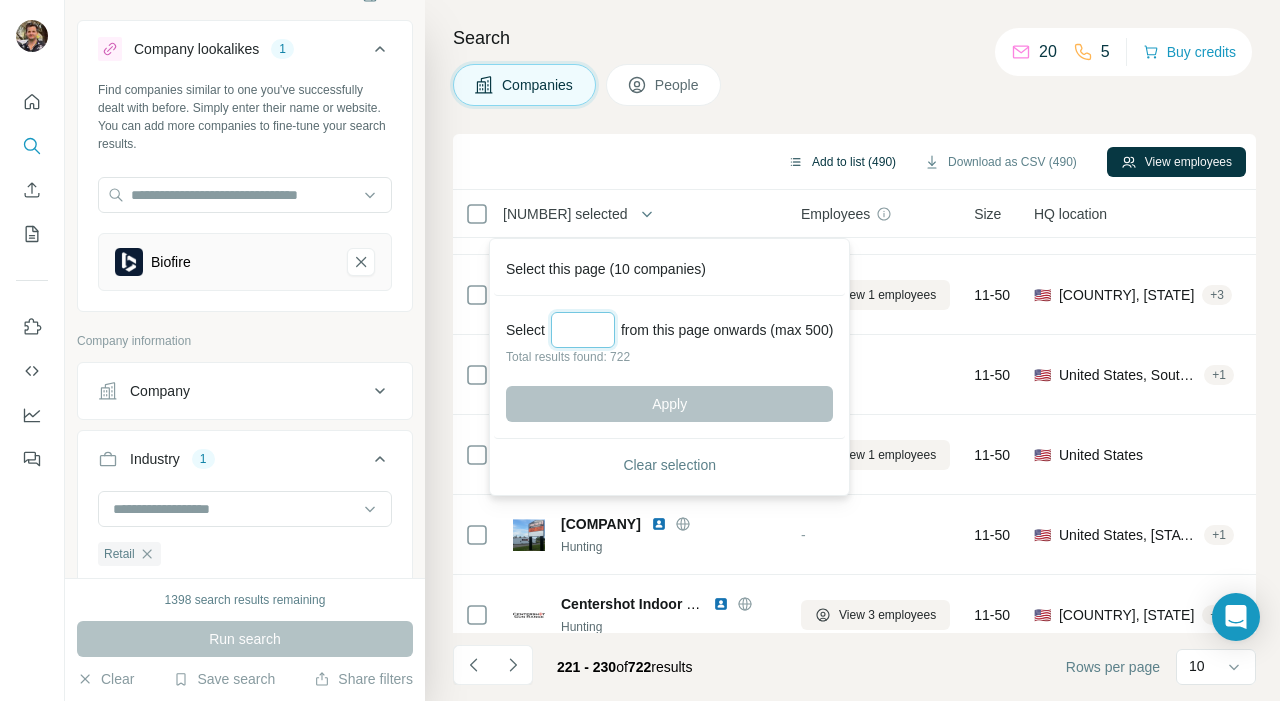 click at bounding box center [583, 330] 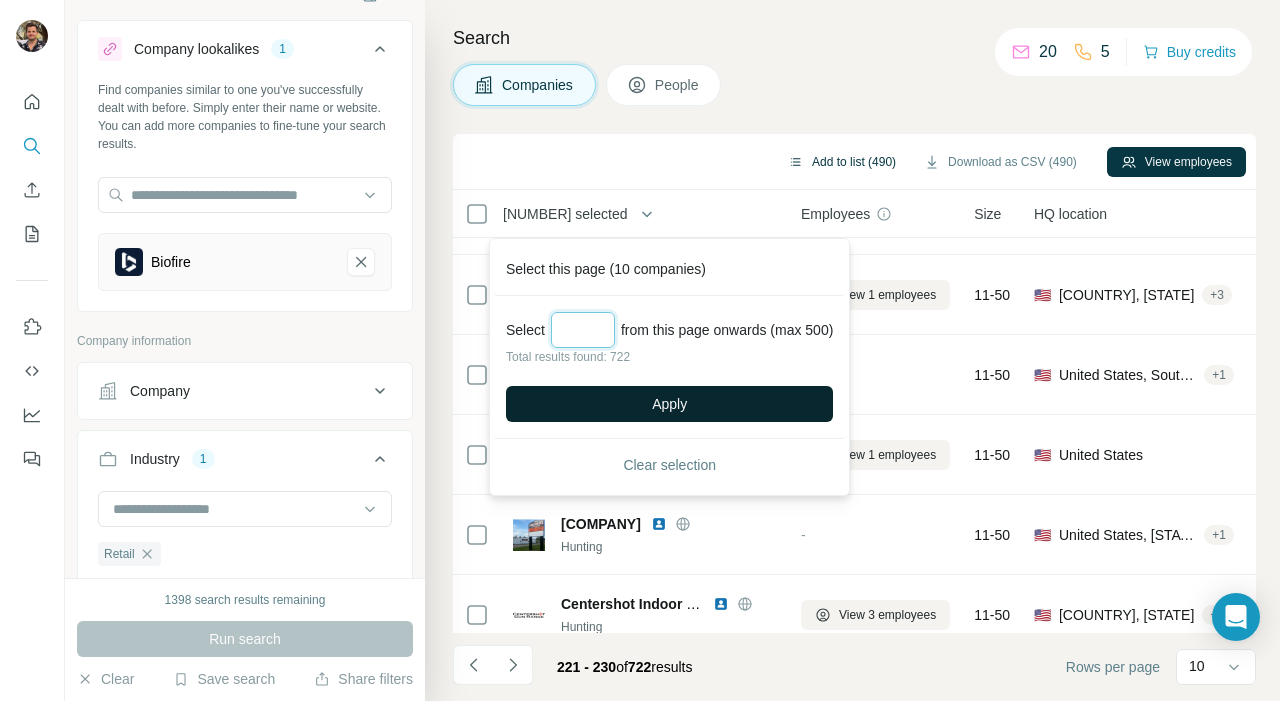 type on "***" 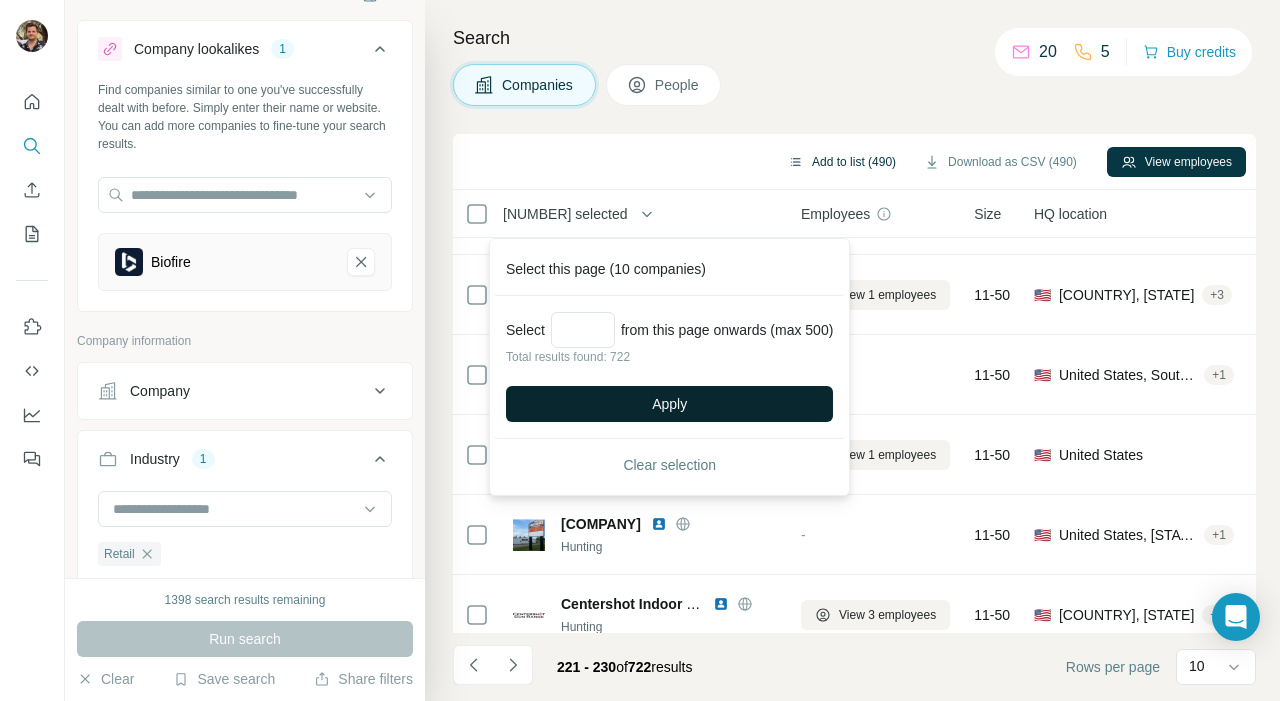 click on "Apply" at bounding box center [669, 404] 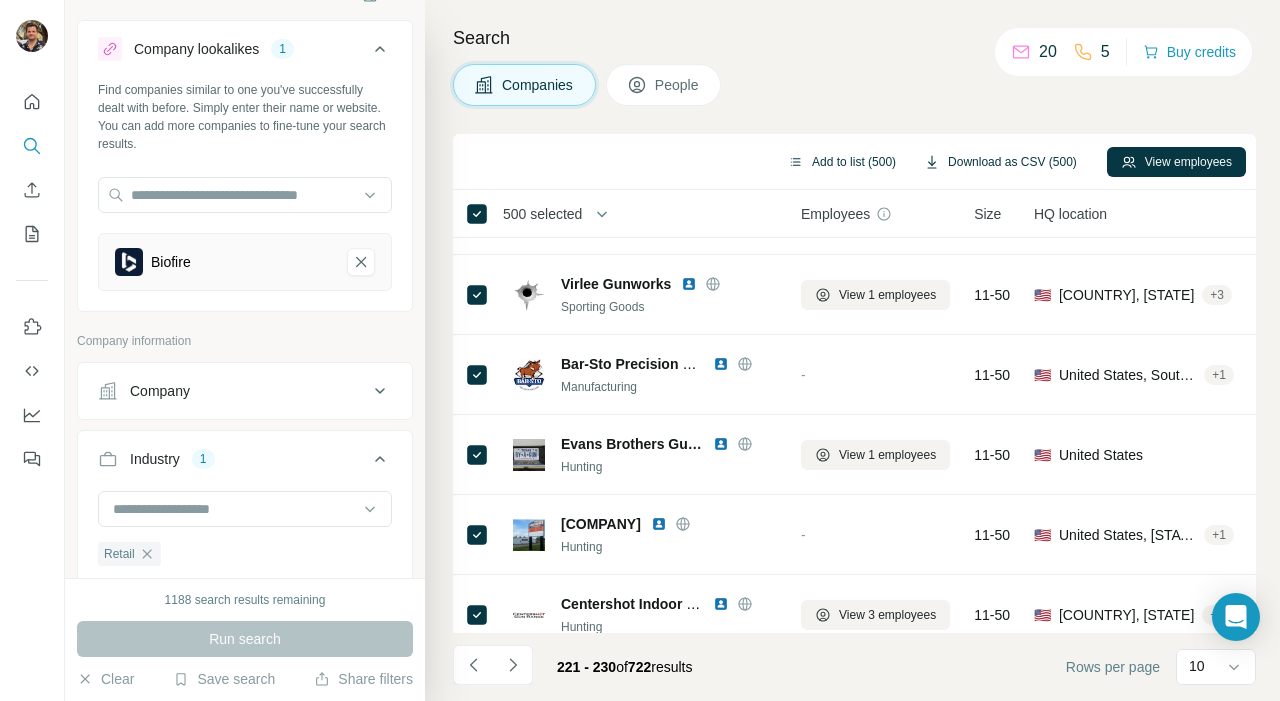 click on "Download as CSV (500)" at bounding box center (1000, 162) 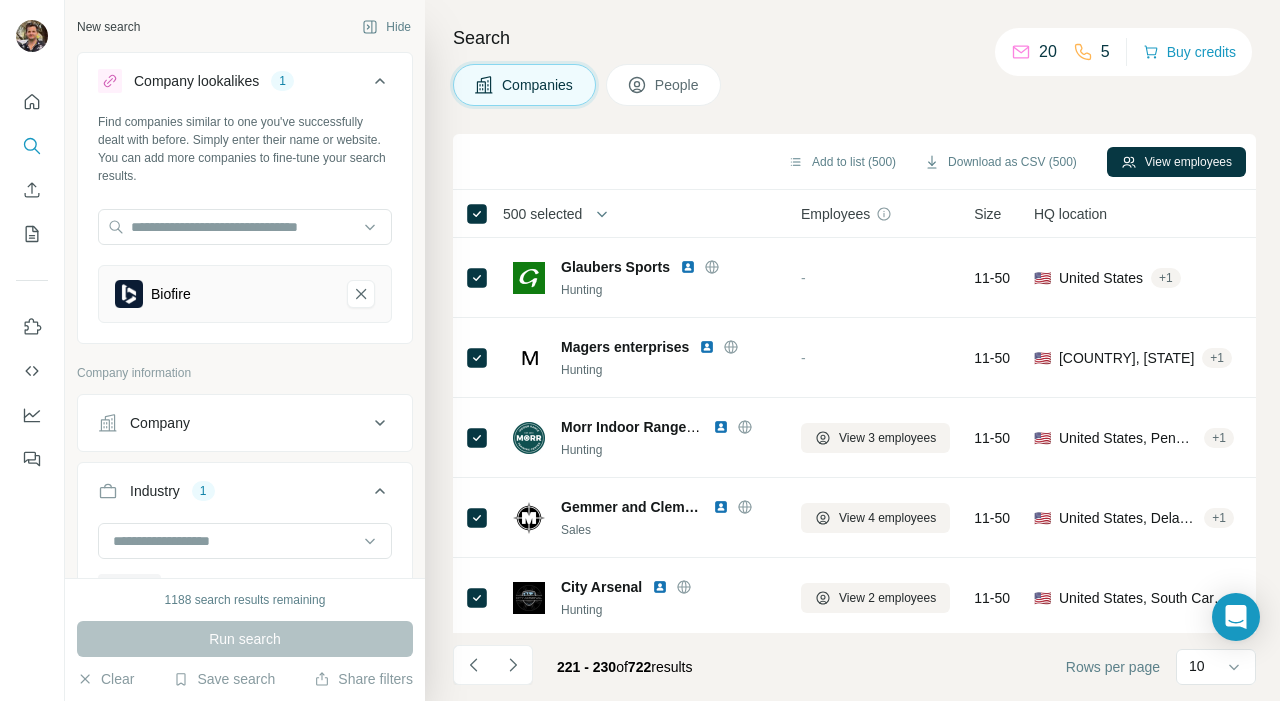 scroll, scrollTop: 0, scrollLeft: 0, axis: both 